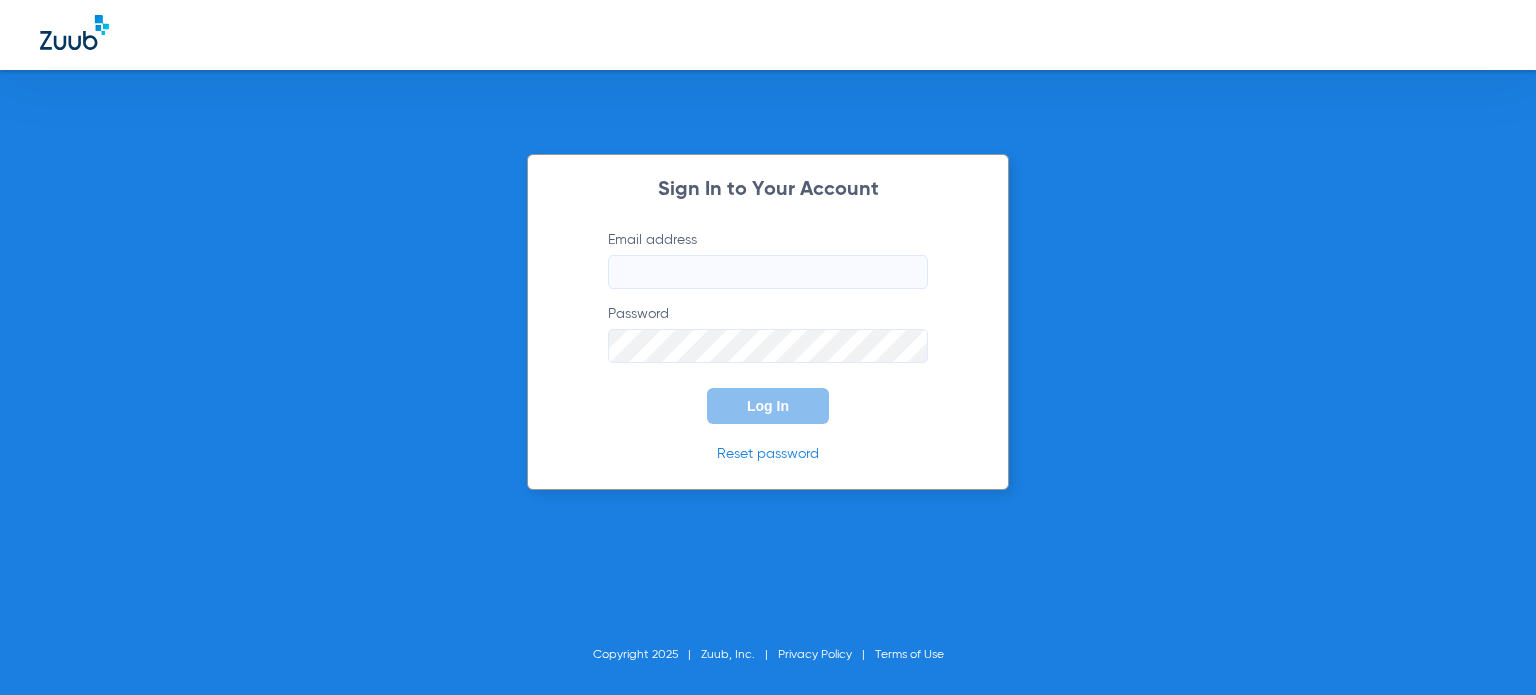 scroll, scrollTop: 0, scrollLeft: 0, axis: both 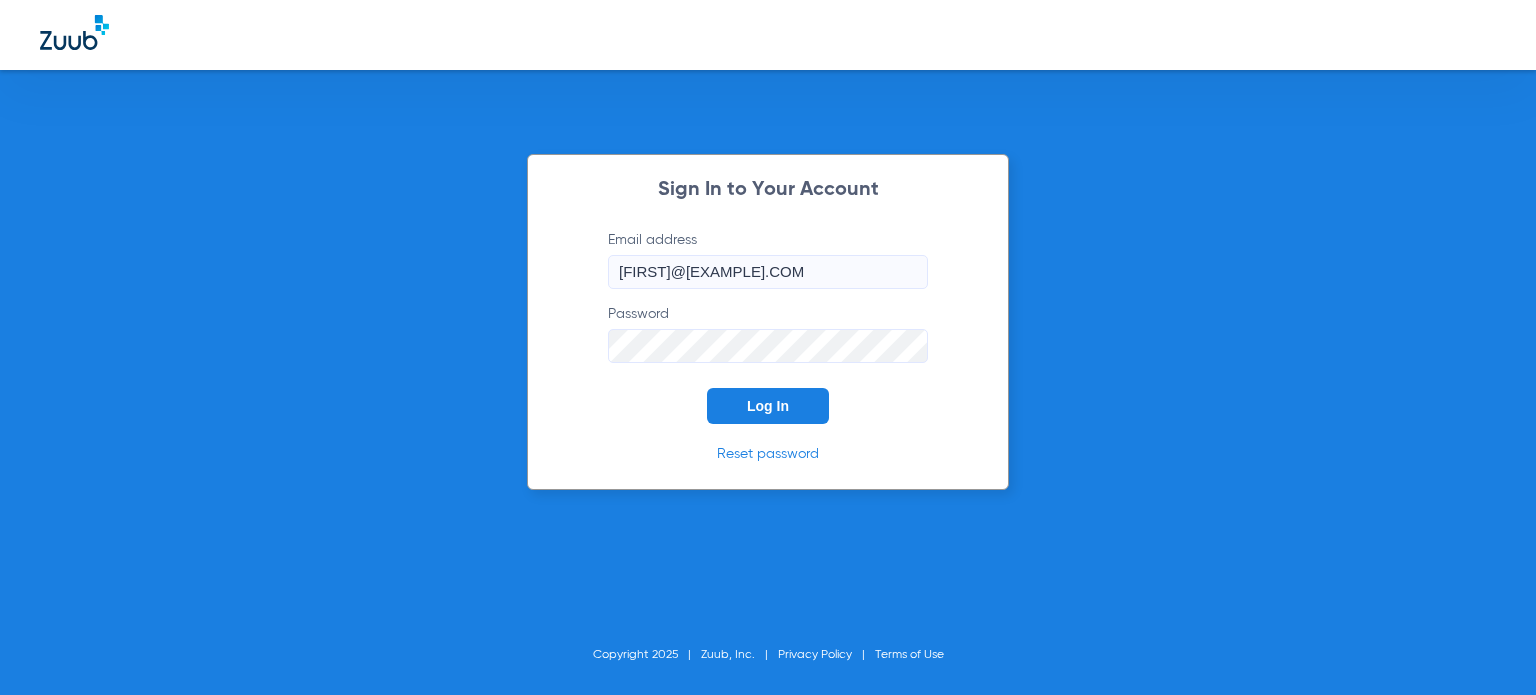 click on "Log In" 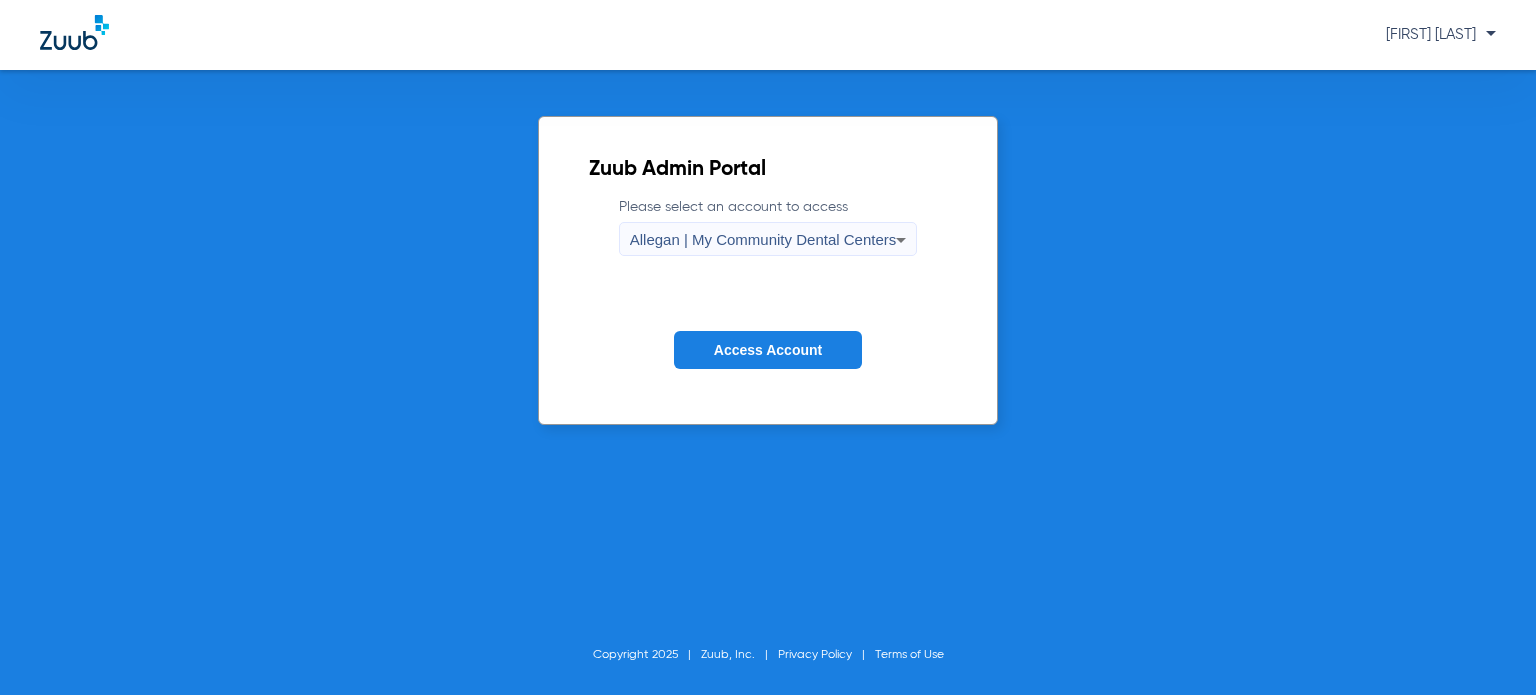 click on "Allegan | My Community Dental Centers" at bounding box center [763, 239] 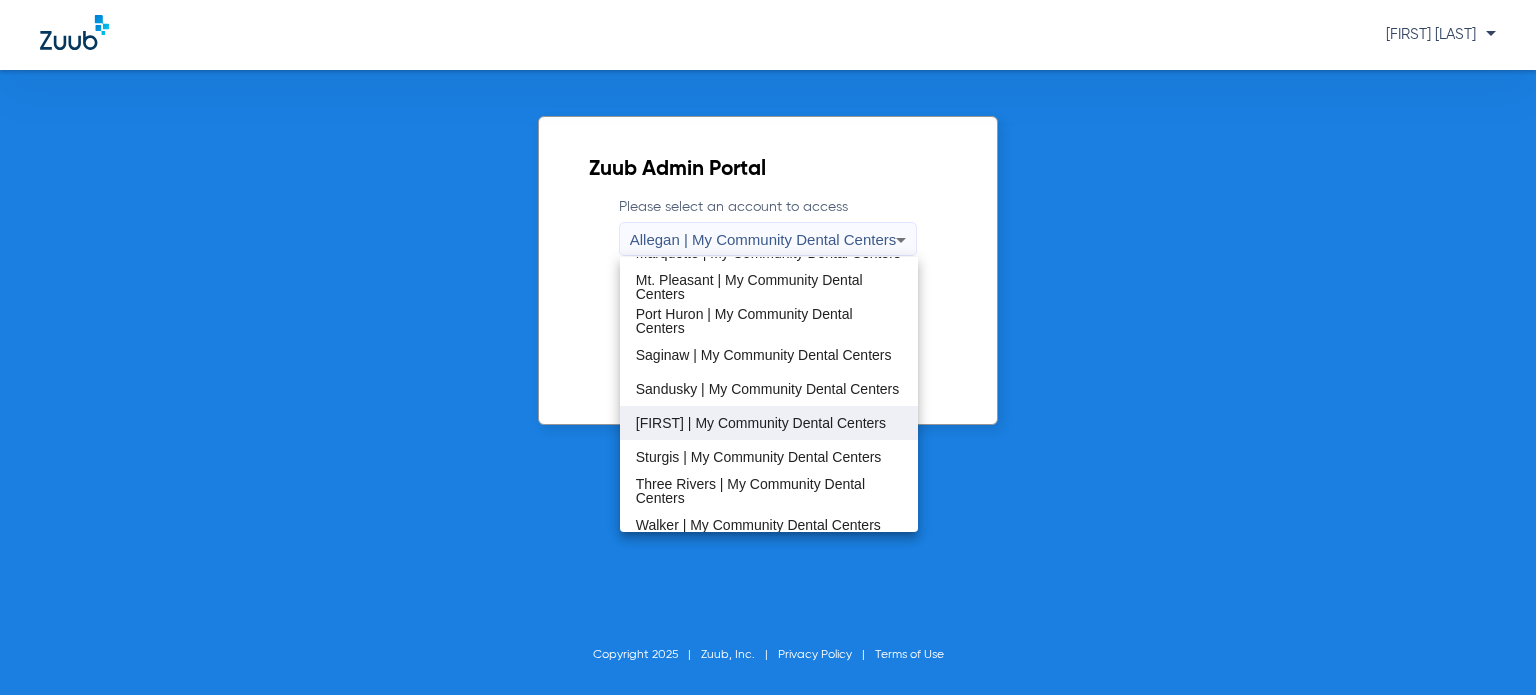 scroll, scrollTop: 600, scrollLeft: 0, axis: vertical 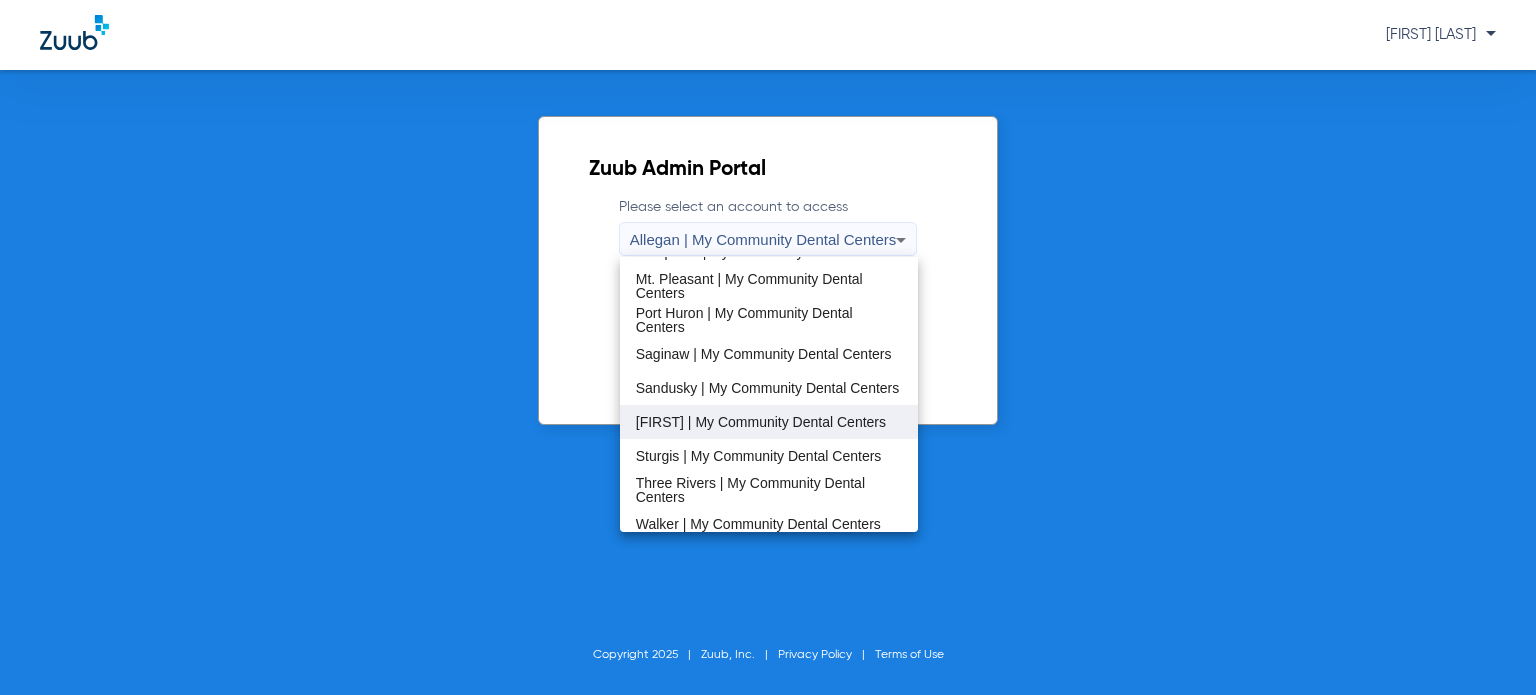 click on "[FIRST] | My Community Dental Centers" at bounding box center [761, 422] 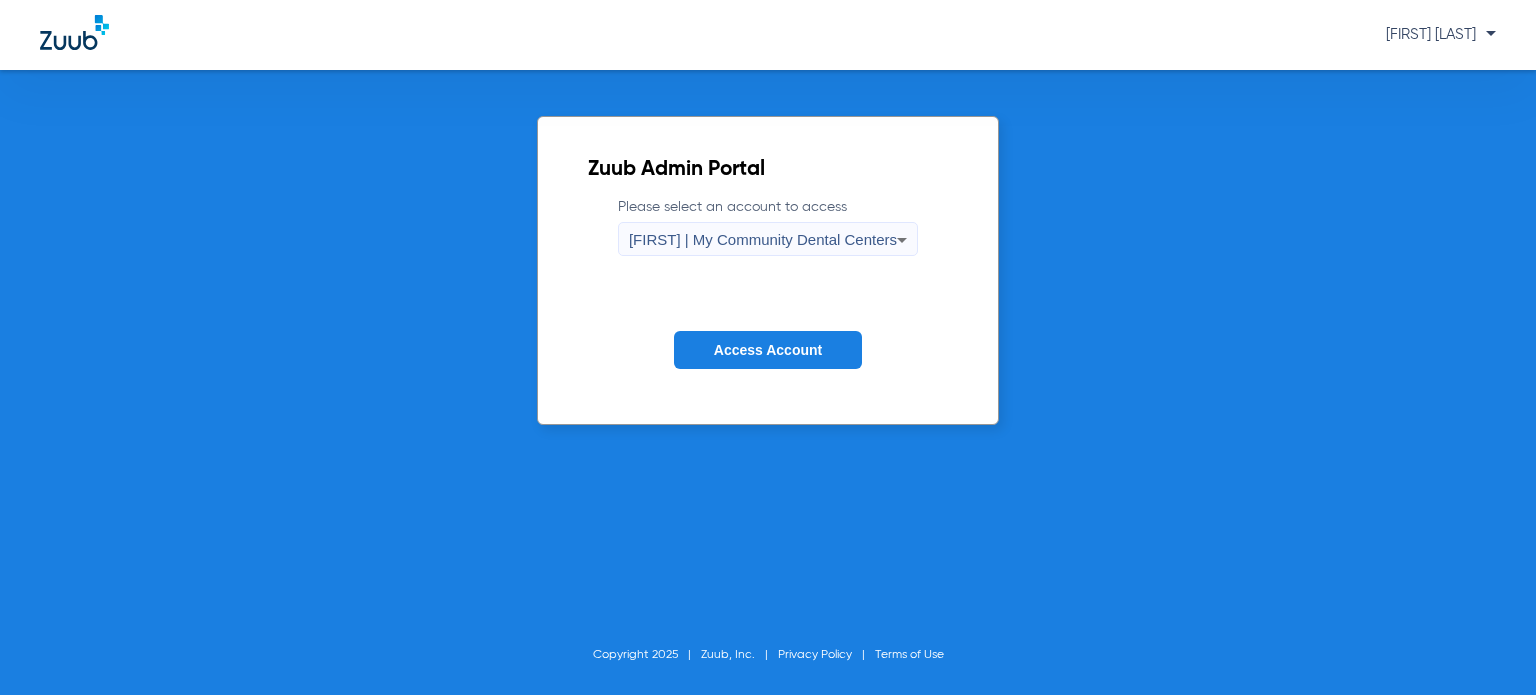 click on "Access Account" 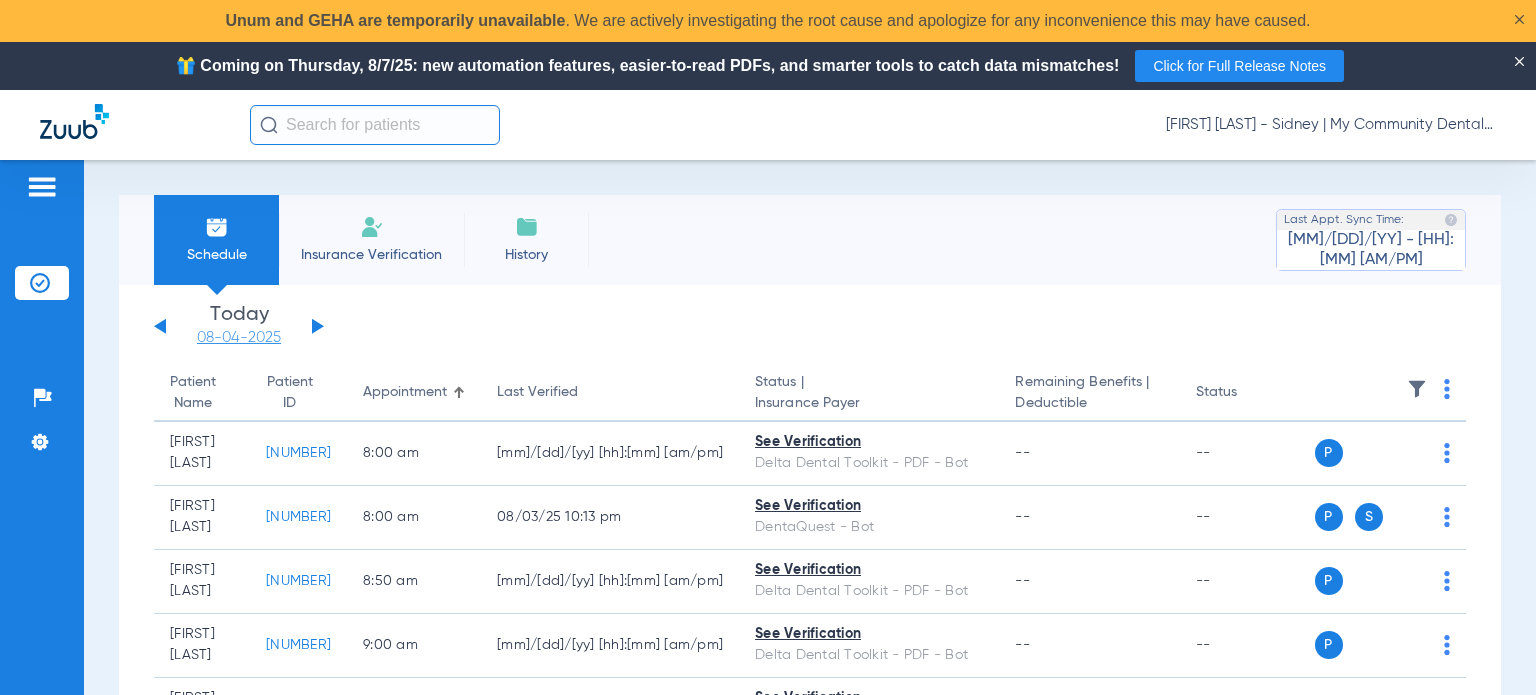 click on "08-04-2025" 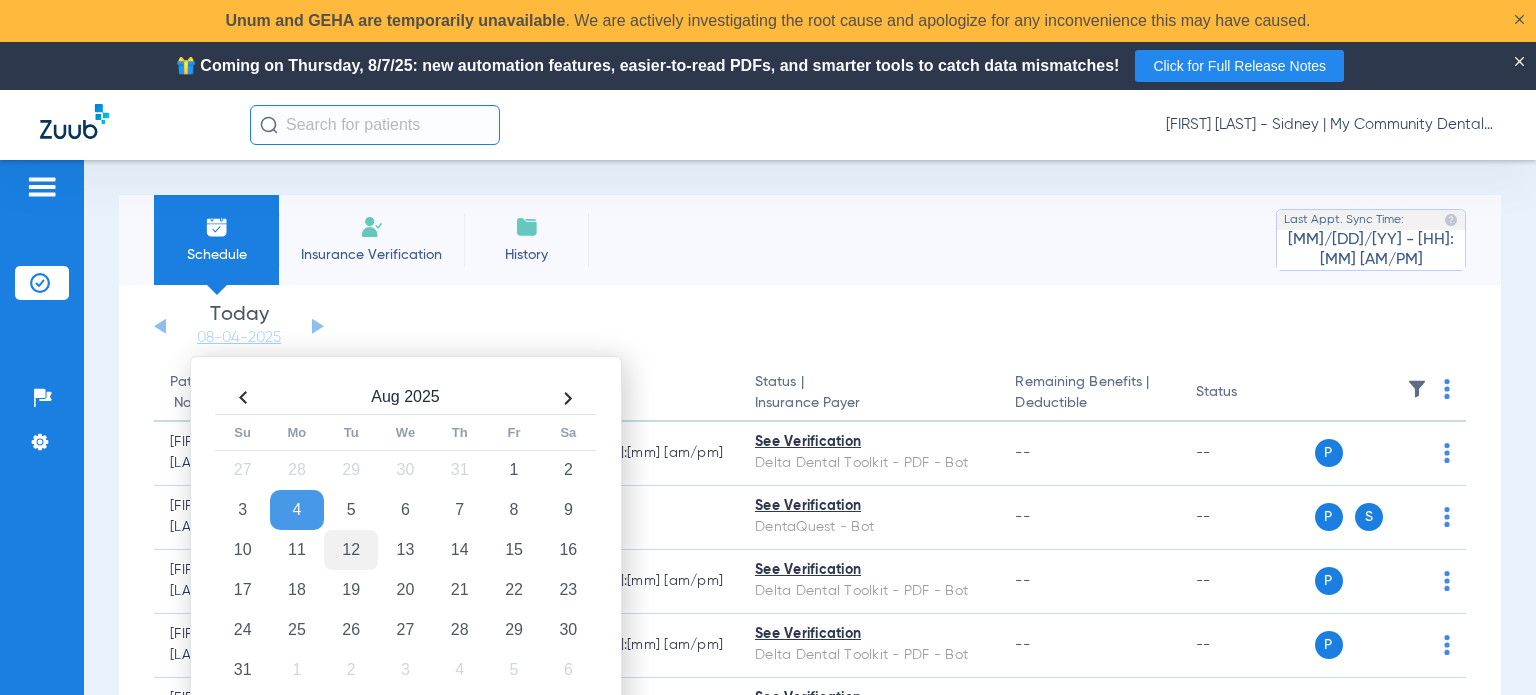 click on "12" 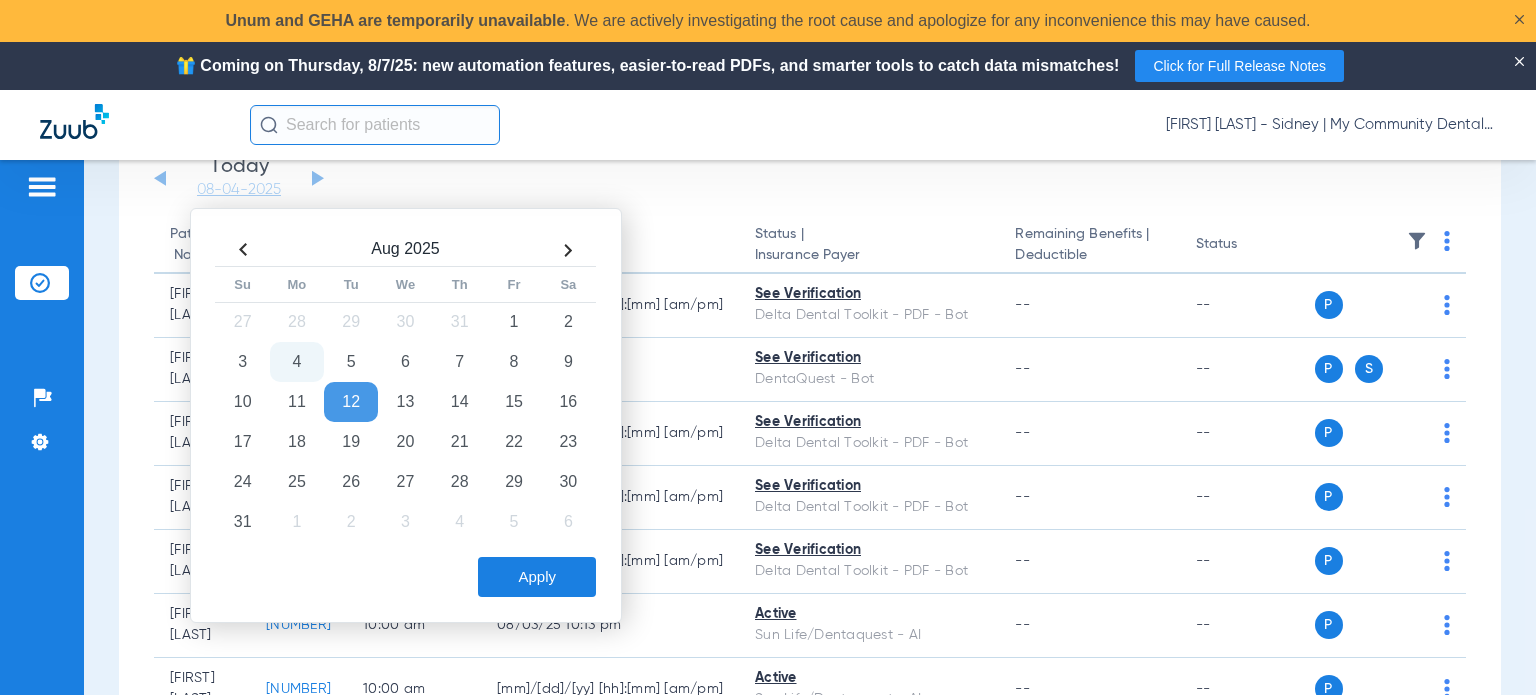 scroll, scrollTop: 200, scrollLeft: 0, axis: vertical 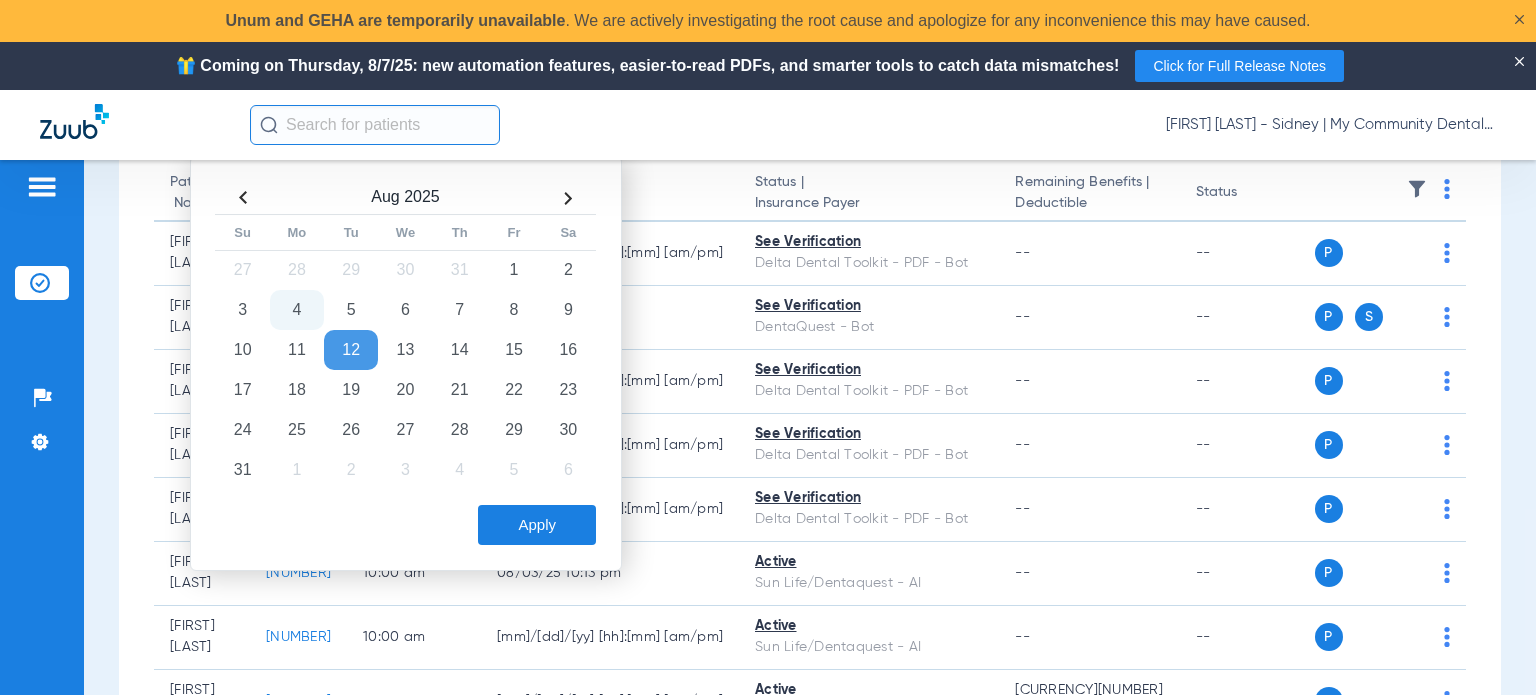 click on "Apply" 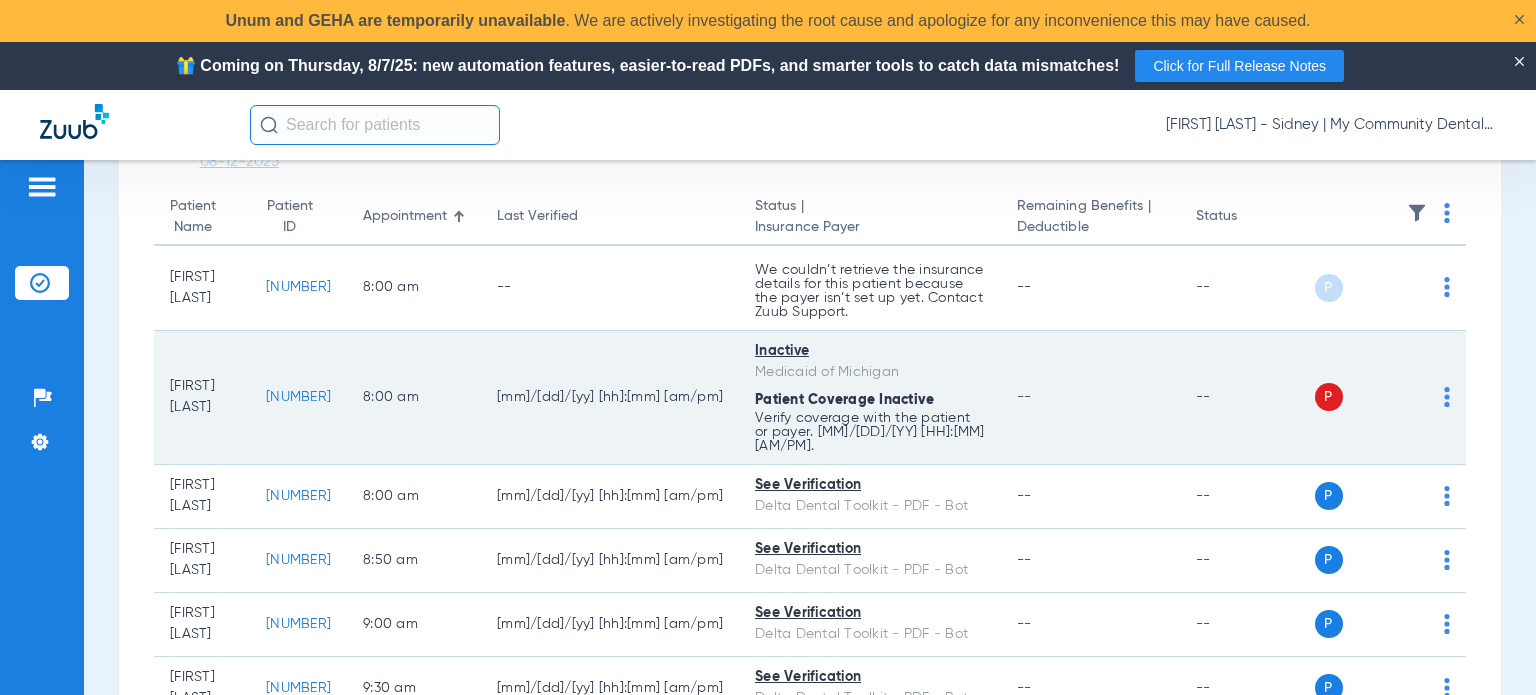 scroll, scrollTop: 200, scrollLeft: 0, axis: vertical 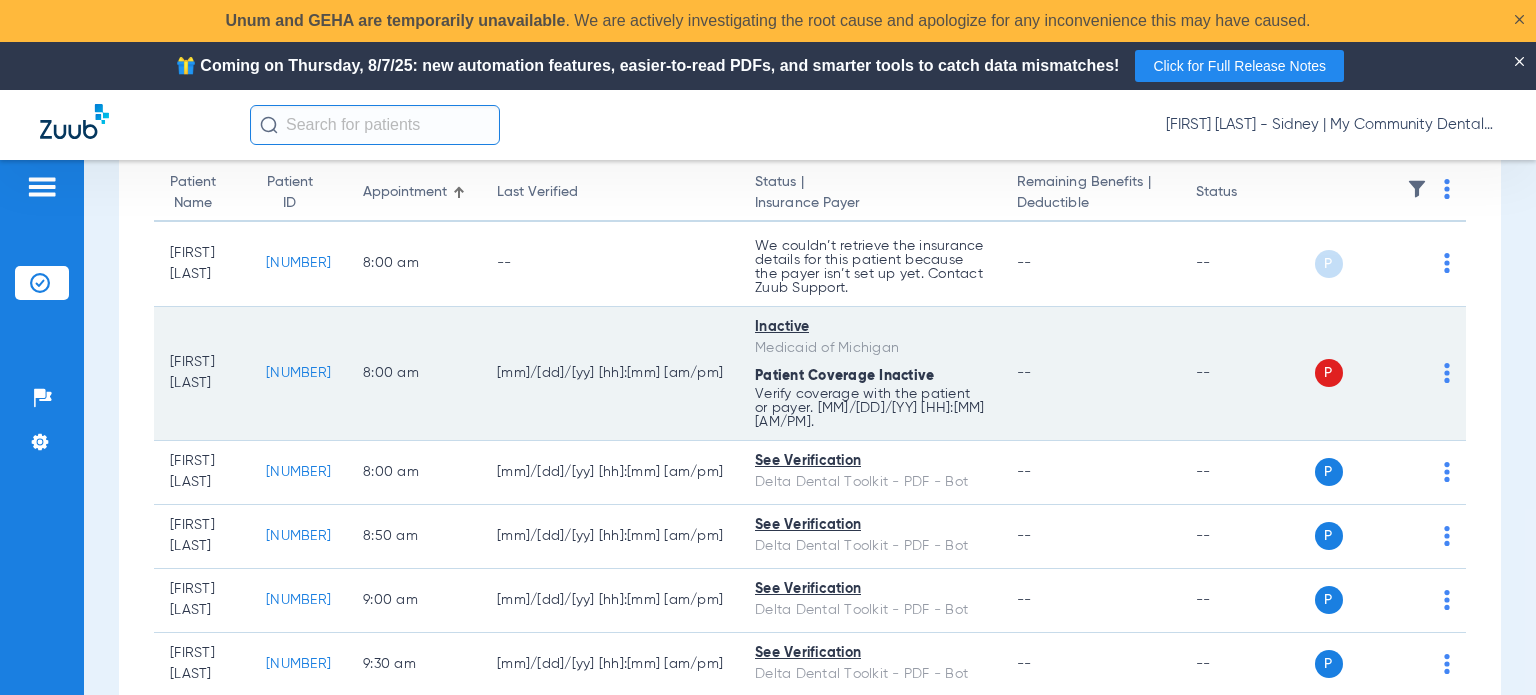 click 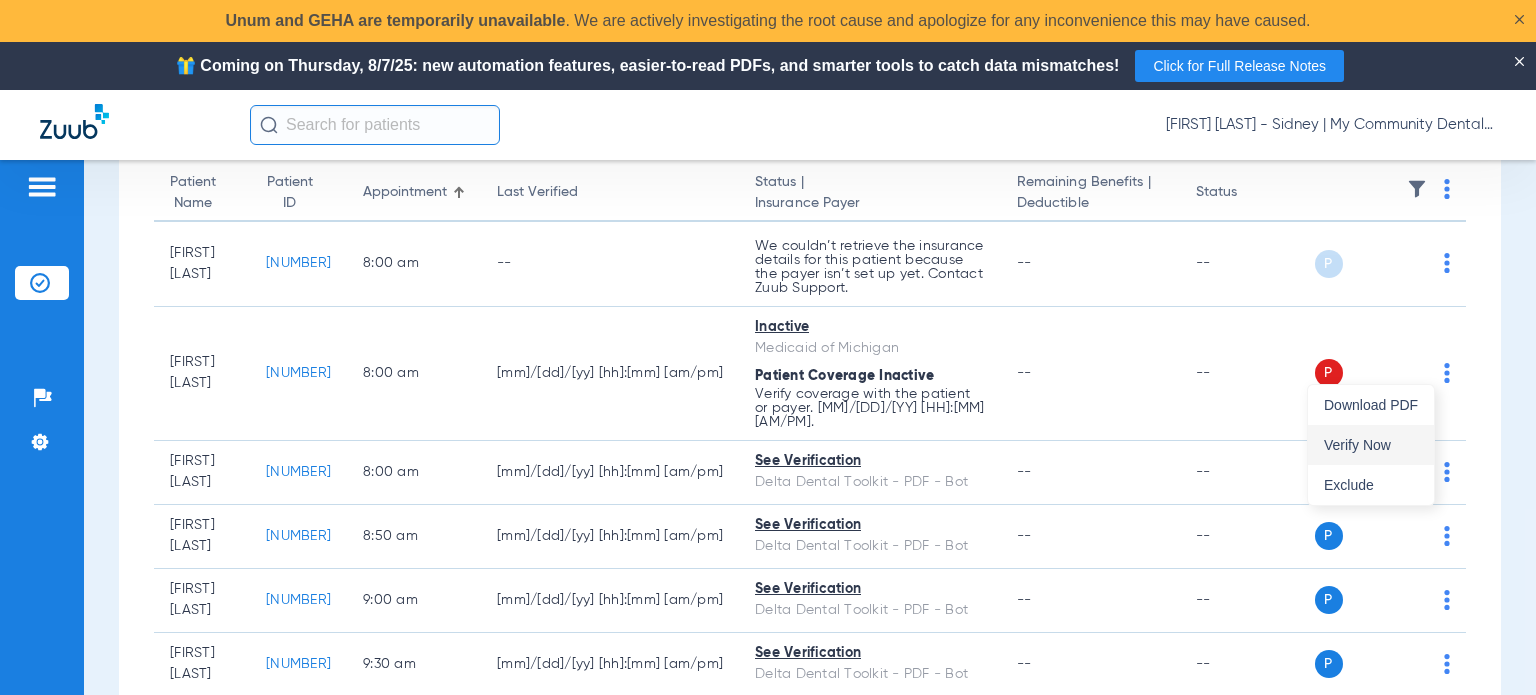 click on "Verify Now" at bounding box center [1371, 445] 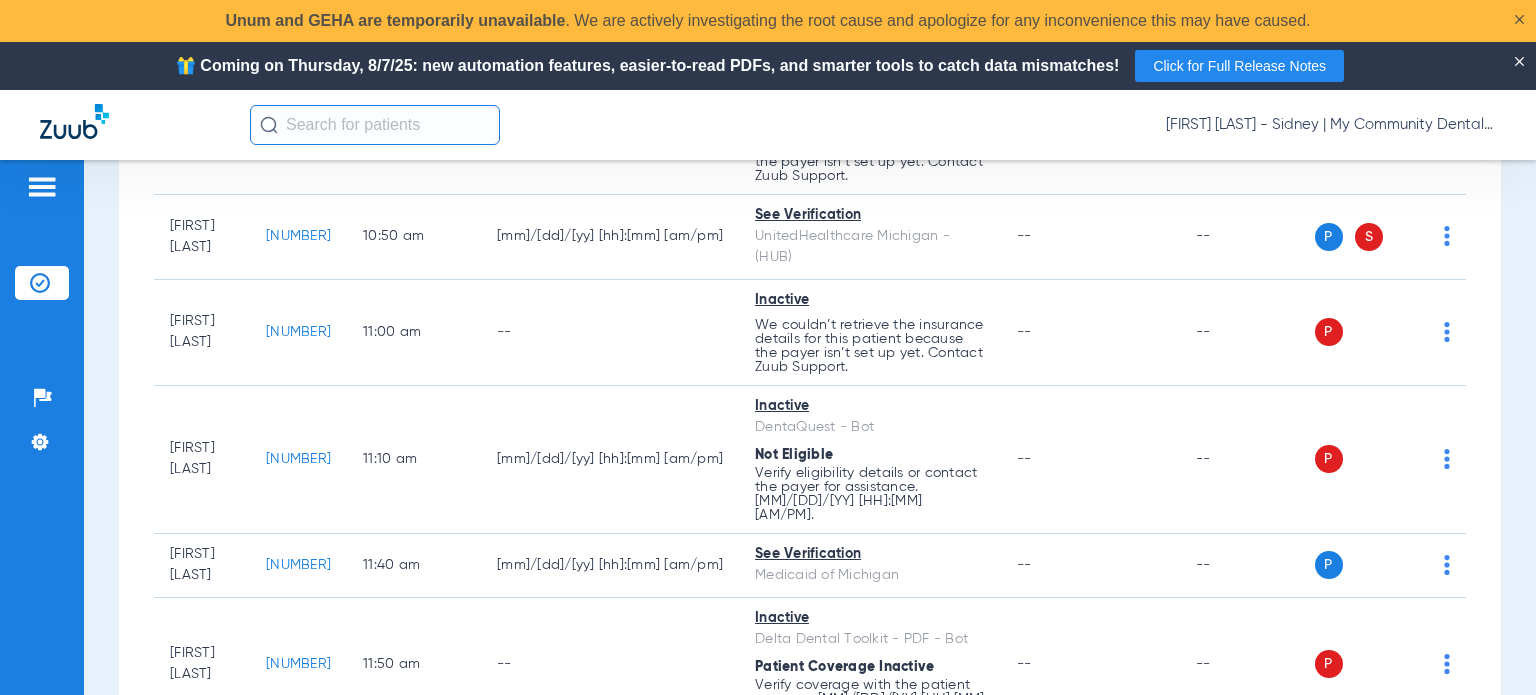 scroll, scrollTop: 1100, scrollLeft: 0, axis: vertical 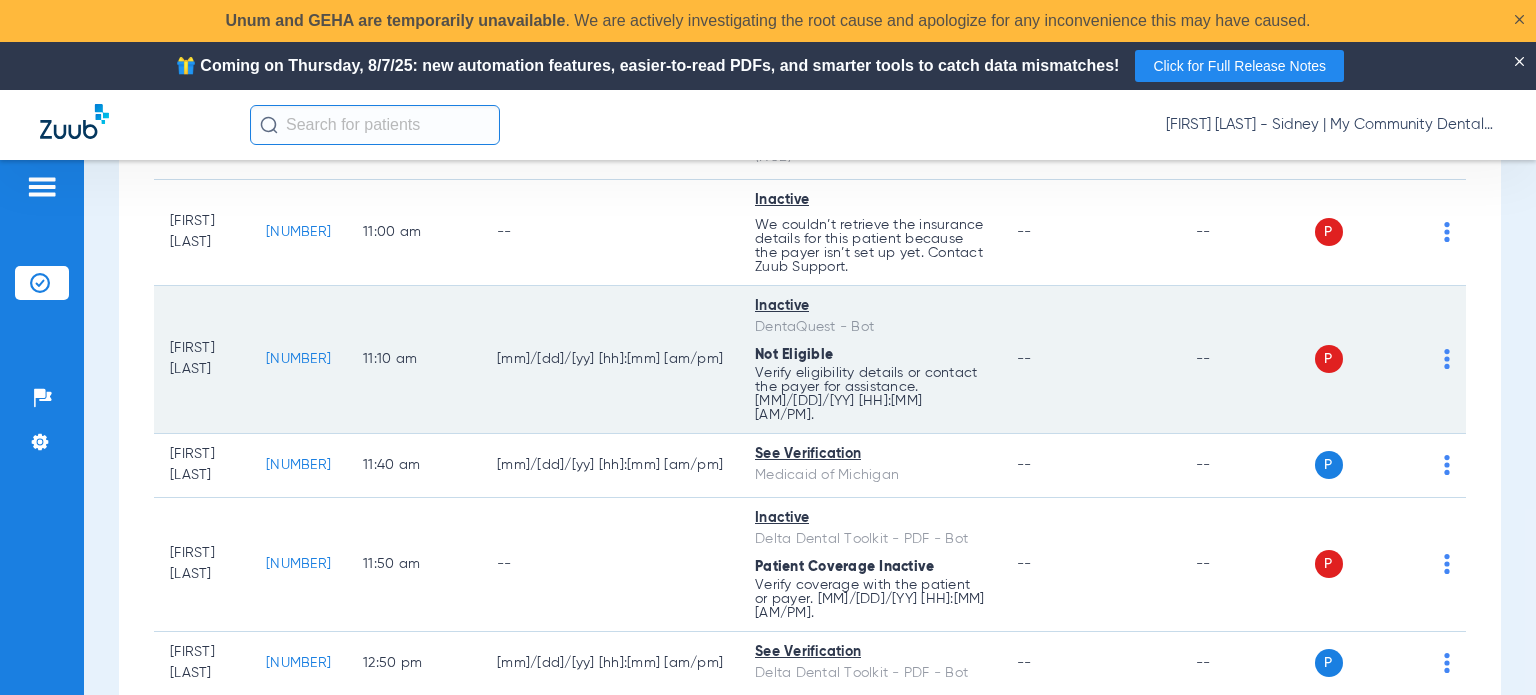 click 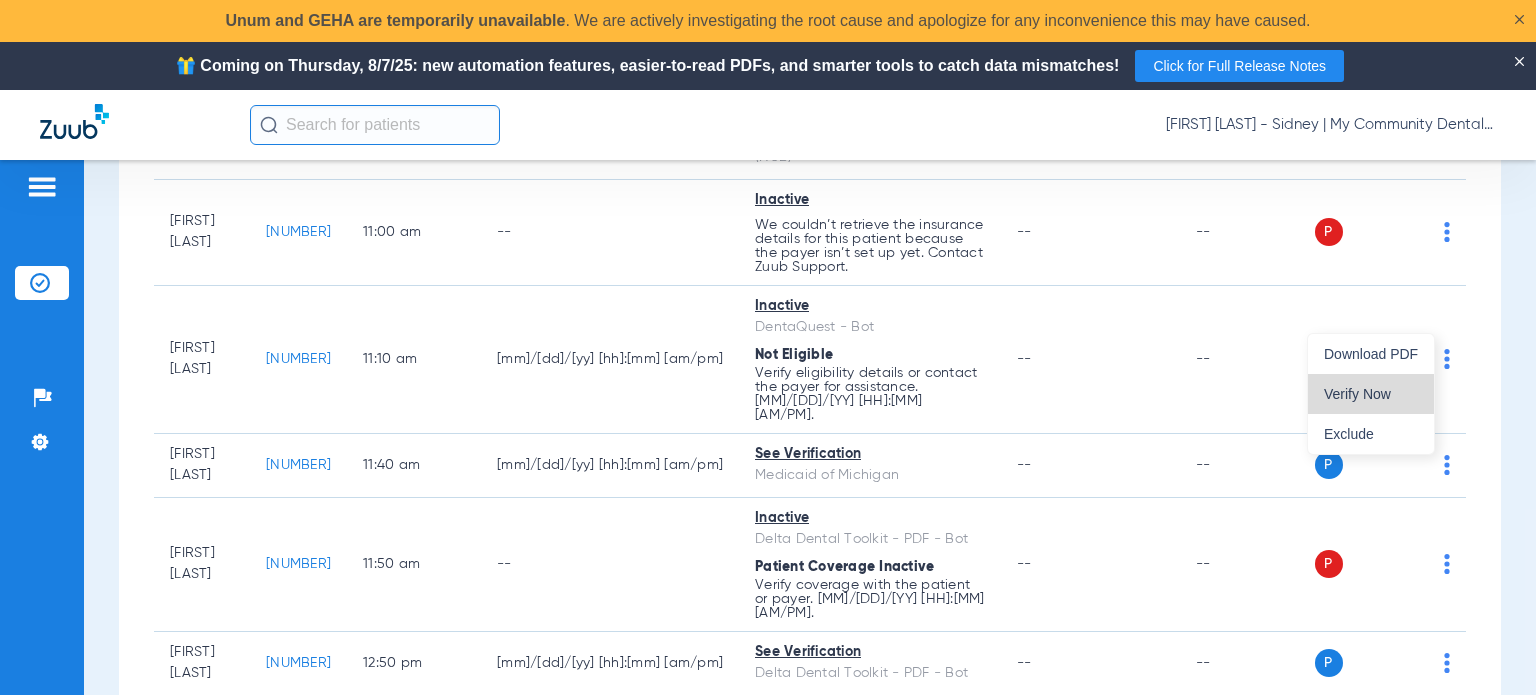 click on "Verify Now" at bounding box center (1371, 394) 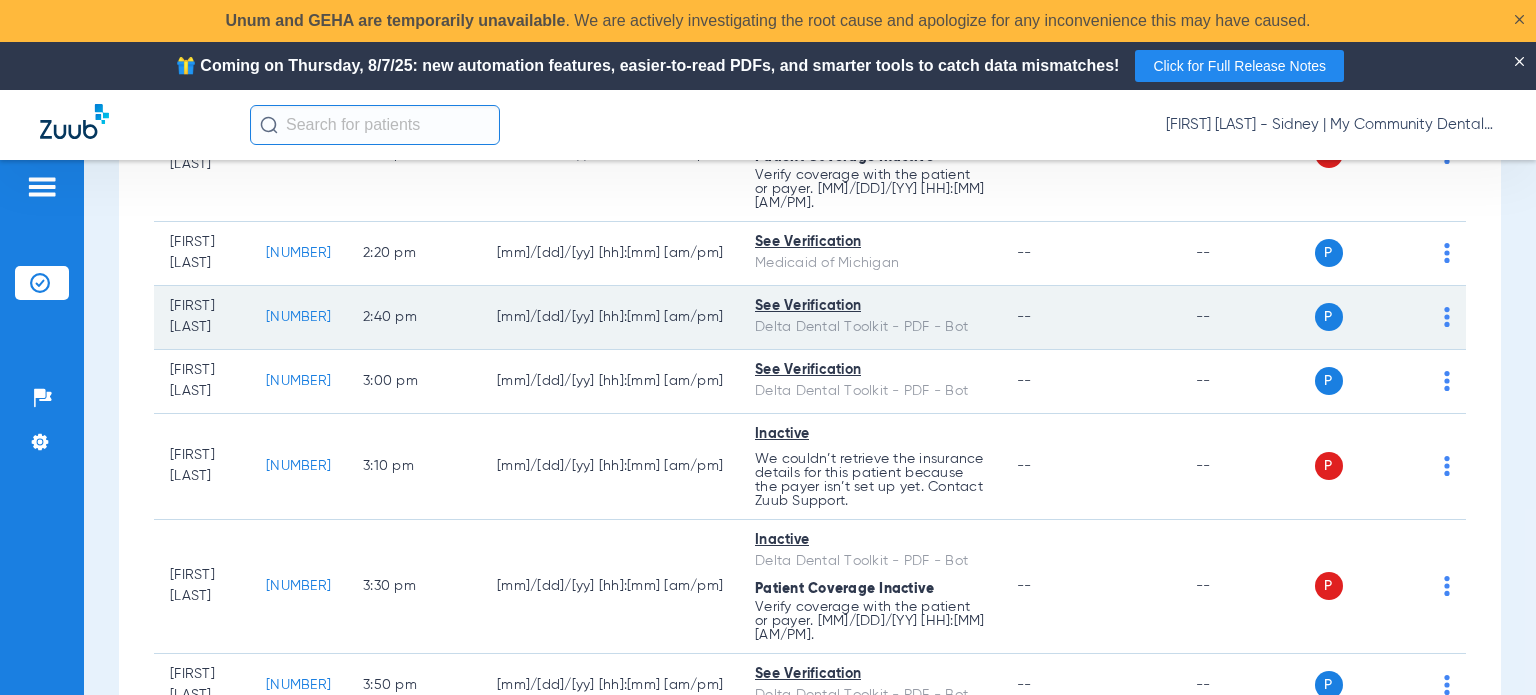 scroll, scrollTop: 1927, scrollLeft: 0, axis: vertical 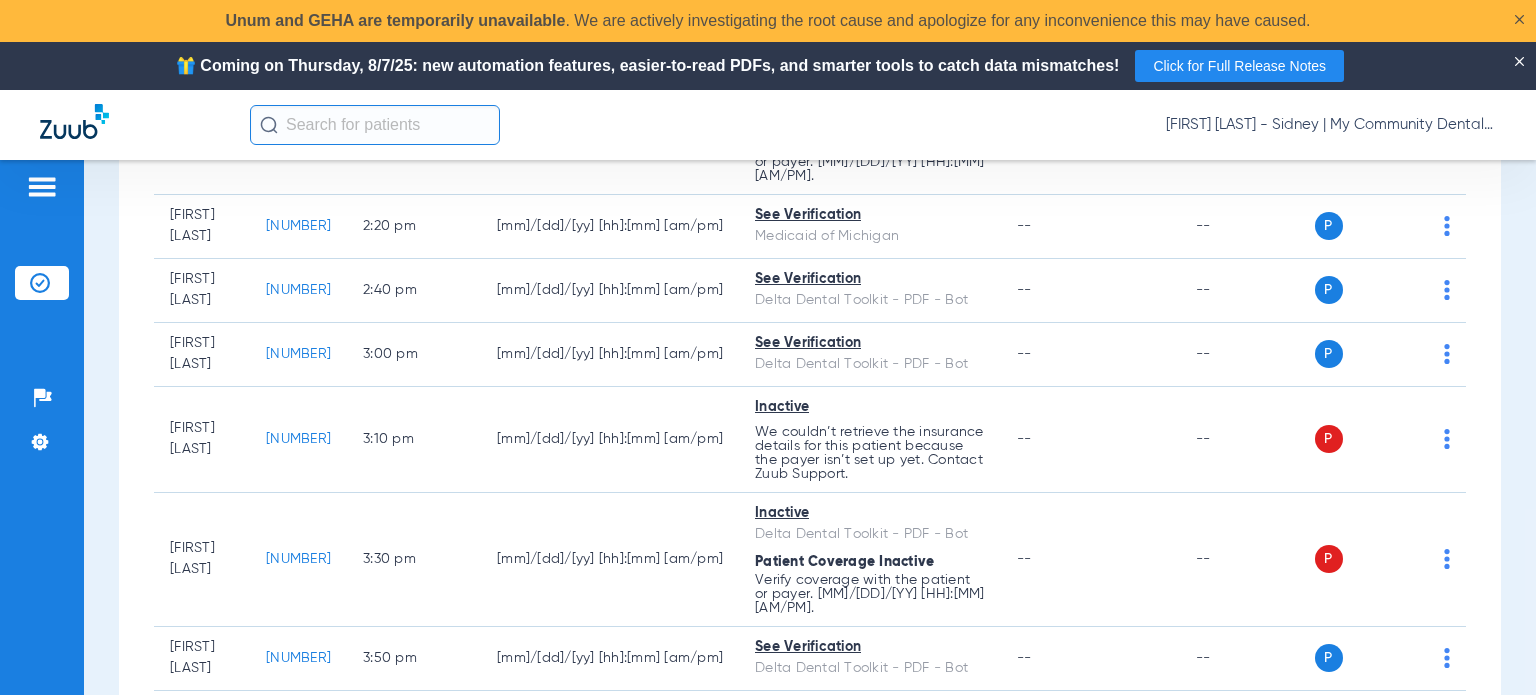 click on "Saturday [MM]-[DD]-[YY] Sunday [MM]-[DD]-[YY] Monday [MM]-[DD]-[YY] Tuesday [MM]-[DD]-[YY] Wednesday [MM]-[DD]-[YY] Thursday [MM]-[DD]-[YY] Friday [MM]-[DD]-[YY] Saturday [MM]-[DD]-[YY] Sunday [MM]-[DD]-[YY] Monday [MM]-[DD]-[YY] Tuesday [MM]-[DD]-[YY] Wednesday [MM]-[DD]-[YY] Thursday [MM]-[DD]-[YY] Friday [MM]-[DD]-[YY] Saturday [MM]-[DD]-[YY] Sunday [MM]-[DD]-[YY] Monday [MM]-[DD]-[YY] Tuesday [MM]-[DD]-[YY] Wednesday [MM]-[DD]-[YY] Thursday [MM]-[DD]-[YY] Friday [MM]-[DD]-[YY] Saturday [MM]-[DD]-[YY] Sunday [MM]-[DD]-[YY] Monday [MM]-[DD]-[YY] Tuesday [MM]-[DD]-[YY] Wednesday [MM]-[DD]-[YY] Thursday [MM]-[DD]-[YY] Friday [MM]-[DD]-[YY] Saturday [MM]-[DD]-[YY] Sunday [MM]-[DD]-[YY] Monday [MM]-[DD]-[YY] Tuesday [MM]-[DD]-[YY] Wednesday [MM]-[DD]-[YY] Thursday [MM]-[DD]-[YY] Friday [MM]-[DD]-[YY] Saturday [MM]-[DD]-[YY] Sunday [MM]-[DD]-[YY]" 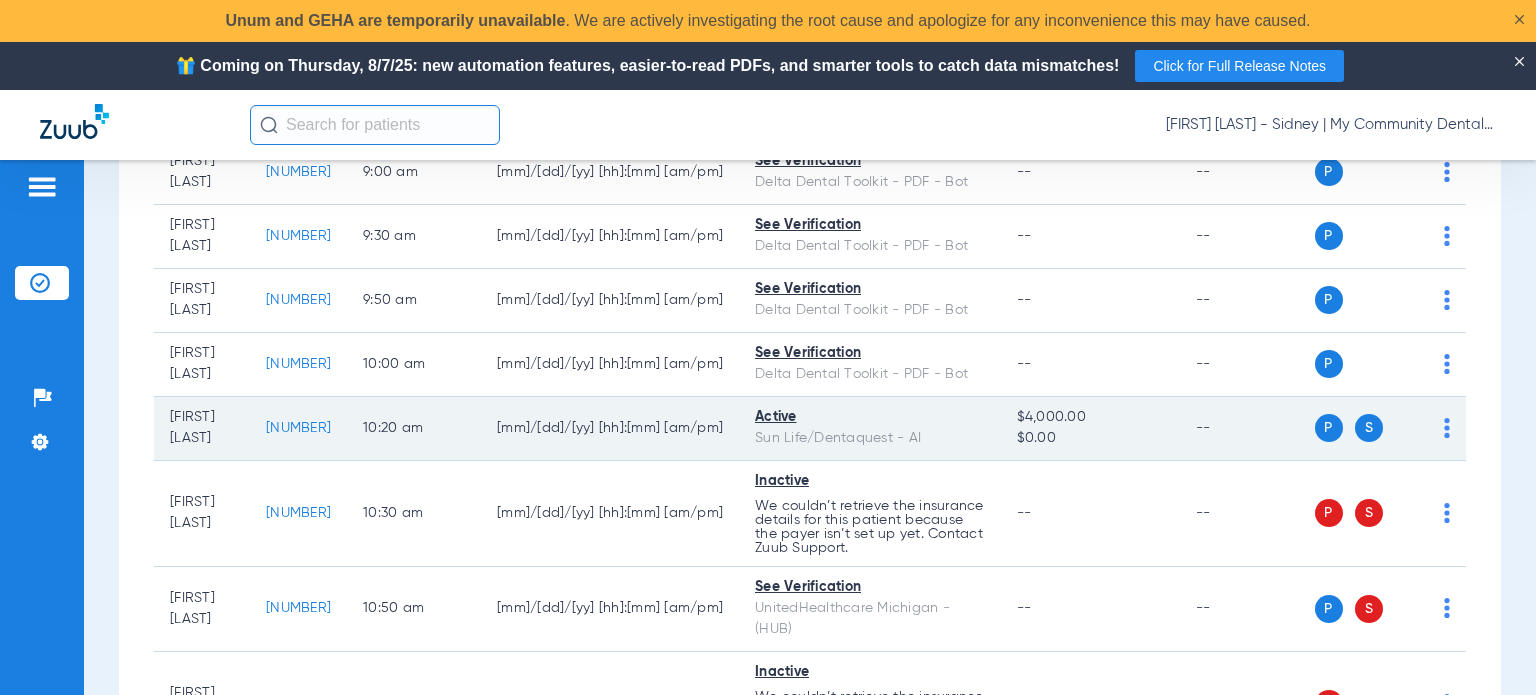 scroll, scrollTop: 0, scrollLeft: 0, axis: both 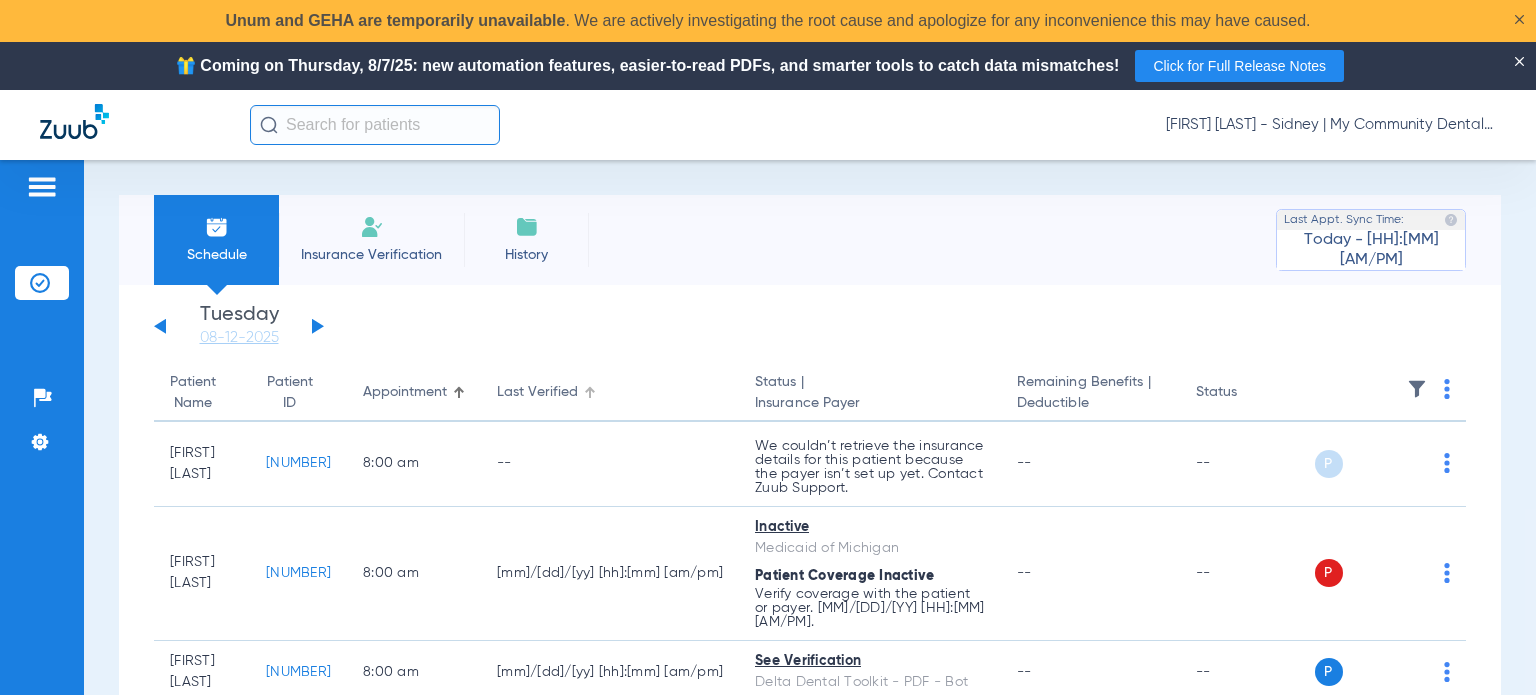 click on "Last Verified" 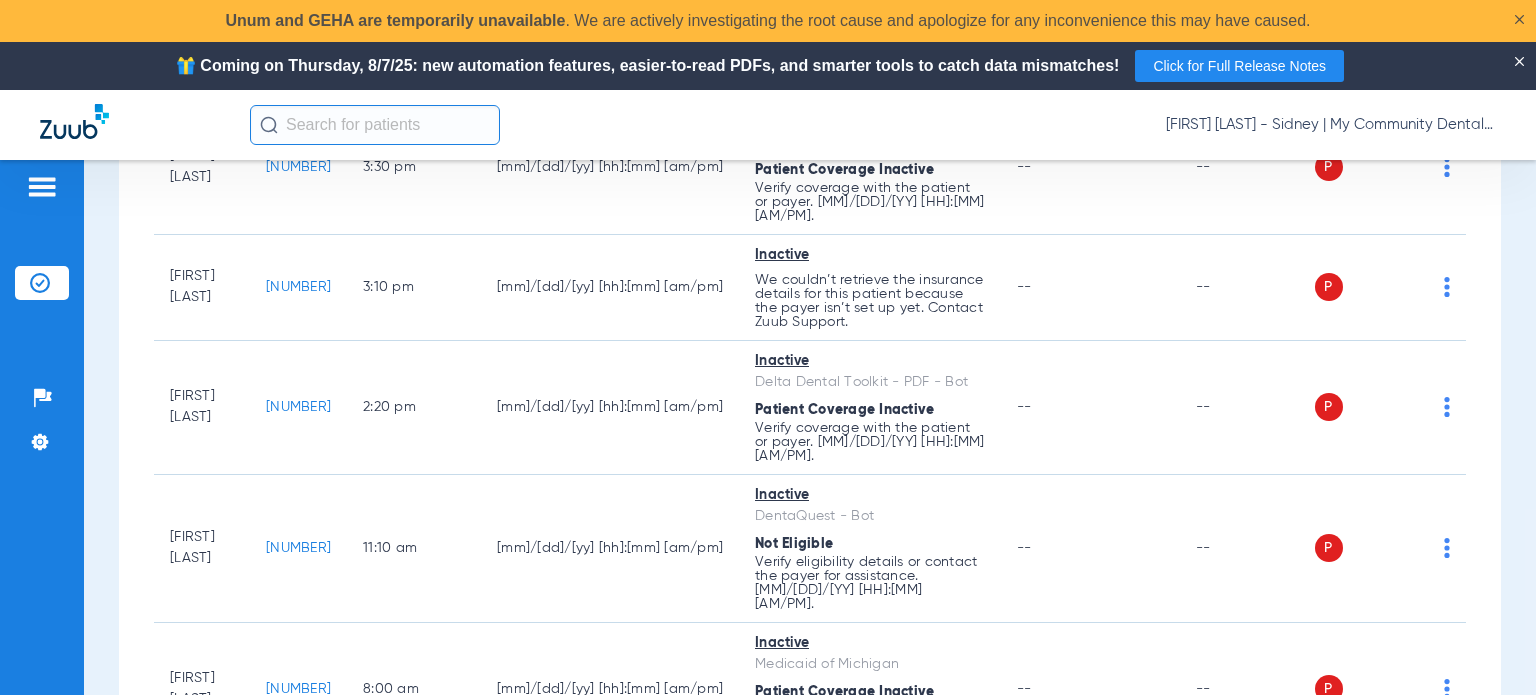 scroll, scrollTop: 0, scrollLeft: 0, axis: both 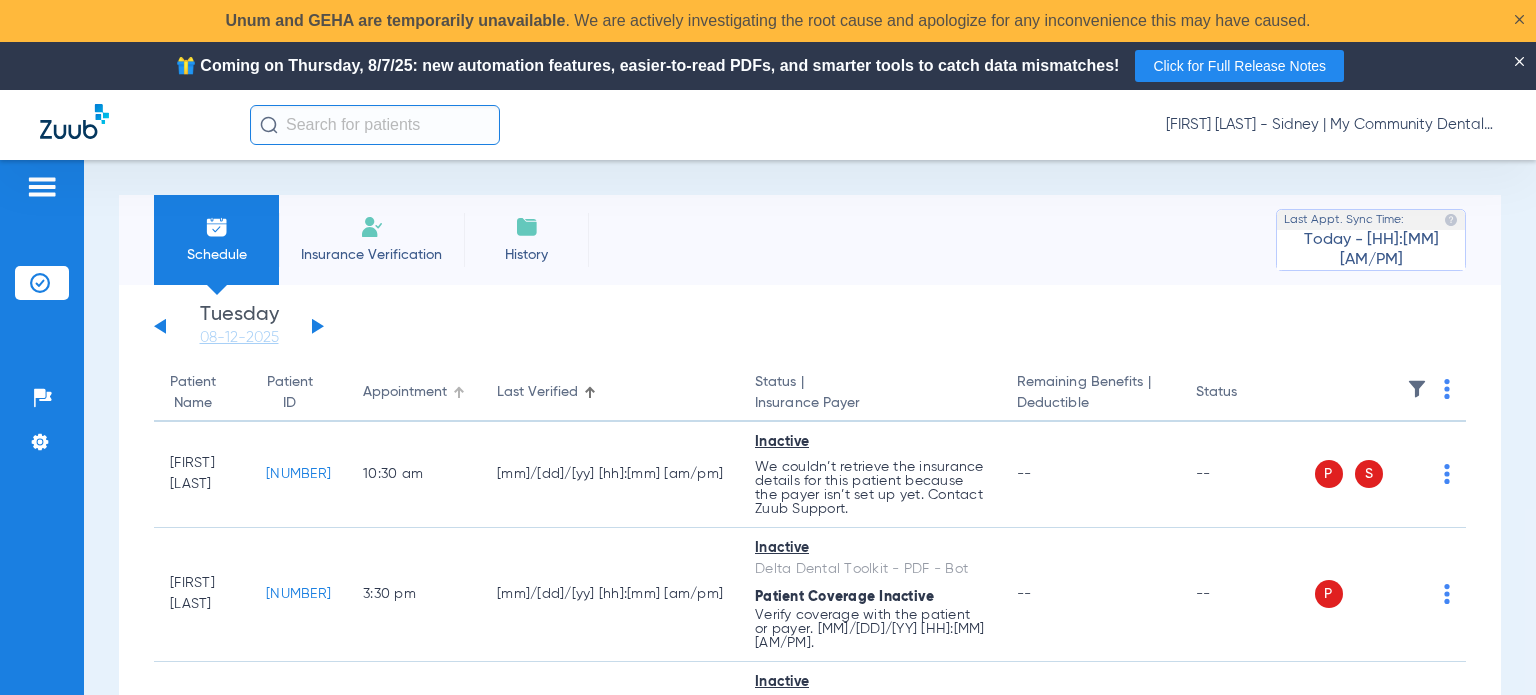 click on "Appointment" 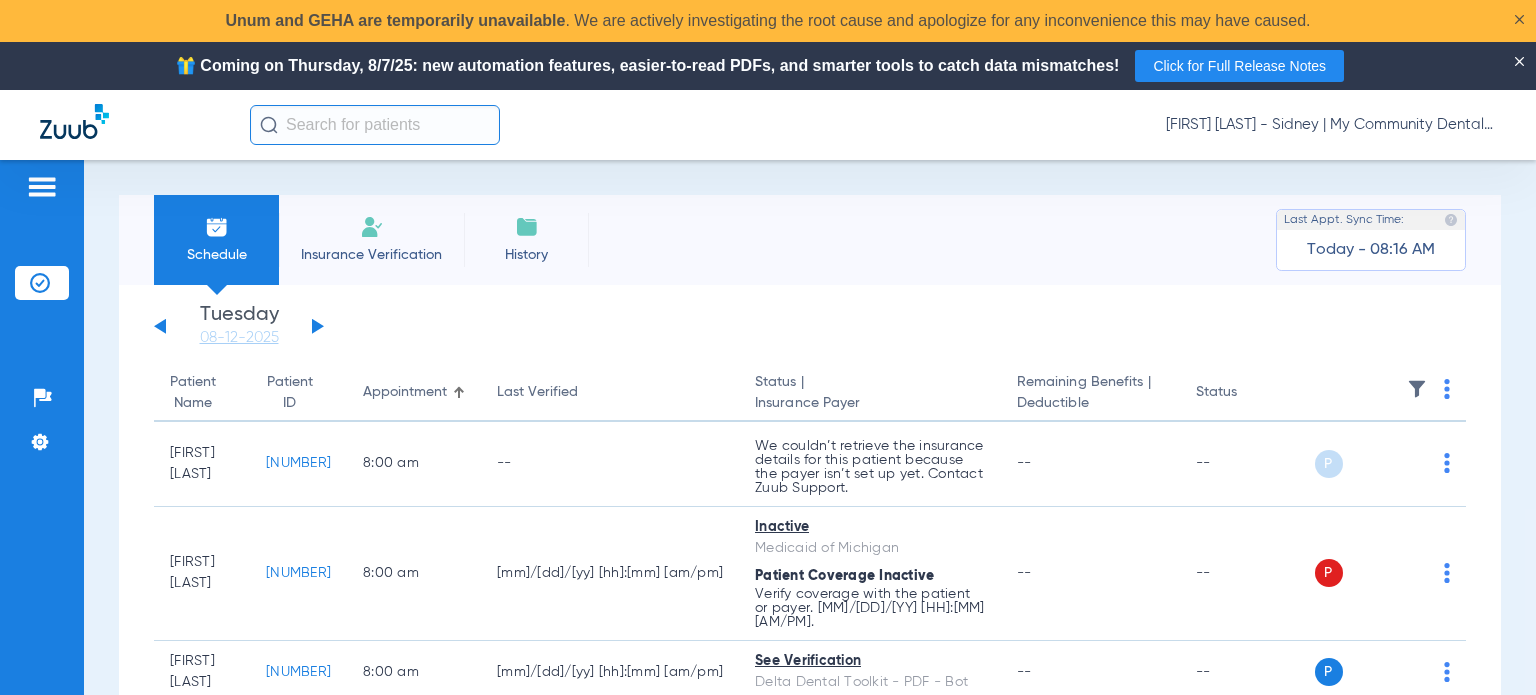 click on "Schedule Insurance Verification History Last Appt. Sync Time: Today - [HH]:[MM] [AM/PM]" 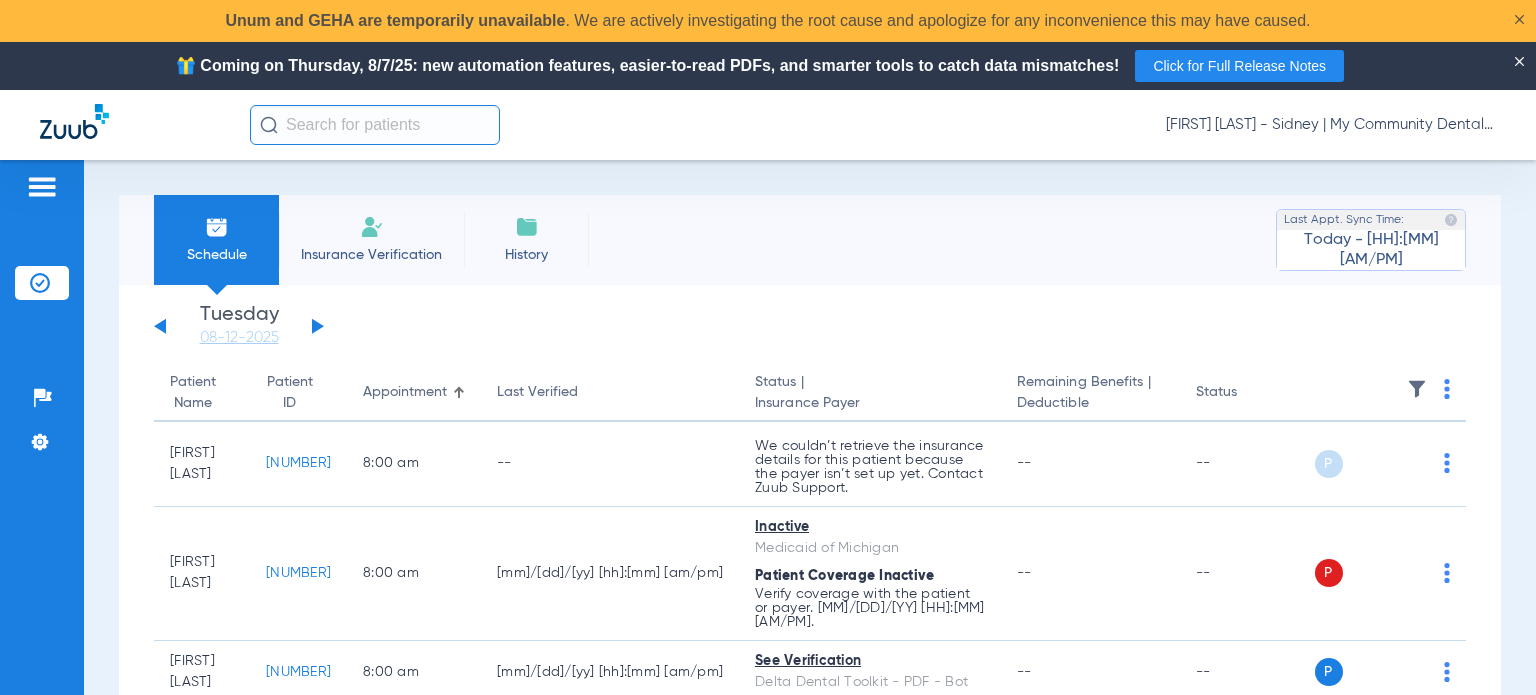 click 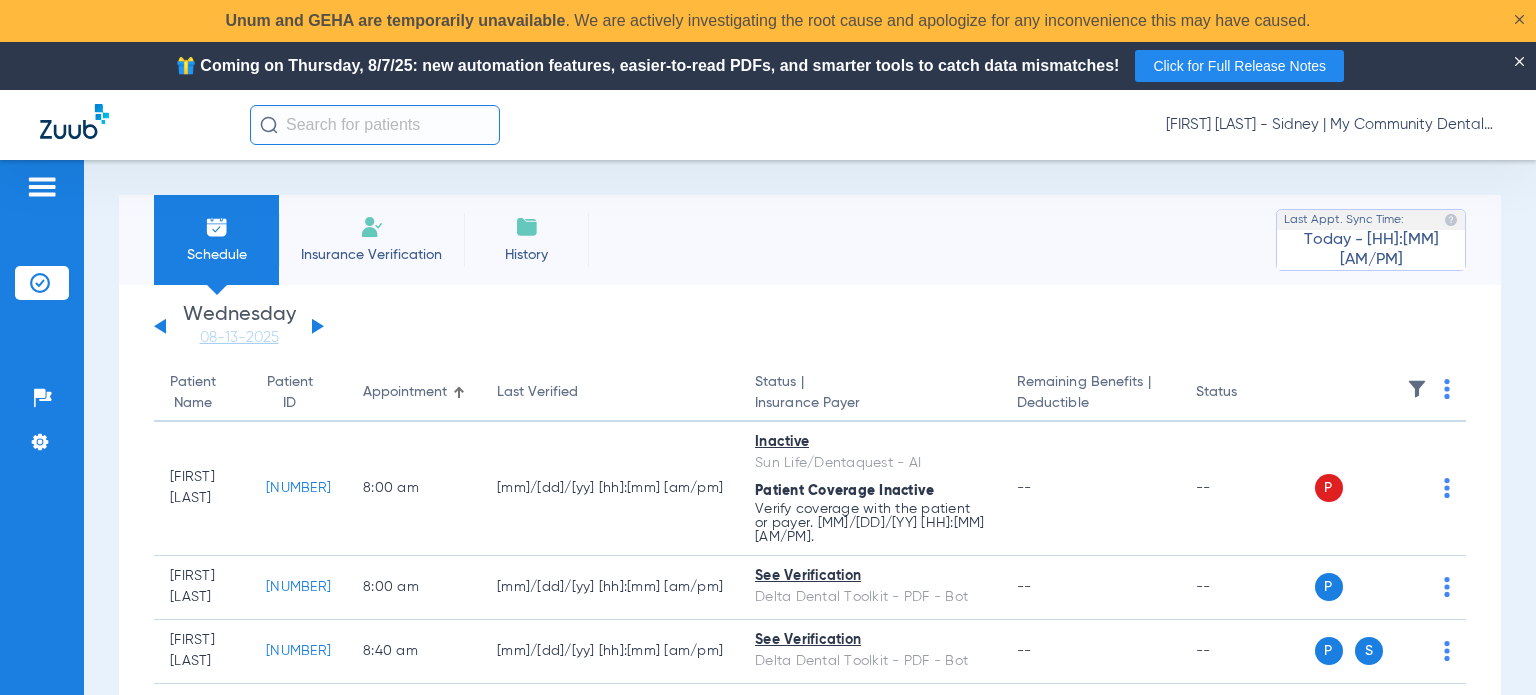 click 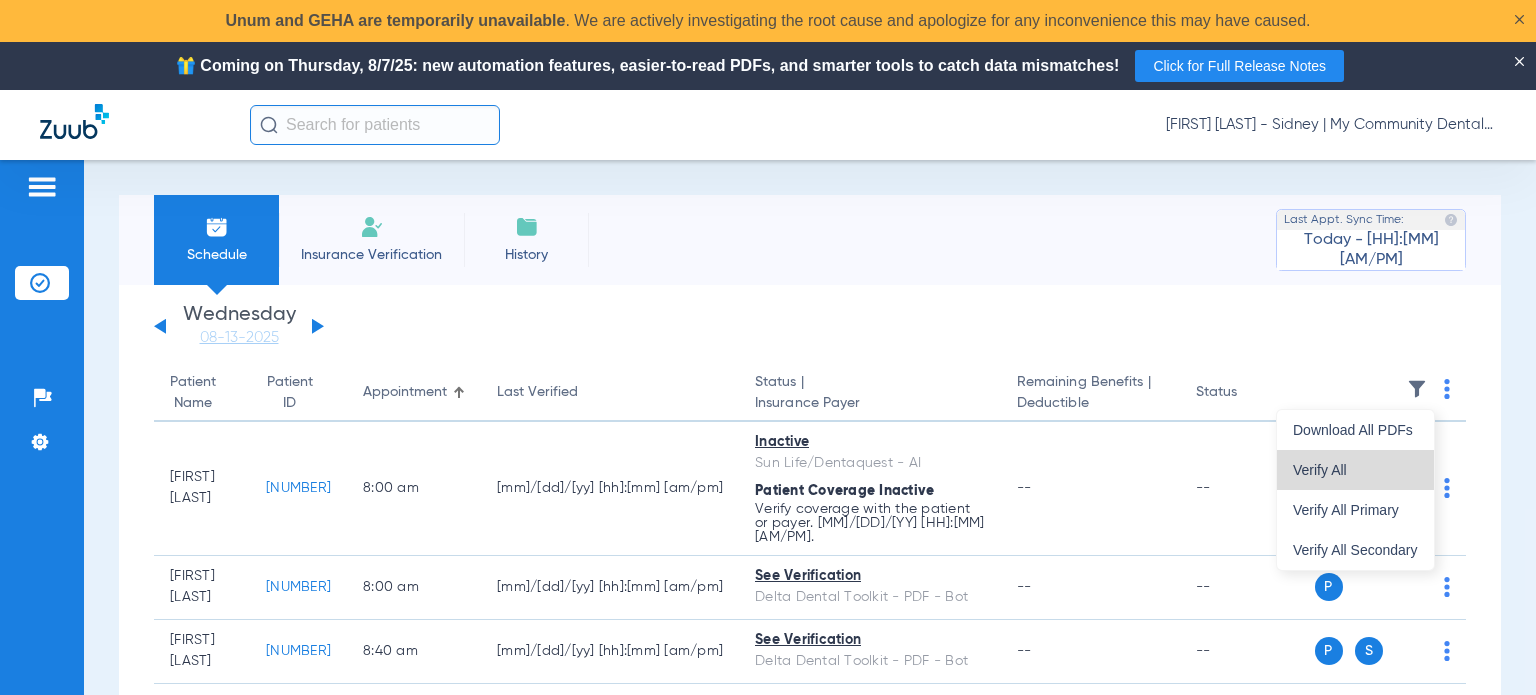 click on "Verify All" at bounding box center [1355, 470] 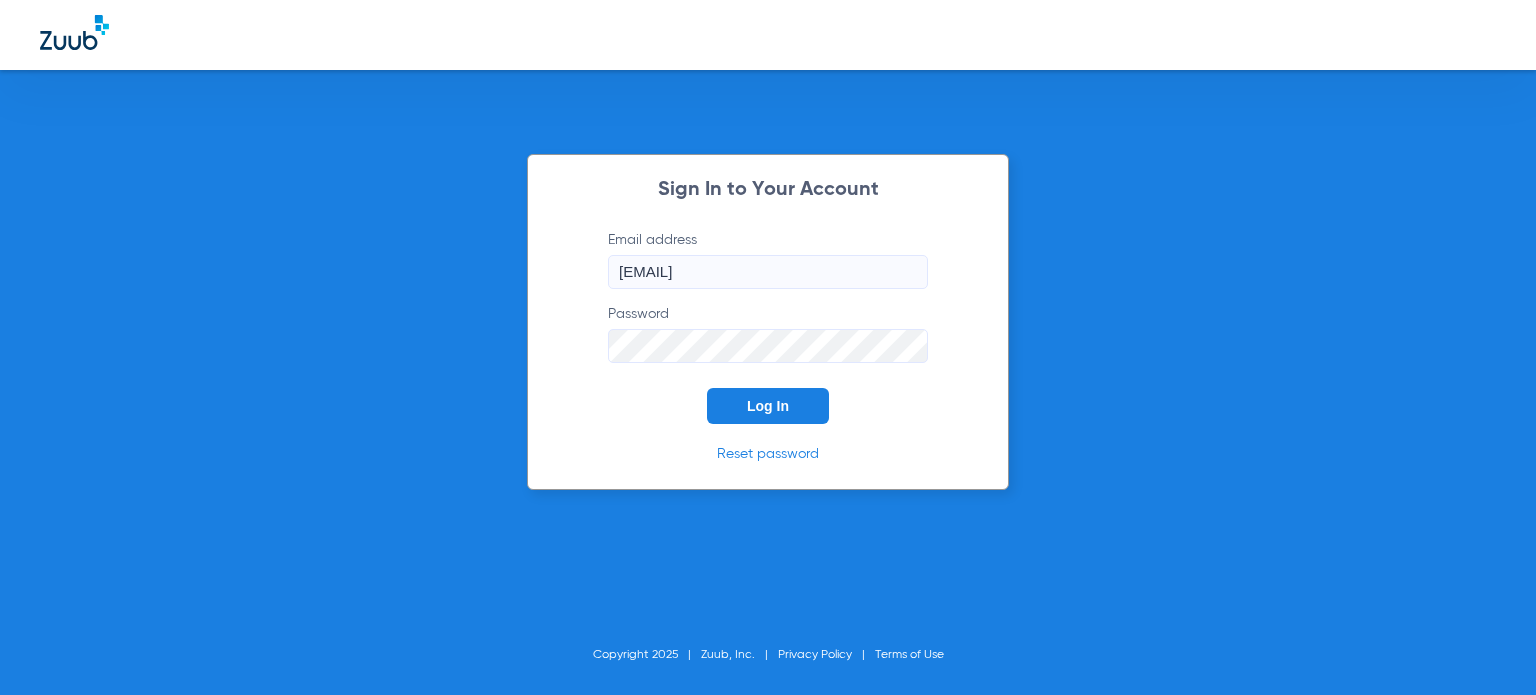scroll, scrollTop: 0, scrollLeft: 0, axis: both 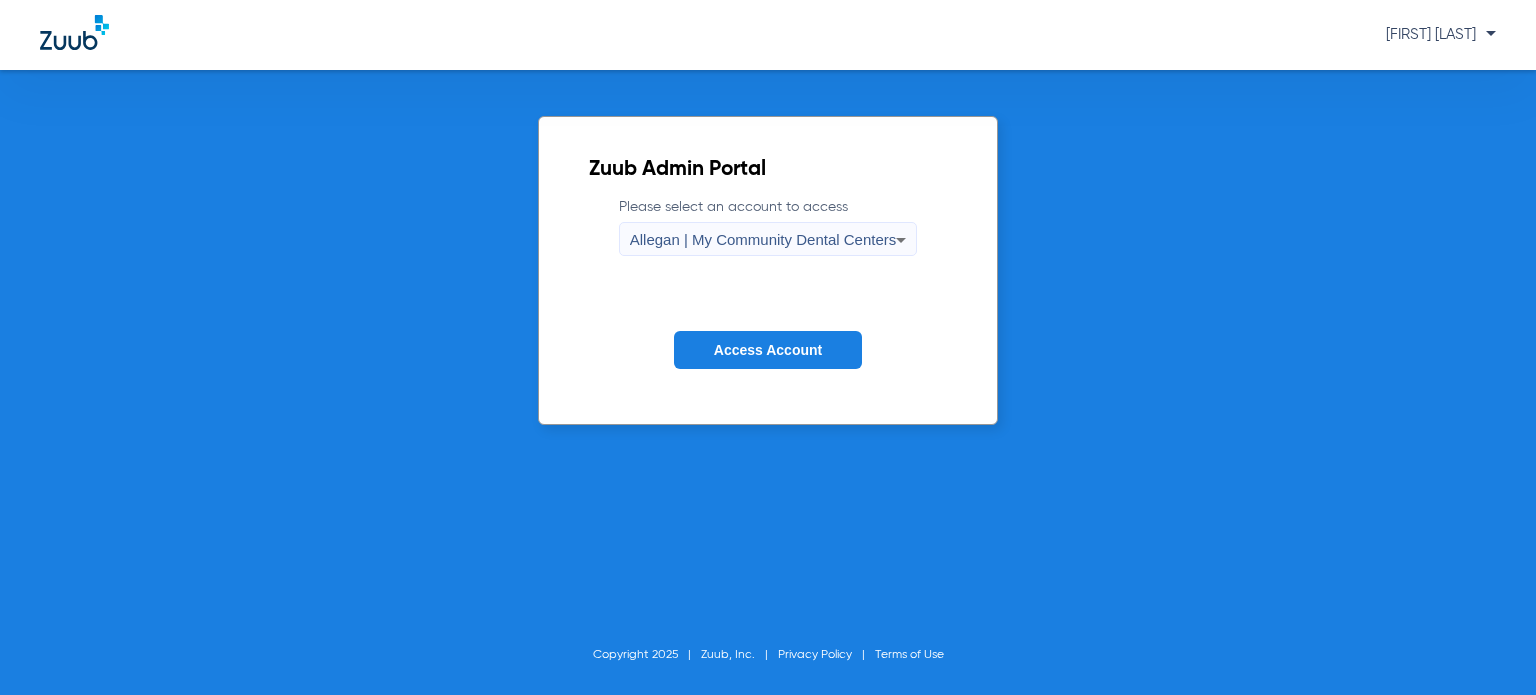 click on "Allegan | My Community Dental Centers" at bounding box center [763, 239] 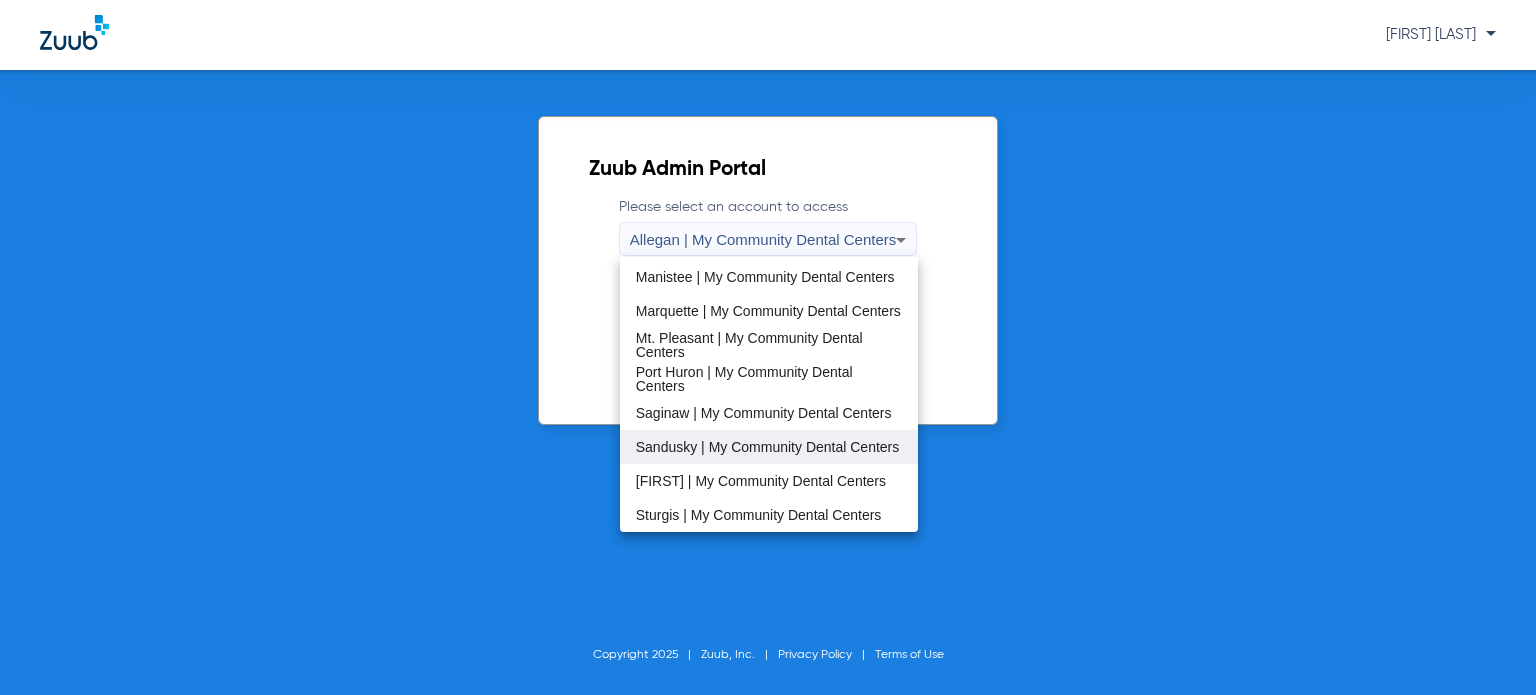 scroll, scrollTop: 600, scrollLeft: 0, axis: vertical 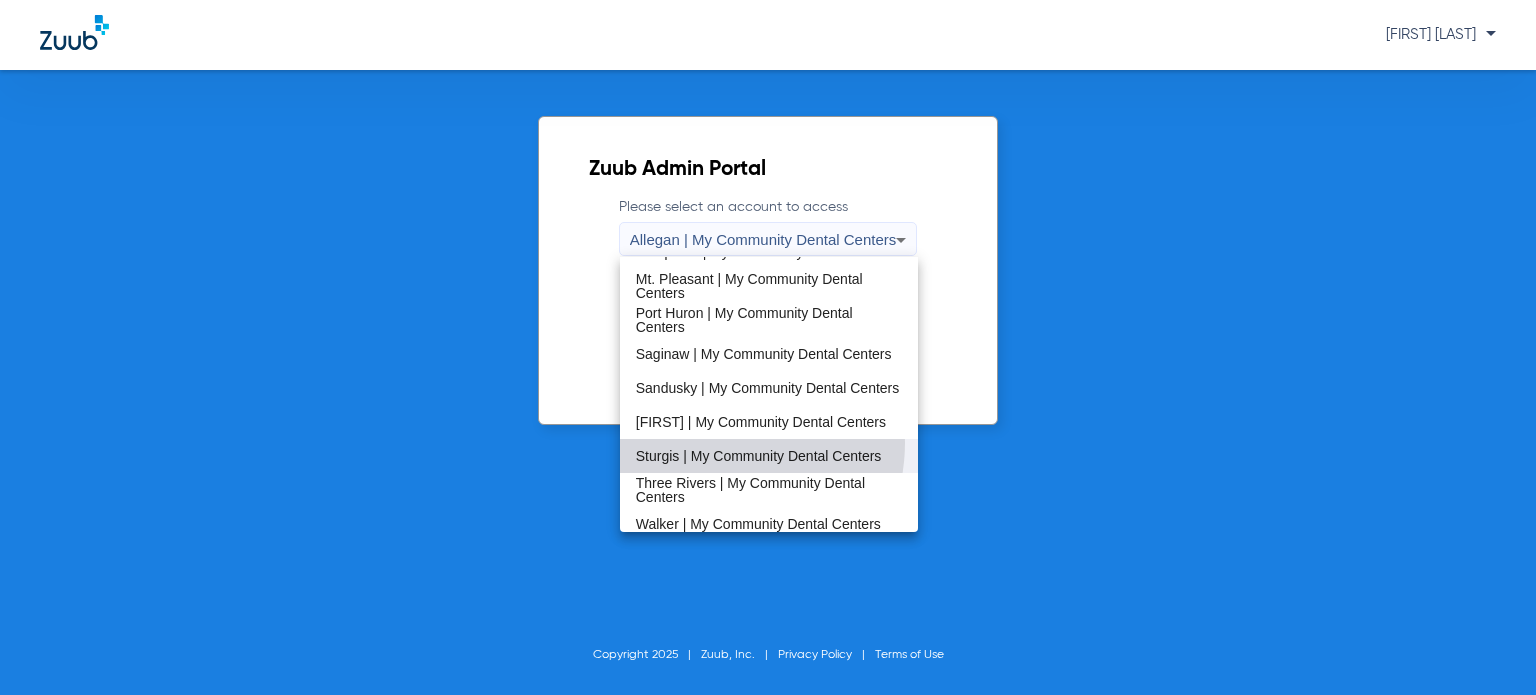 click on "Sturgis | My Community Dental Centers" at bounding box center [769, 456] 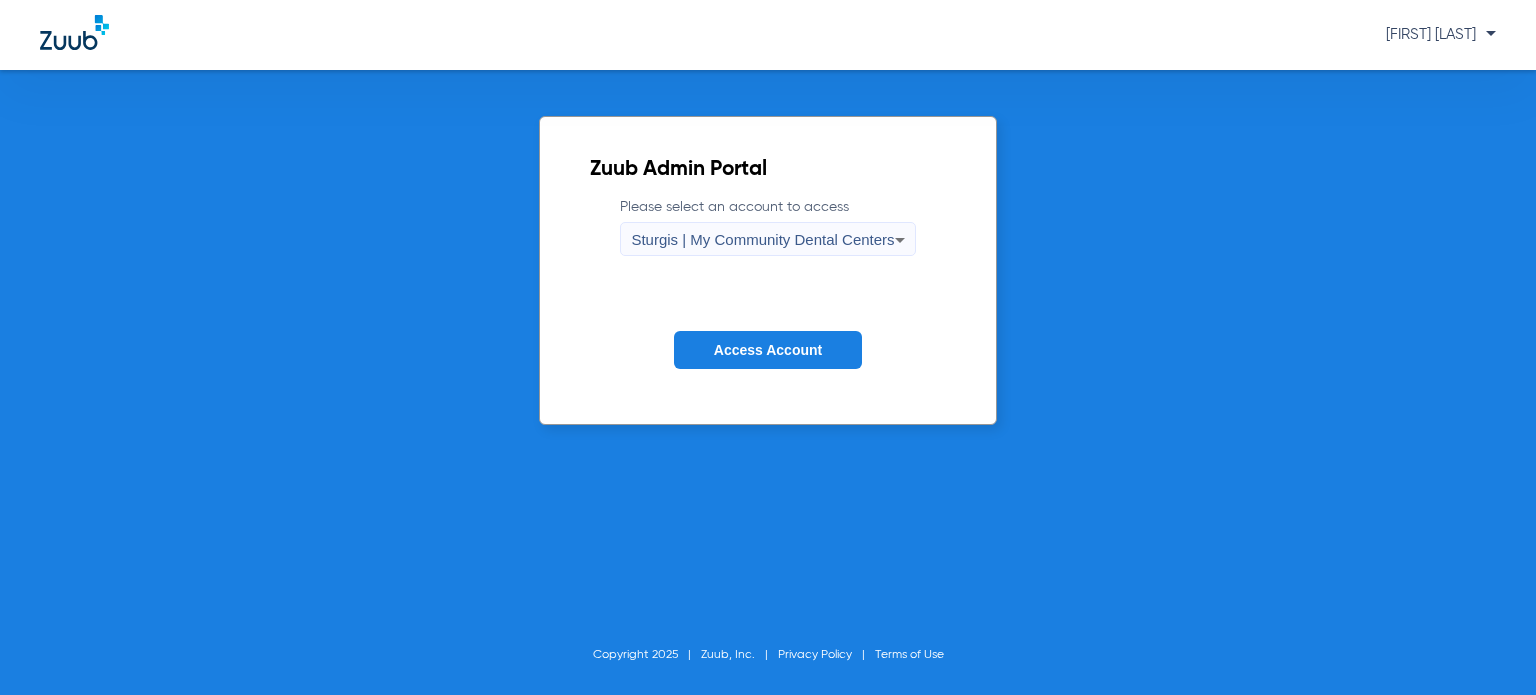 click on "Access Account" 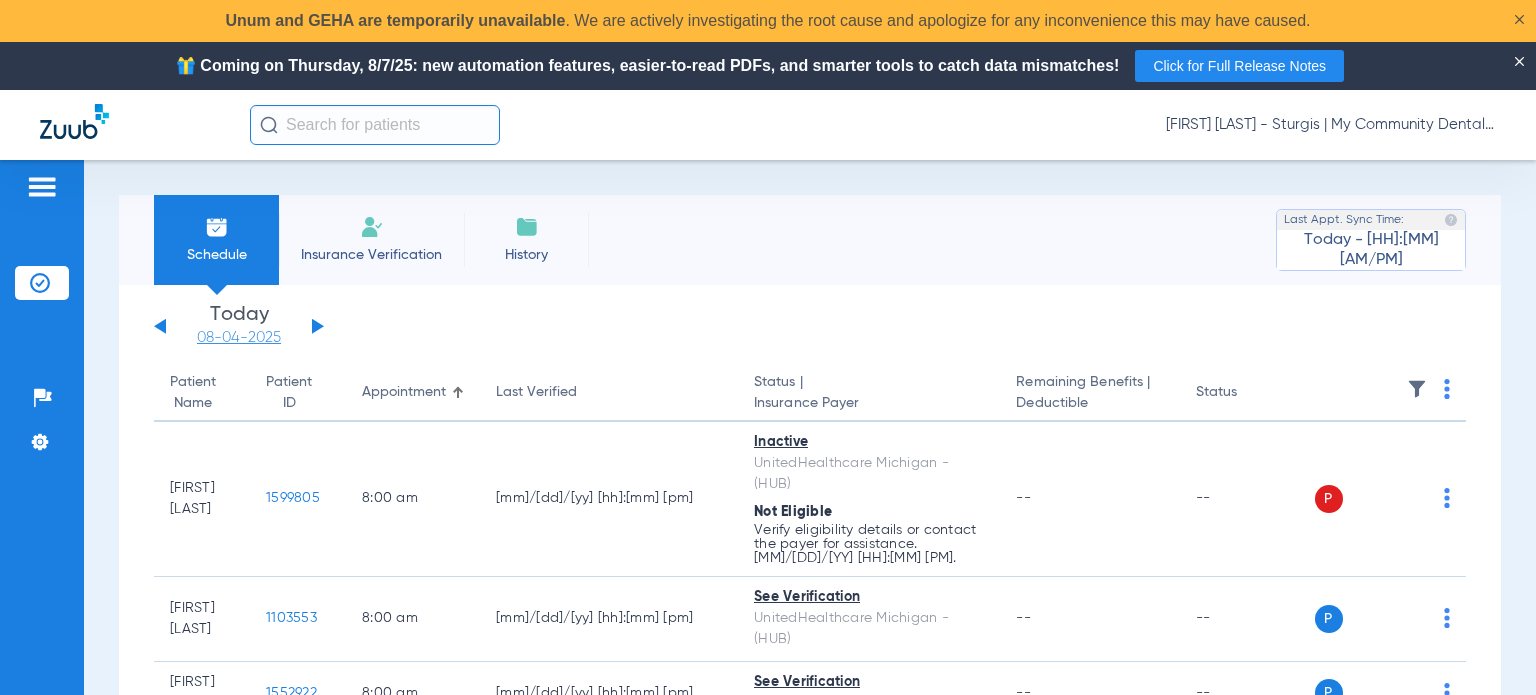 click on "08-04-2025" 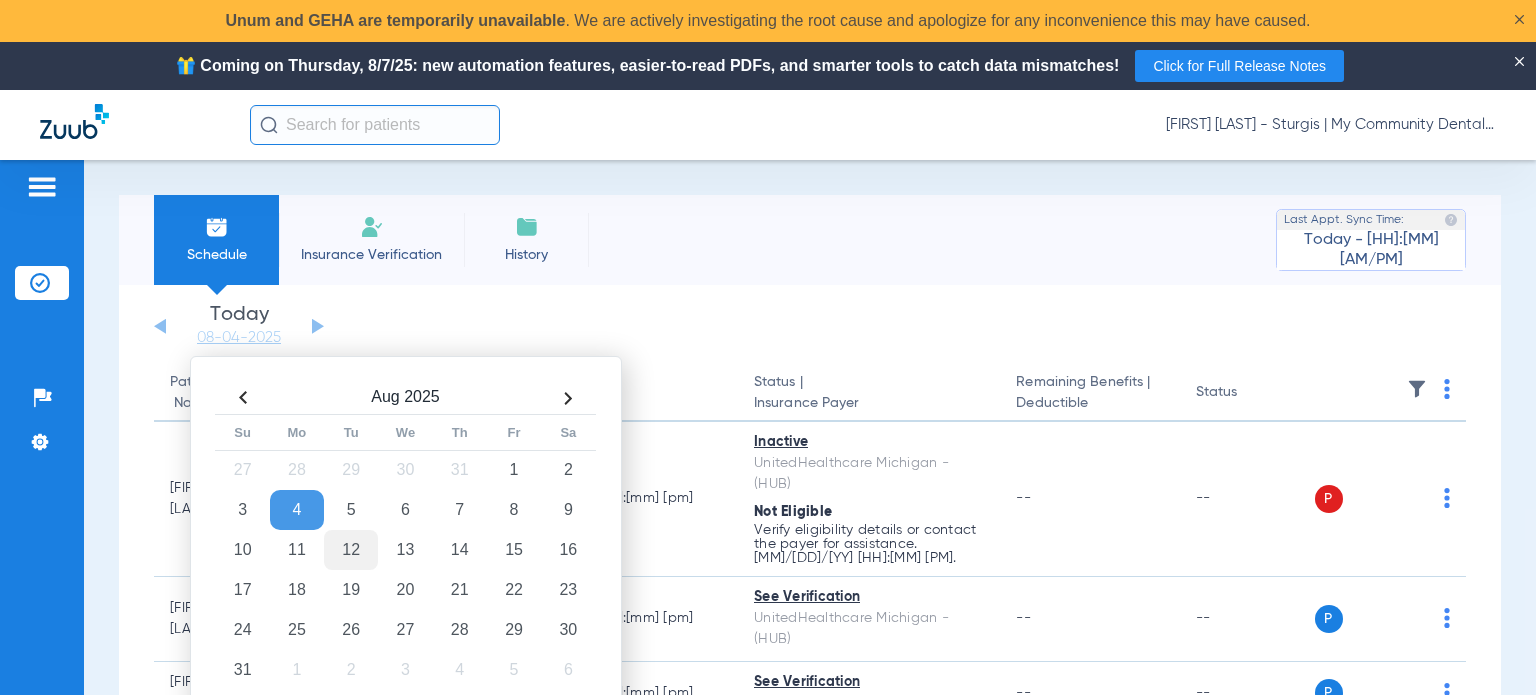 click on "12" 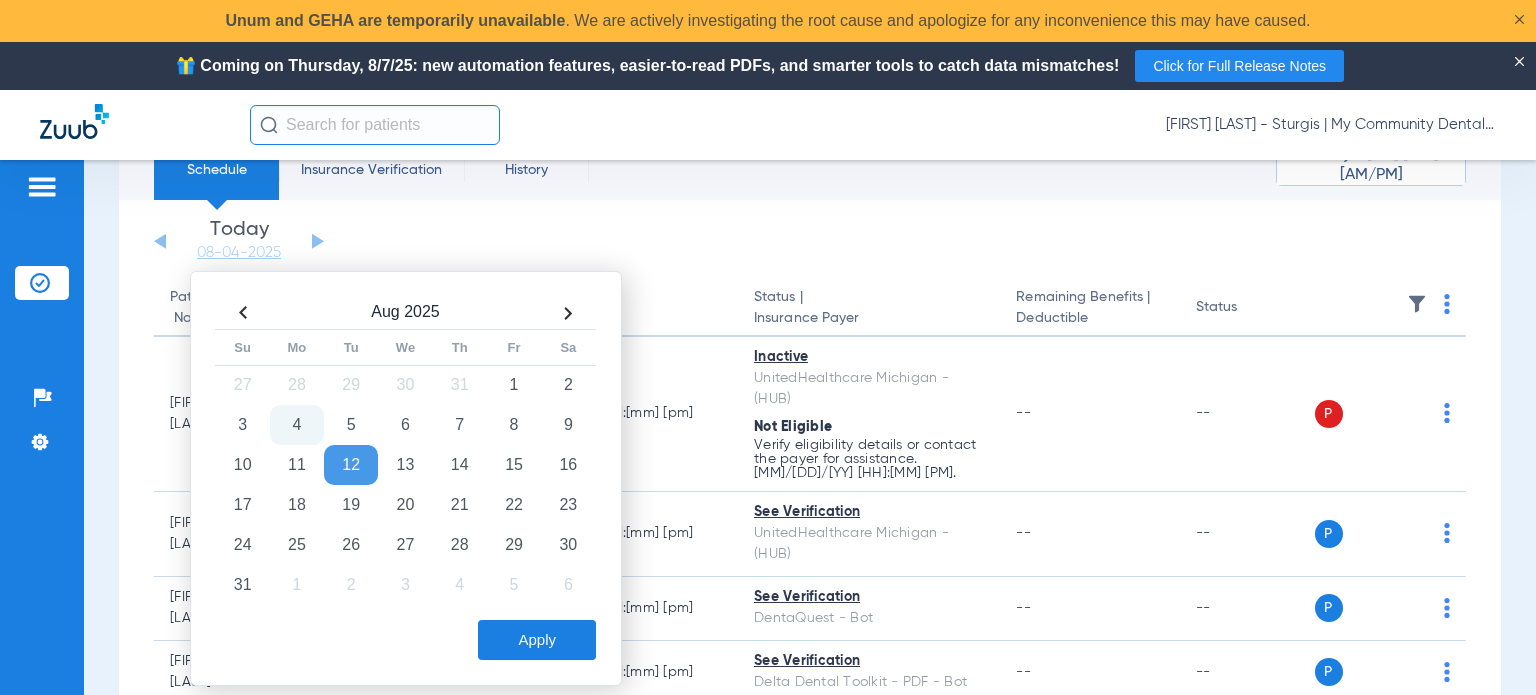 scroll, scrollTop: 200, scrollLeft: 0, axis: vertical 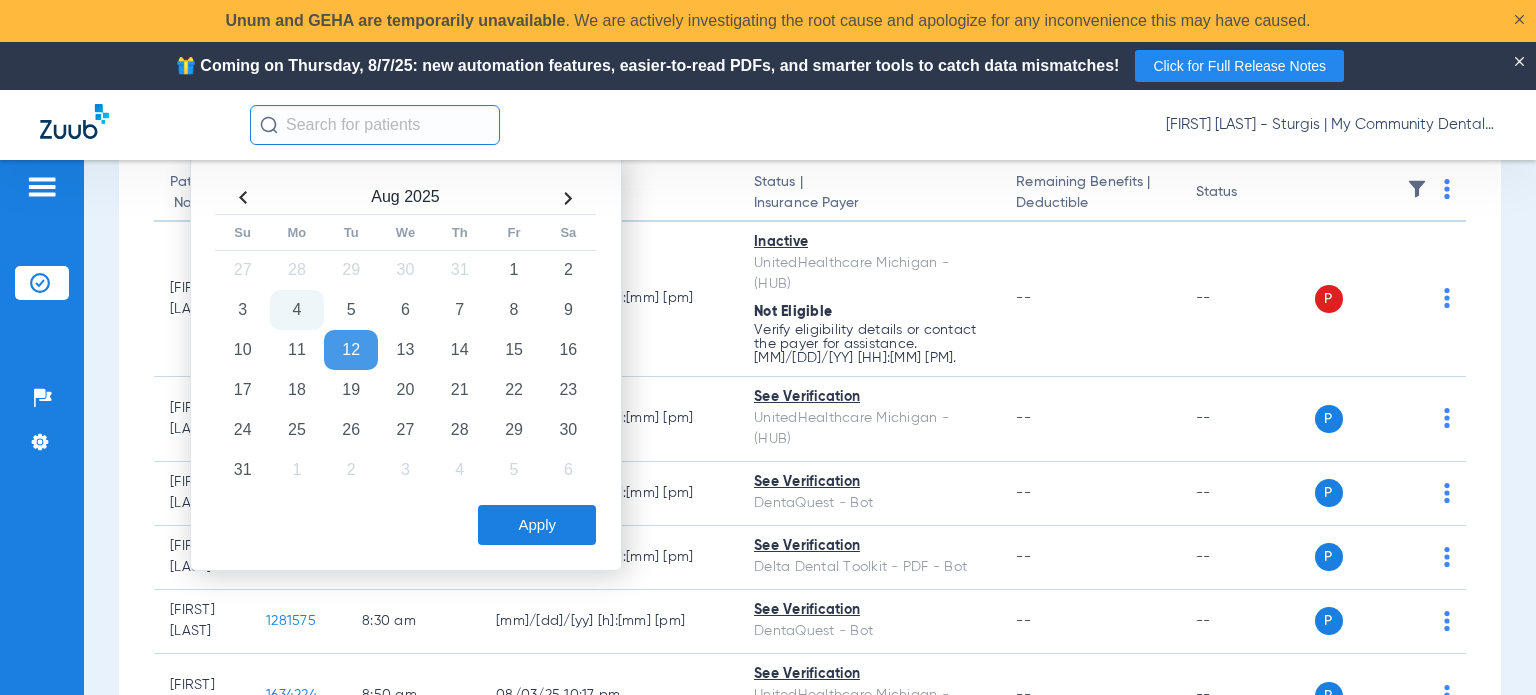 click on "Apply" 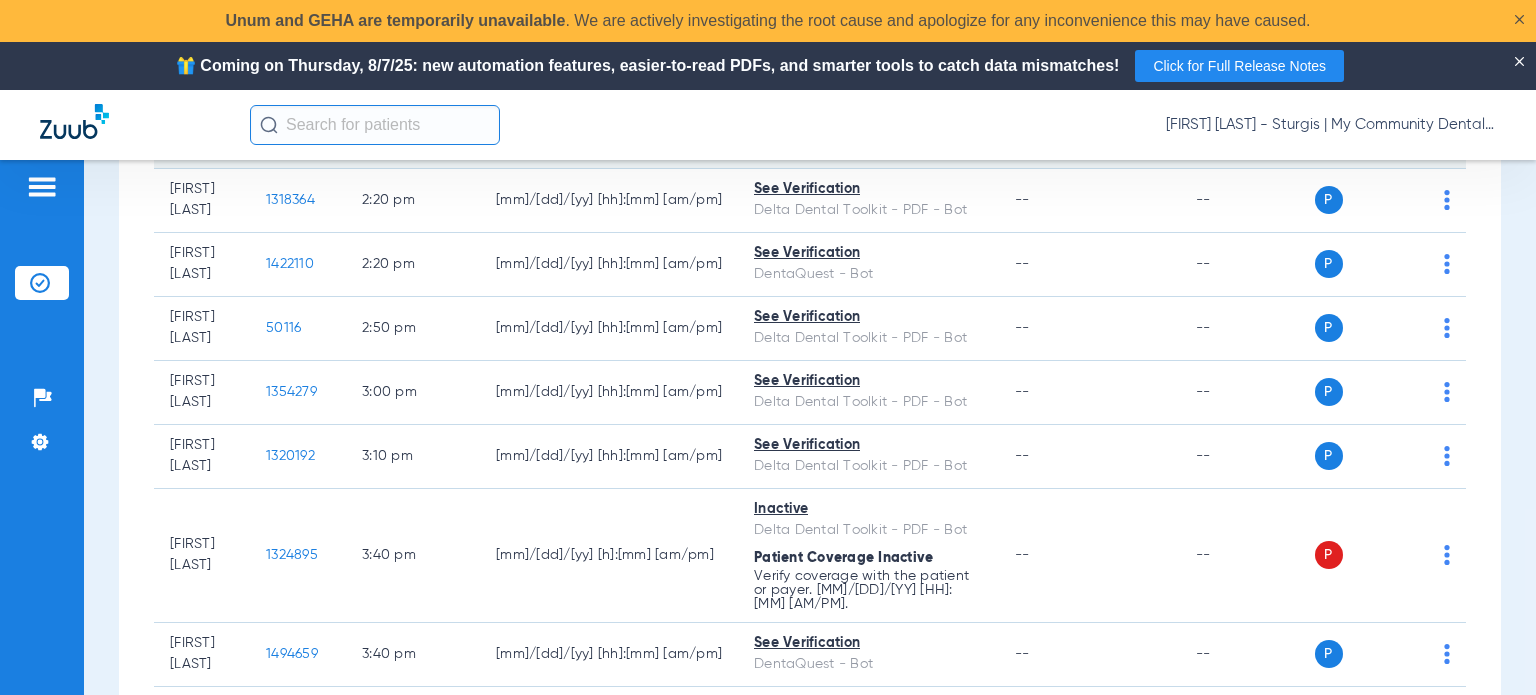 scroll, scrollTop: 2182, scrollLeft: 0, axis: vertical 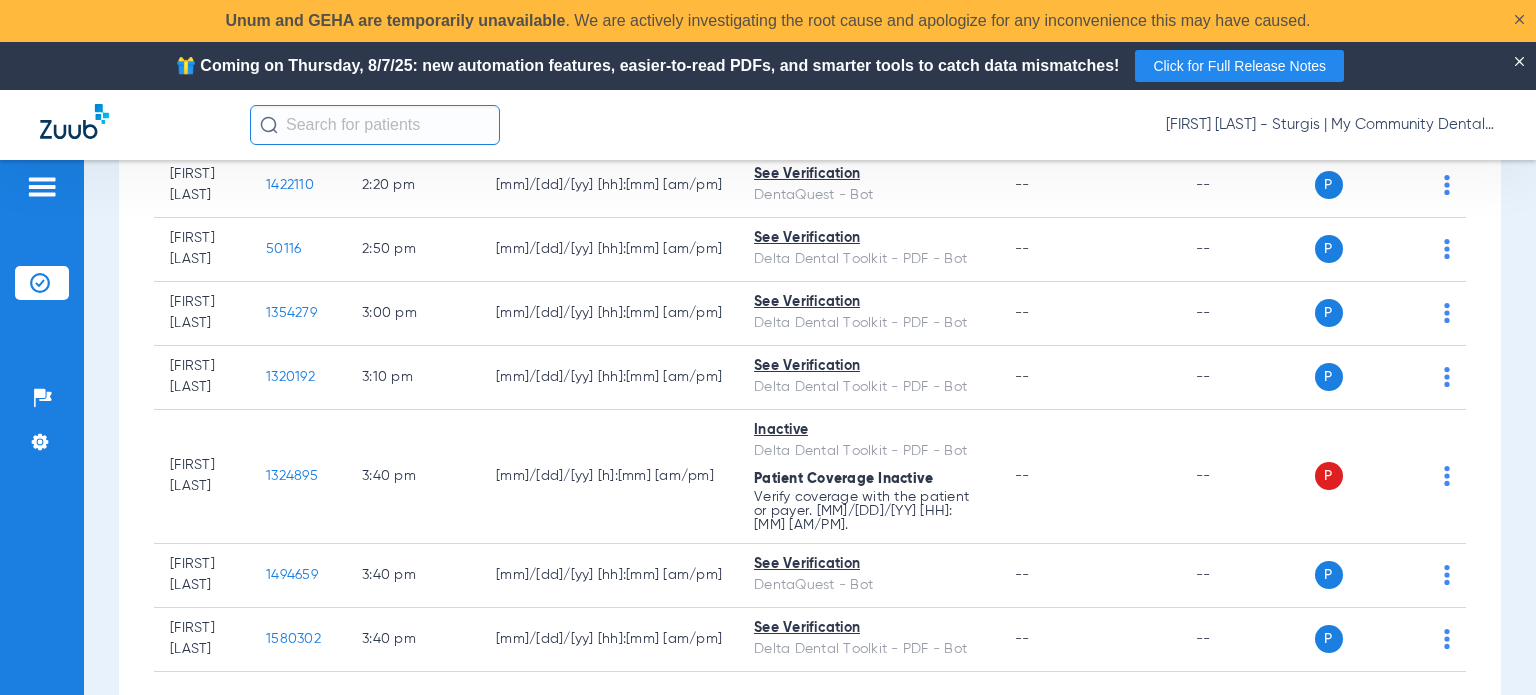 click on "Schedule Insurance Verification History  Last Appt. Sync Time:   Today - 08:11 AM   Saturday   05-31-2025   Sunday   06-01-2025   Monday   06-02-2025   Tuesday   06-03-2025   Wednesday   06-04-2025   Thursday   06-05-2025   Friday   06-06-2025   Saturday   06-07-2025   Sunday   06-08-2025   Monday   06-09-2025   Tuesday   06-10-2025   Wednesday   06-11-2025   Thursday   06-12-2025   Friday   06-13-2025   Saturday   06-14-2025   Sunday   06-15-2025   Monday   06-16-2025   Tuesday   06-17-2025   Wednesday   06-18-2025   Thursday   06-19-2025   Friday   06-20-2025   Saturday   06-21-2025   Sunday   06-22-2025   Monday   06-23-2025   Tuesday   06-24-2025   Wednesday   06-25-2025   Thursday   06-26-2025   Friday   06-27-2025   Saturday   06-28-2025   Sunday   06-29-2025   Monday   06-30-2025   Tuesday   07-01-2025   Wednesday   07-02-2025   Thursday   07-03-2025   Friday   07-04-2025   Saturday   07-05-2025   Sunday   07-06-2025   Monday   07-07-2025   Tuesday   07-08-2025   Wednesday   07-09-2025   Thursday  Su 1" at bounding box center (810, 472) 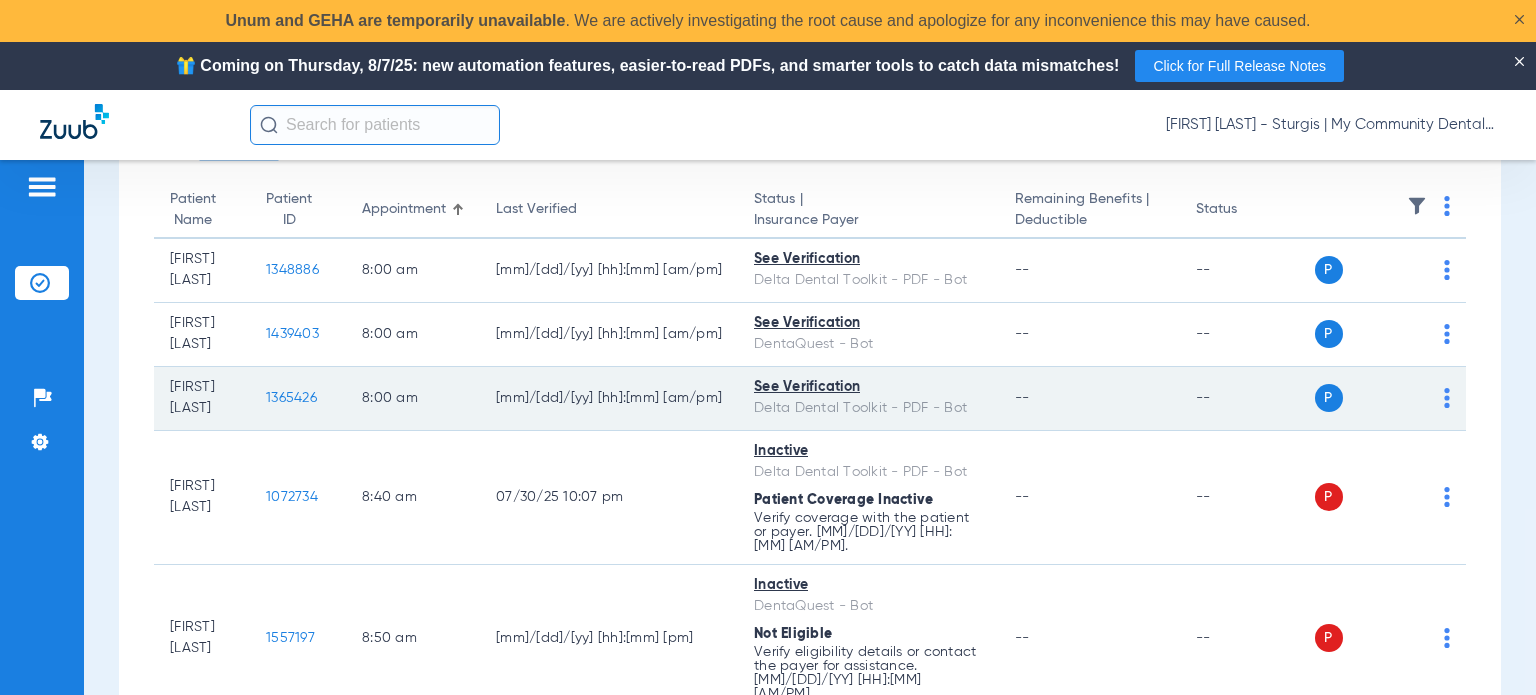 scroll, scrollTop: 0, scrollLeft: 0, axis: both 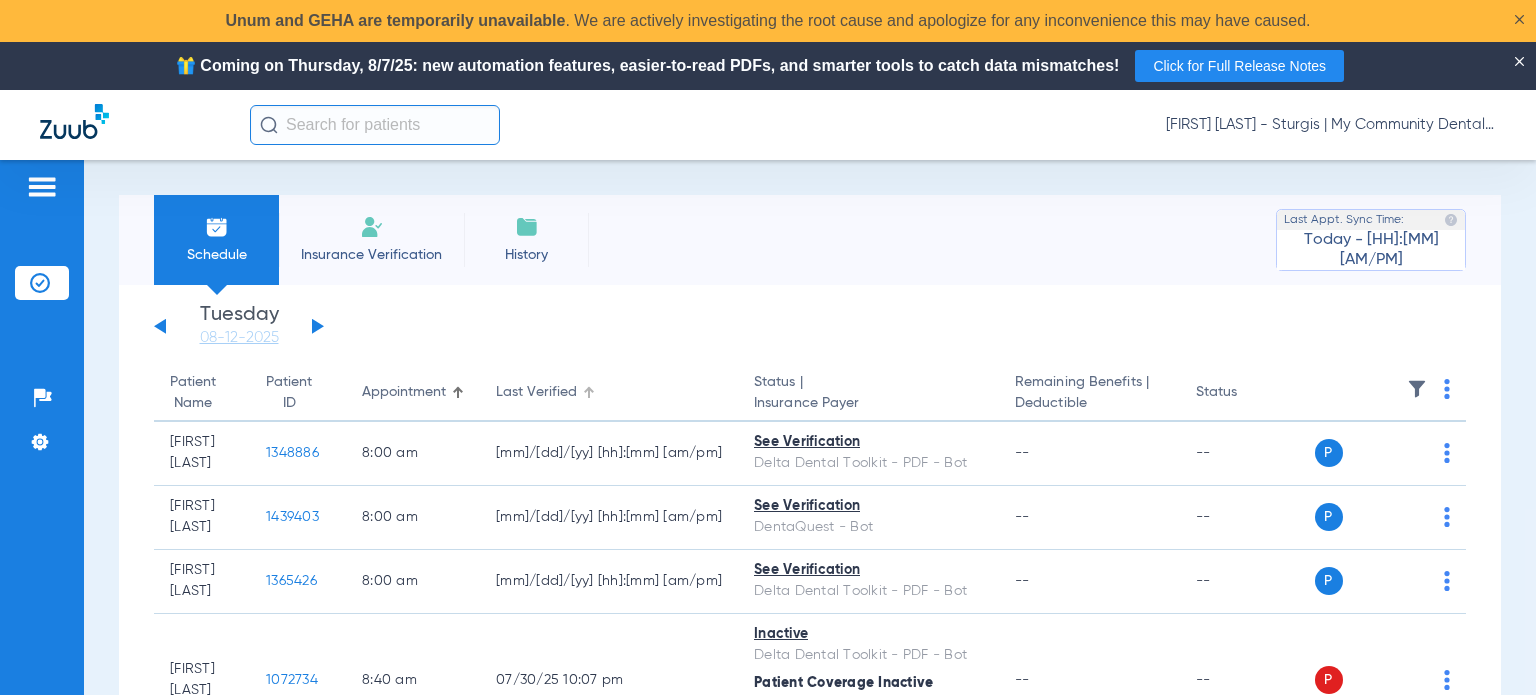 click on "Last Verified" 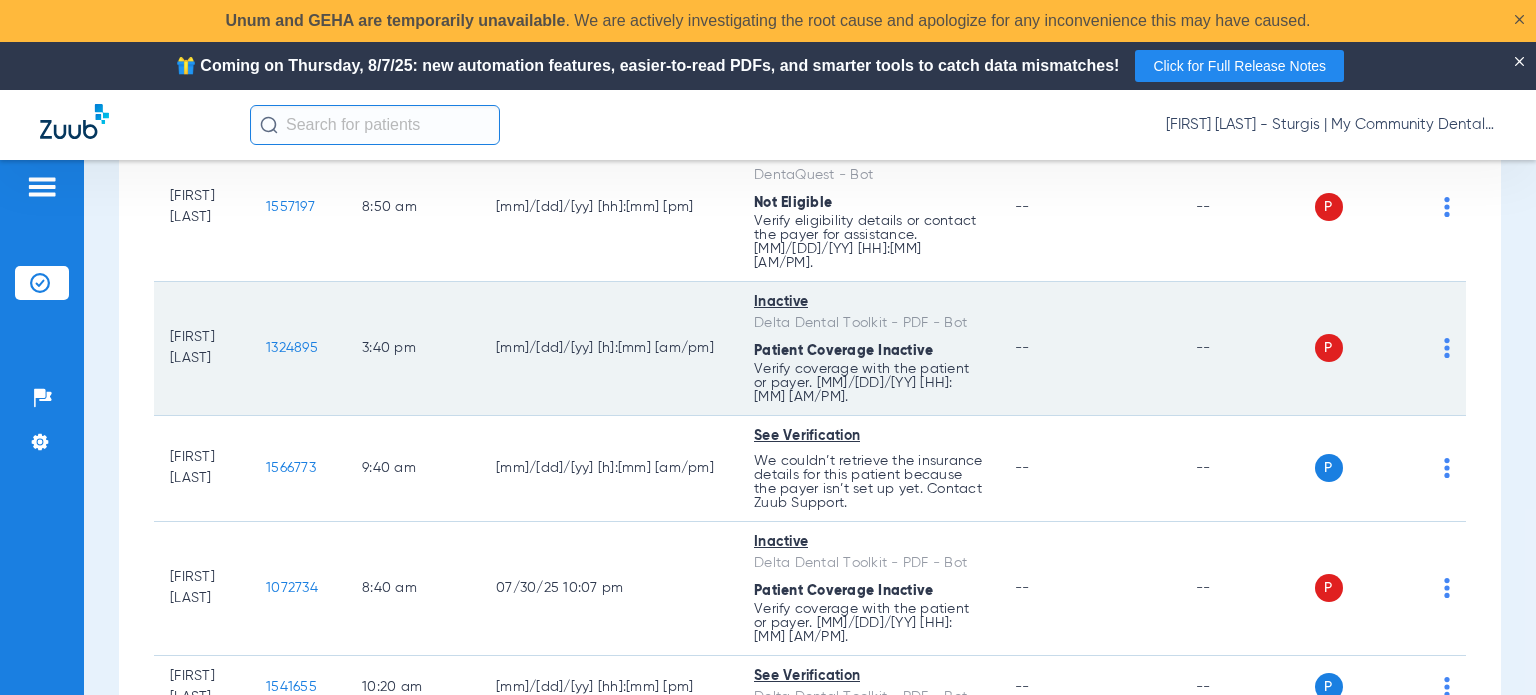 scroll, scrollTop: 300, scrollLeft: 0, axis: vertical 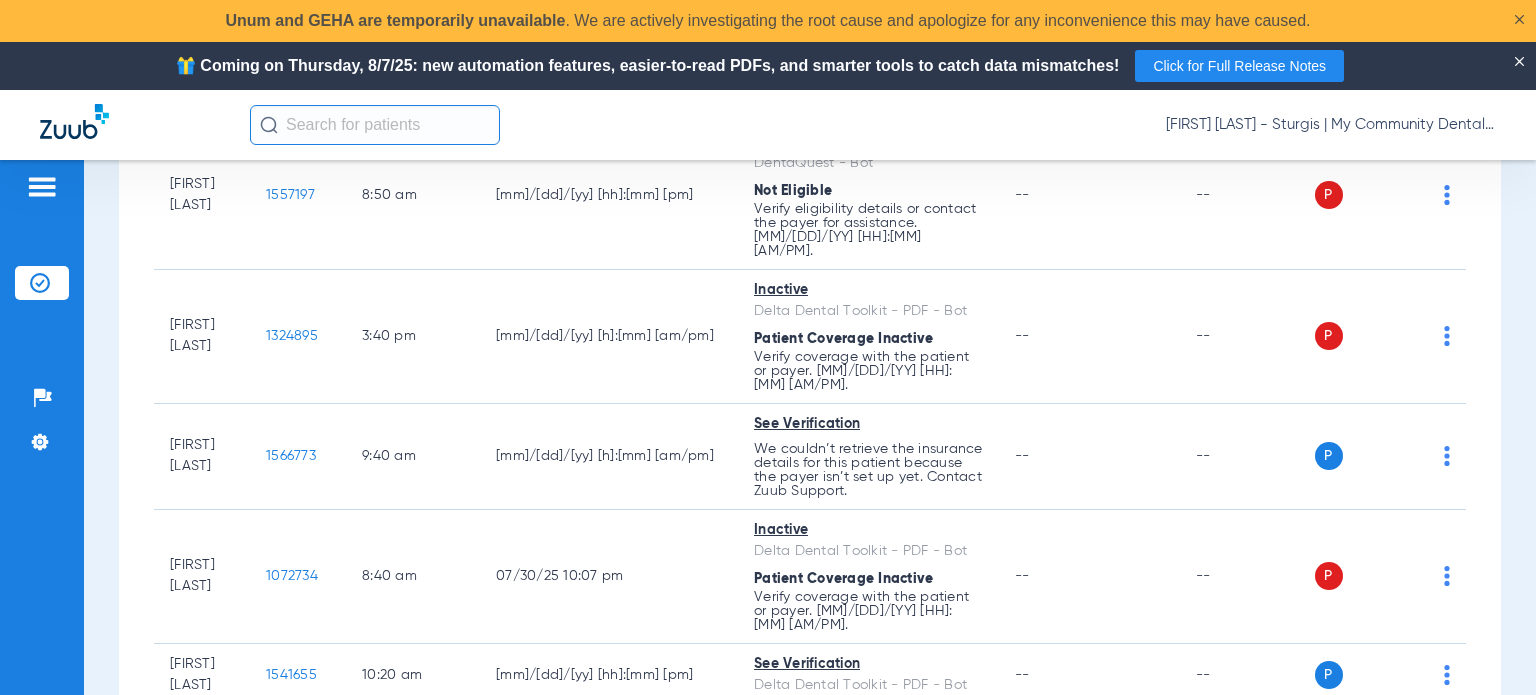 click on "Schedule Insurance Verification History  Last Appt. Sync Time:   Today - 08:11 AM   Saturday   05-31-2025   Sunday   06-01-2025   Monday   06-02-2025   Tuesday   06-03-2025   Wednesday   06-04-2025   Thursday   06-05-2025   Friday   06-06-2025   Saturday   06-07-2025   Sunday   06-08-2025   Monday   06-09-2025   Tuesday   06-10-2025   Wednesday   06-11-2025   Thursday   06-12-2025   Friday   06-13-2025   Saturday   06-14-2025   Sunday   06-15-2025   Monday   06-16-2025   Tuesday   06-17-2025   Wednesday   06-18-2025   Thursday   06-19-2025   Friday   06-20-2025   Saturday   06-21-2025   Sunday   06-22-2025   Monday   06-23-2025   Tuesday   06-24-2025   Wednesday   06-25-2025   Thursday   06-26-2025   Friday   06-27-2025   Saturday   06-28-2025   Sunday   06-29-2025   Monday   06-30-2025   Tuesday   07-01-2025   Wednesday   07-02-2025   Thursday   07-03-2025   Friday   07-04-2025   Saturday   07-05-2025   Sunday   07-06-2025   Monday   07-07-2025   Tuesday   07-08-2025   Wednesday   07-09-2025   Thursday  Su 1" at bounding box center (810, 472) 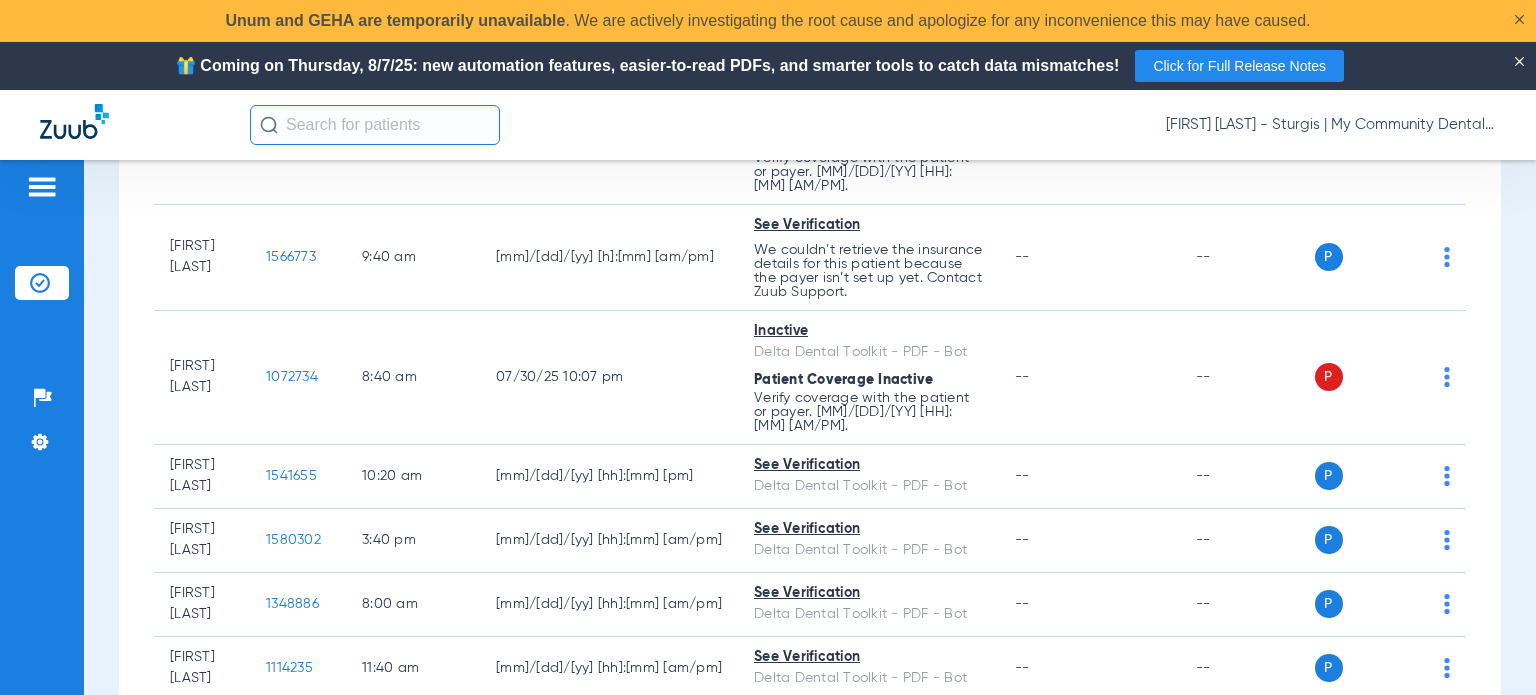scroll, scrollTop: 500, scrollLeft: 0, axis: vertical 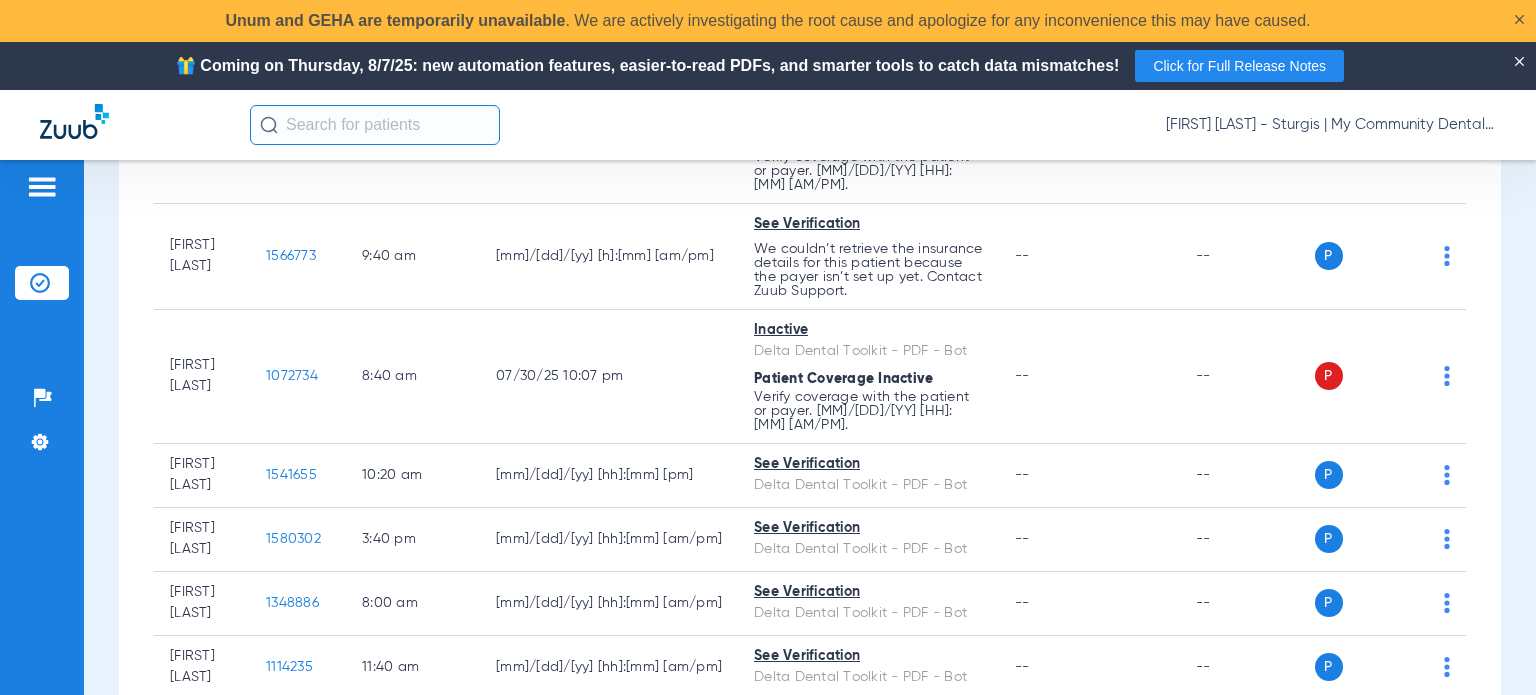 click on "Schedule Insurance Verification History  Last Appt. Sync Time:   Today - 08:11 AM   Saturday   05-31-2025   Sunday   06-01-2025   Monday   06-02-2025   Tuesday   06-03-2025   Wednesday   06-04-2025   Thursday   06-05-2025   Friday   06-06-2025   Saturday   06-07-2025   Sunday   06-08-2025   Monday   06-09-2025   Tuesday   06-10-2025   Wednesday   06-11-2025   Thursday   06-12-2025   Friday   06-13-2025   Saturday   06-14-2025   Sunday   06-15-2025   Monday   06-16-2025   Tuesday   06-17-2025   Wednesday   06-18-2025   Thursday   06-19-2025   Friday   06-20-2025   Saturday   06-21-2025   Sunday   06-22-2025   Monday   06-23-2025   Tuesday   06-24-2025   Wednesday   06-25-2025   Thursday   06-26-2025   Friday   06-27-2025   Saturday   06-28-2025   Sunday   06-29-2025   Monday   06-30-2025   Tuesday   07-01-2025   Wednesday   07-02-2025   Thursday   07-03-2025   Friday   07-04-2025   Saturday   07-05-2025   Sunday   07-06-2025   Monday   07-07-2025   Tuesday   07-08-2025   Wednesday   07-09-2025   Thursday  Su 1" at bounding box center (810, 472) 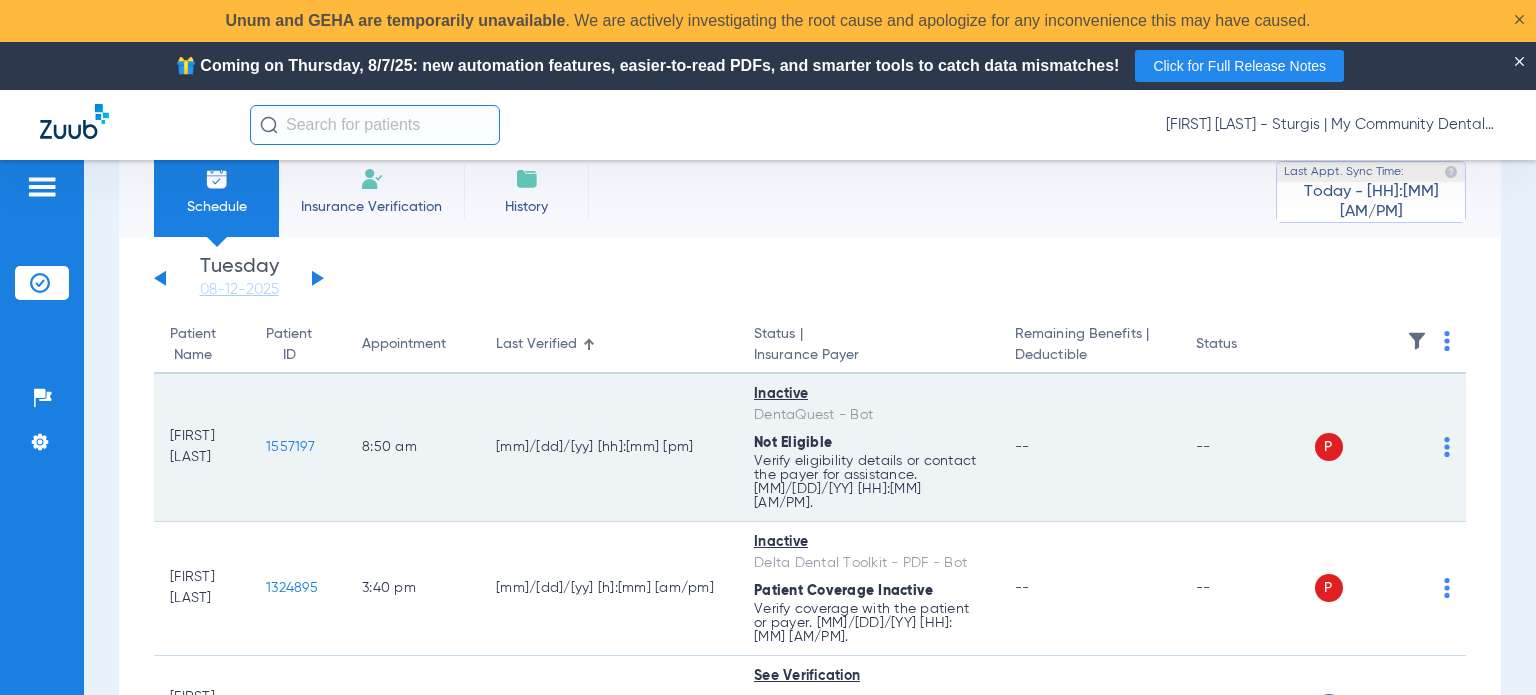 scroll, scrollTop: 0, scrollLeft: 0, axis: both 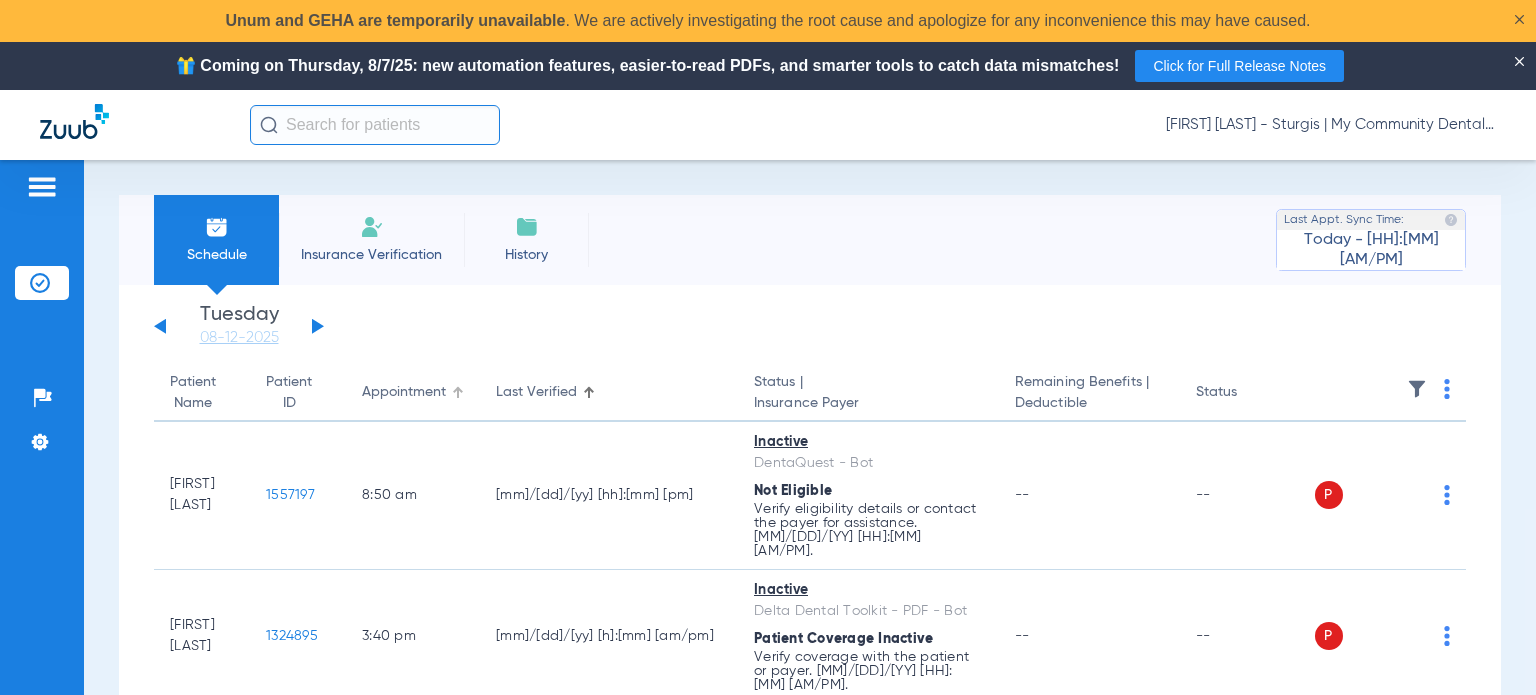 click on "Appointment" 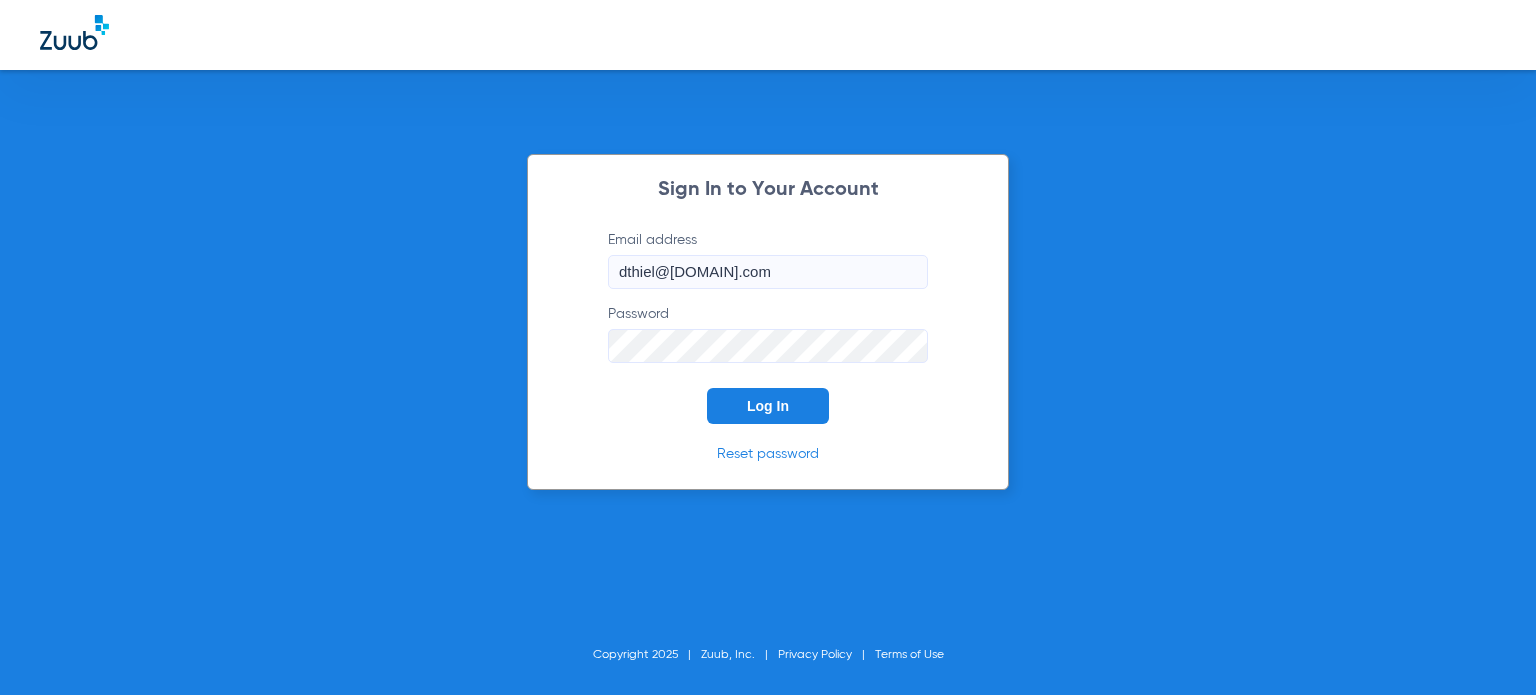 scroll, scrollTop: 0, scrollLeft: 0, axis: both 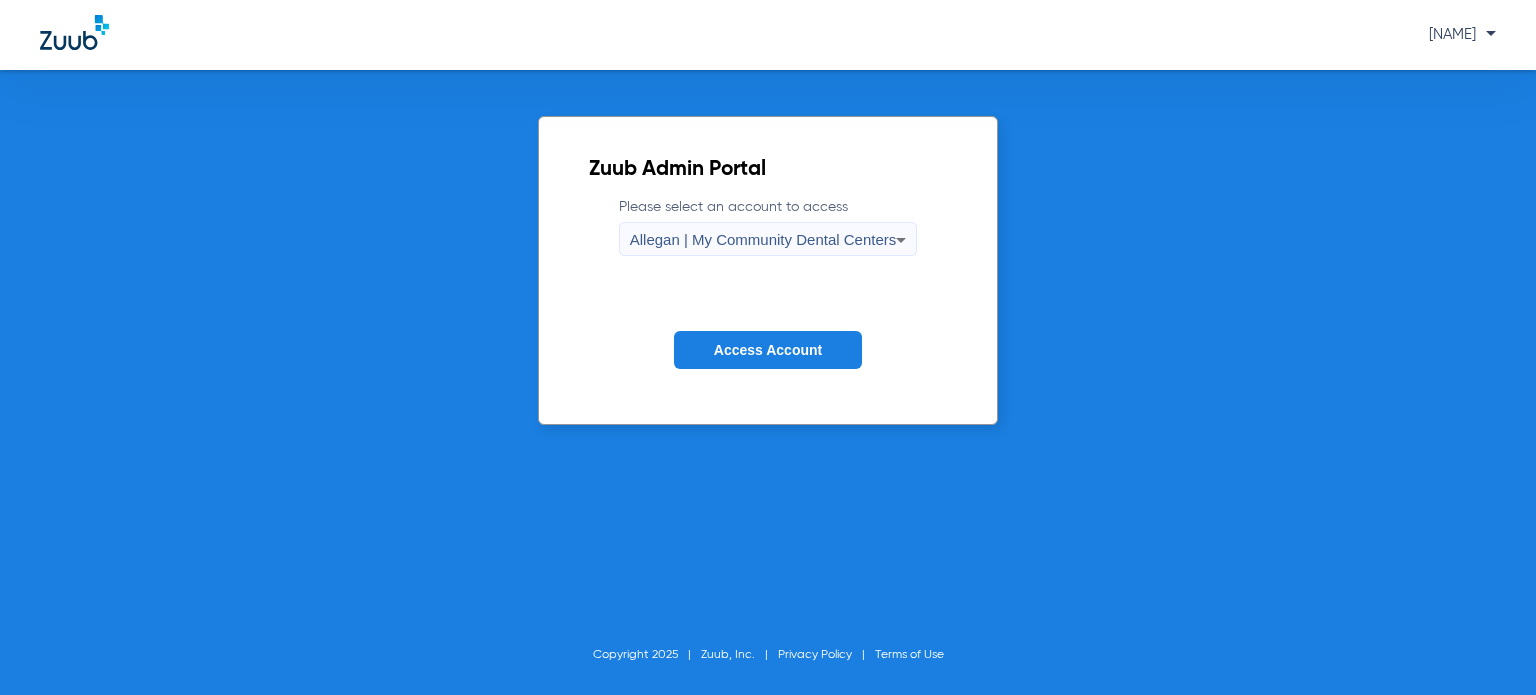 click on "Allegan | My Community Dental Centers" at bounding box center [763, 239] 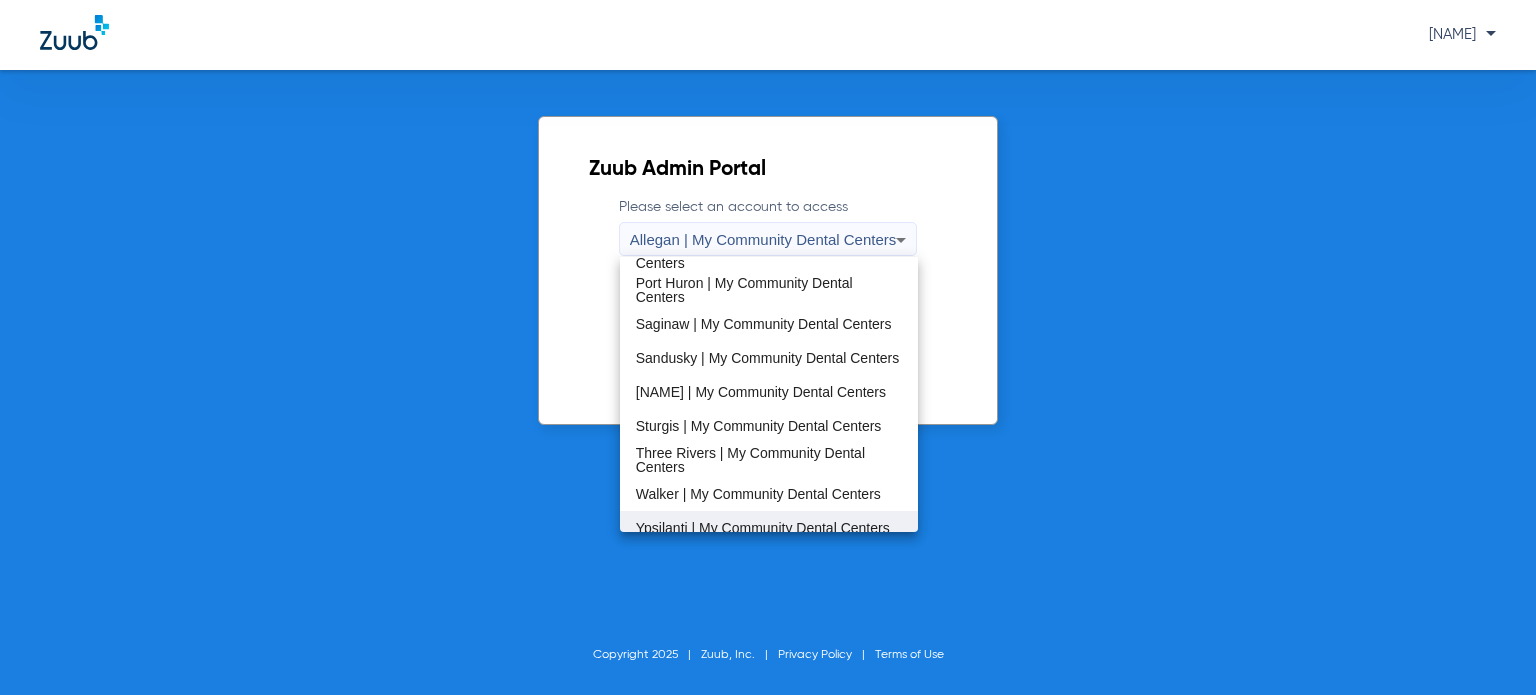 scroll, scrollTop: 643, scrollLeft: 0, axis: vertical 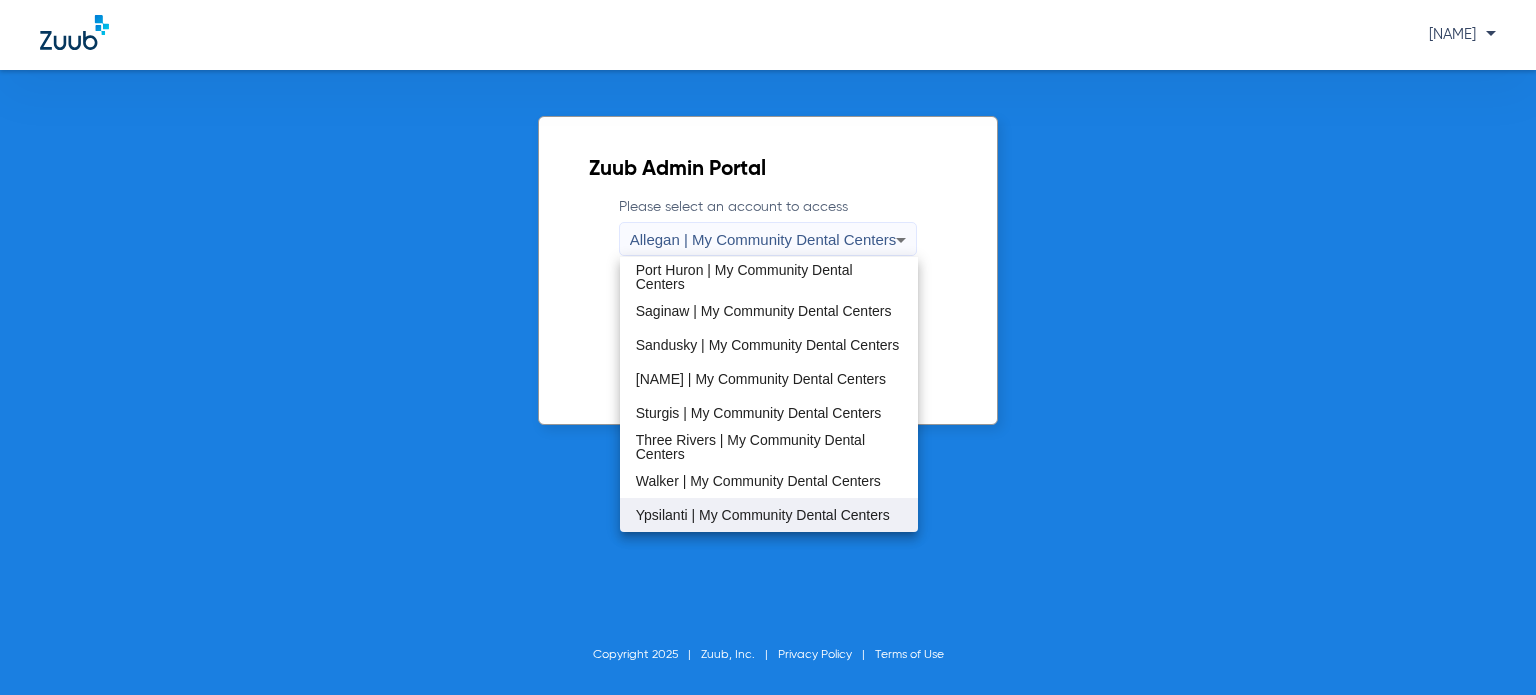 click on "Ypsilanti | My Community Dental Centers" at bounding box center [763, 515] 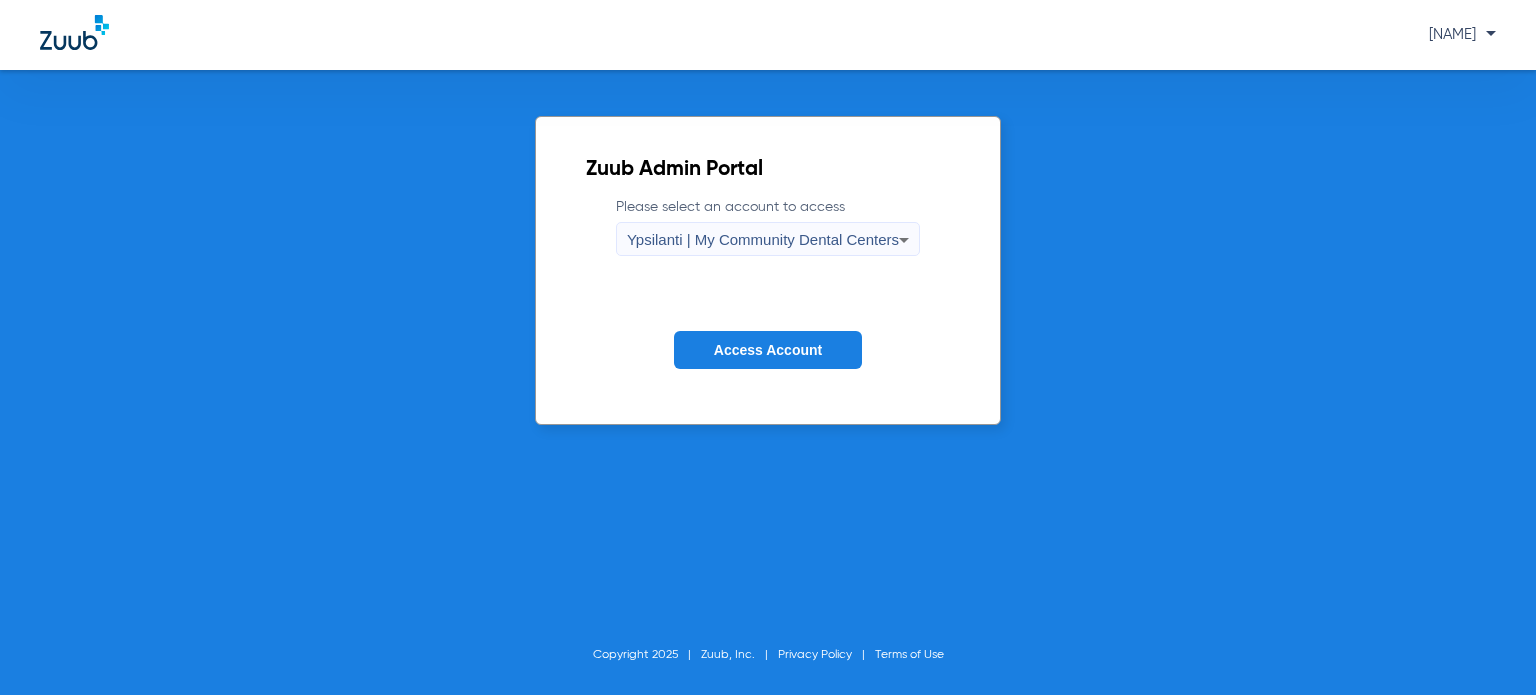 click on "Access Account" 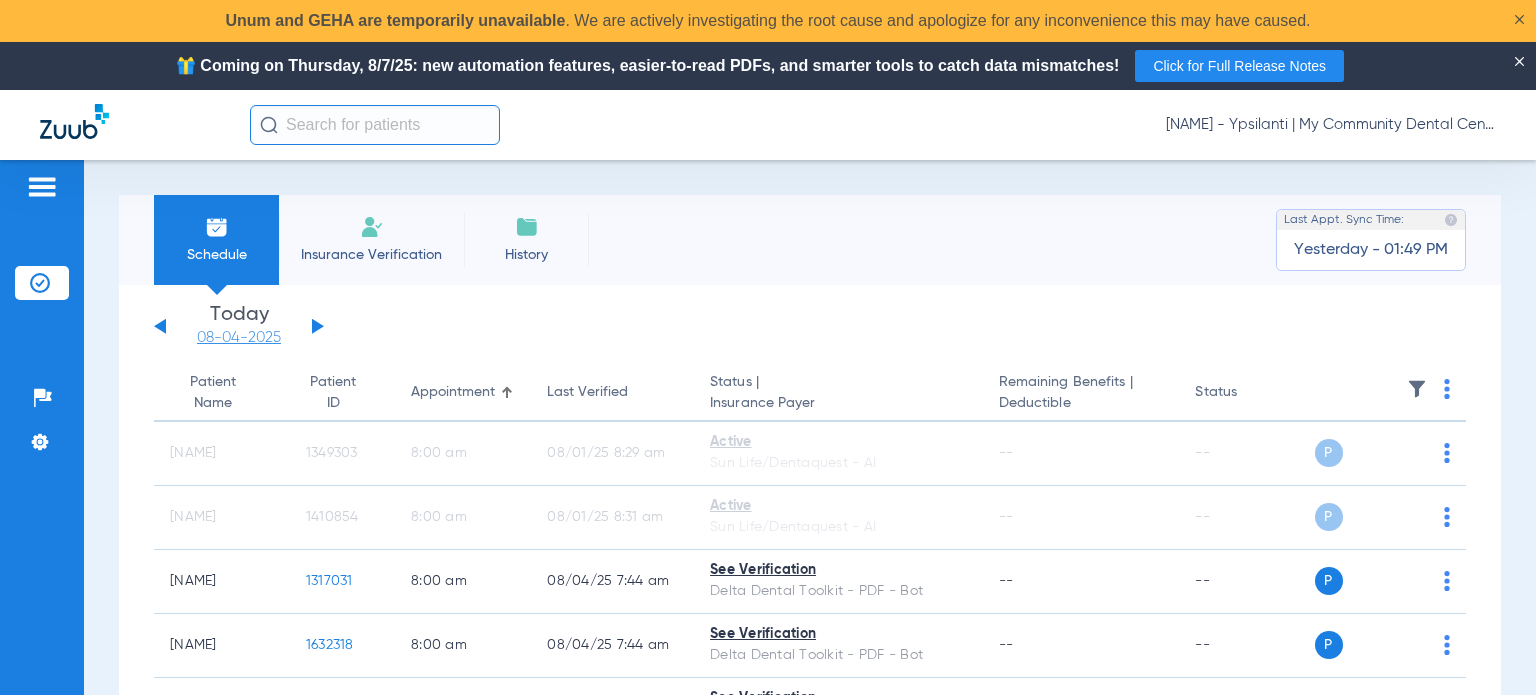 click on "08-04-2025" 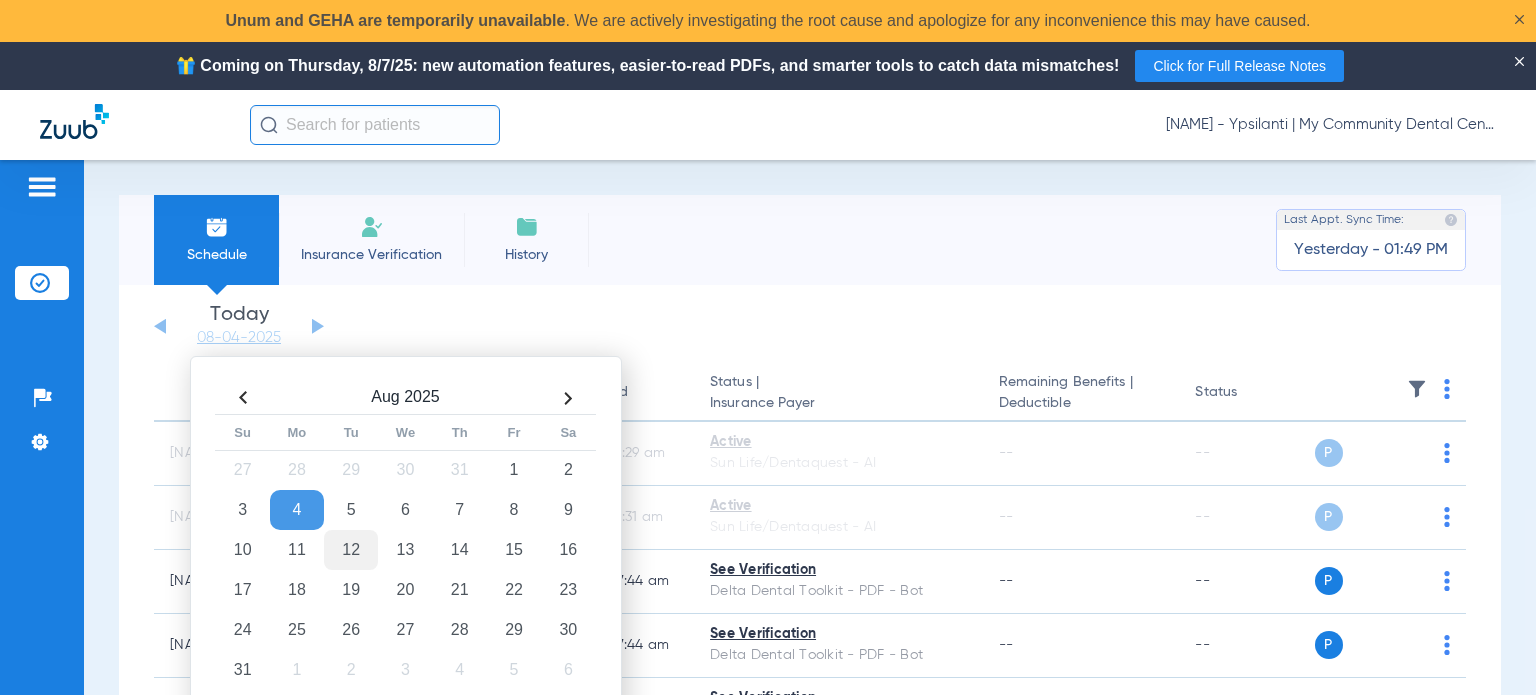 click on "12" 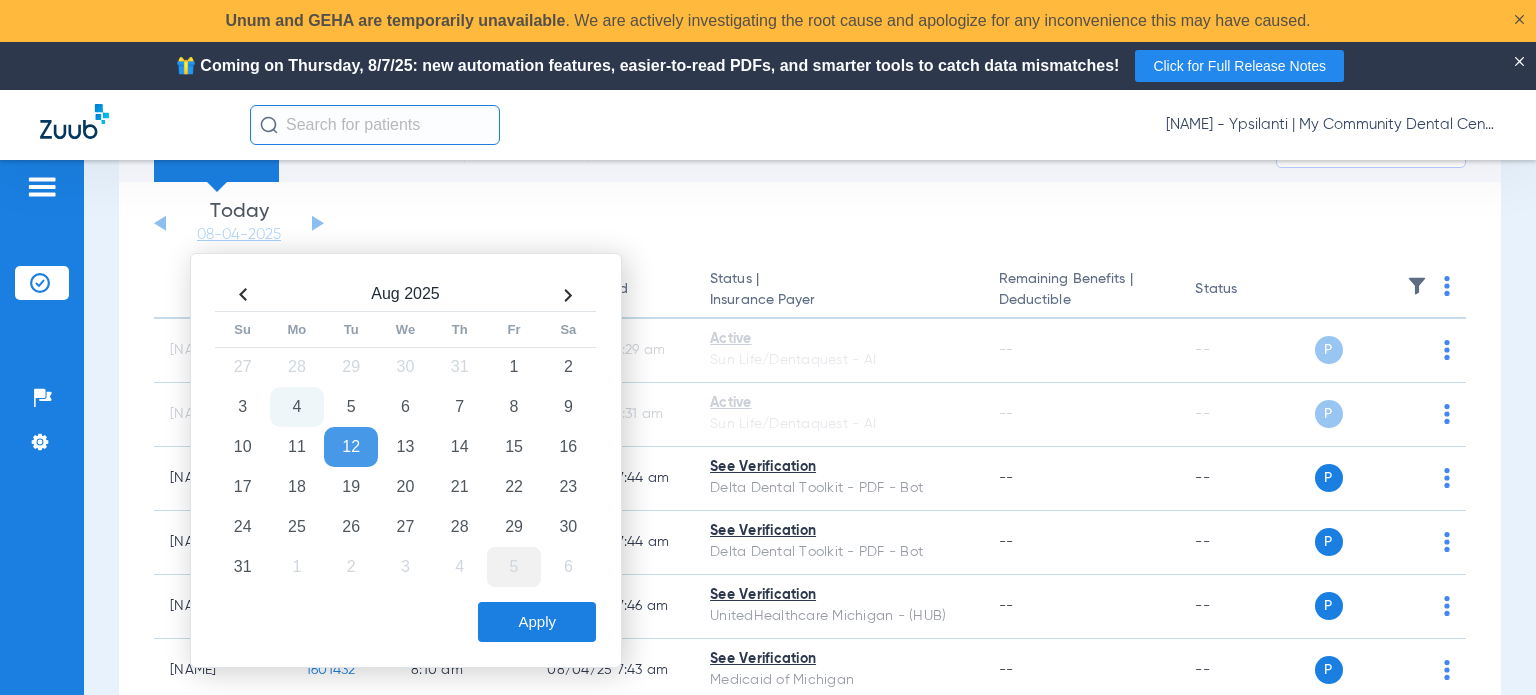 scroll, scrollTop: 200, scrollLeft: 0, axis: vertical 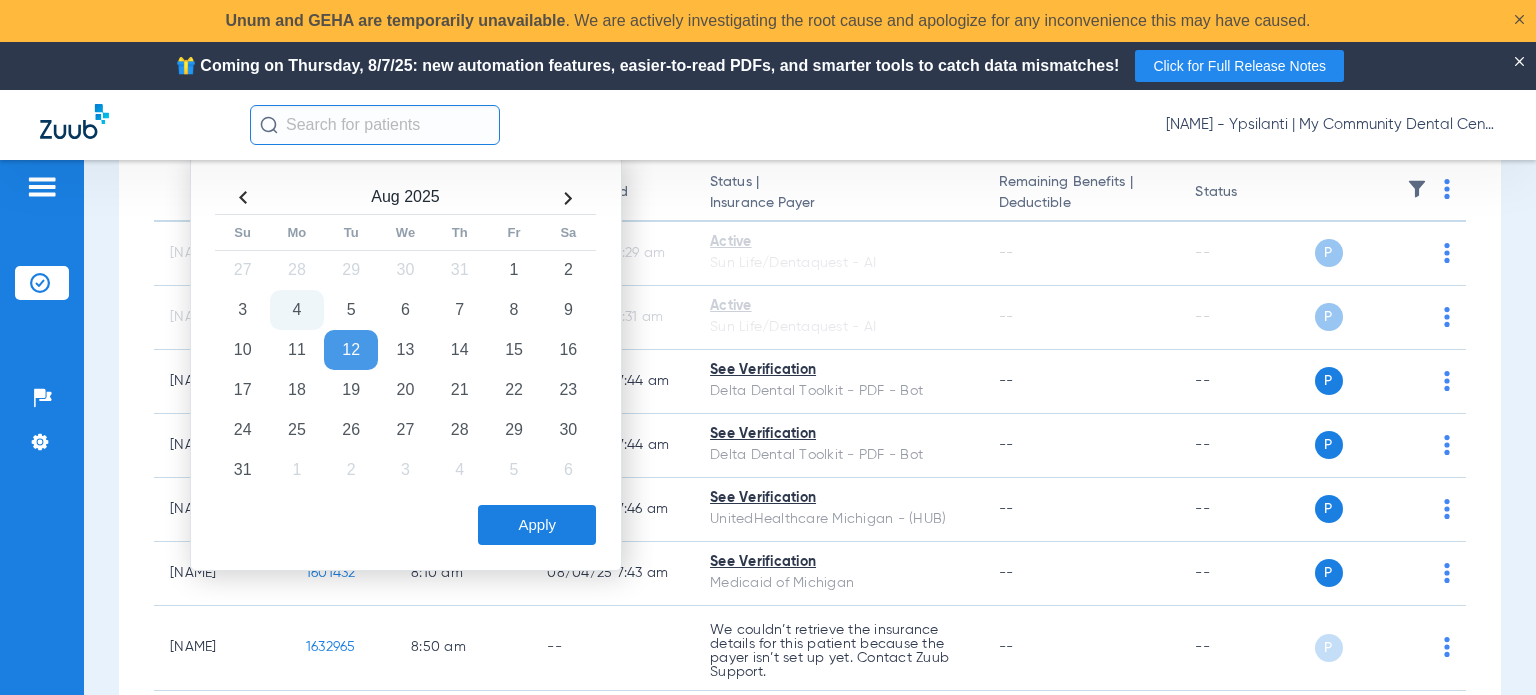 click on "Apply" 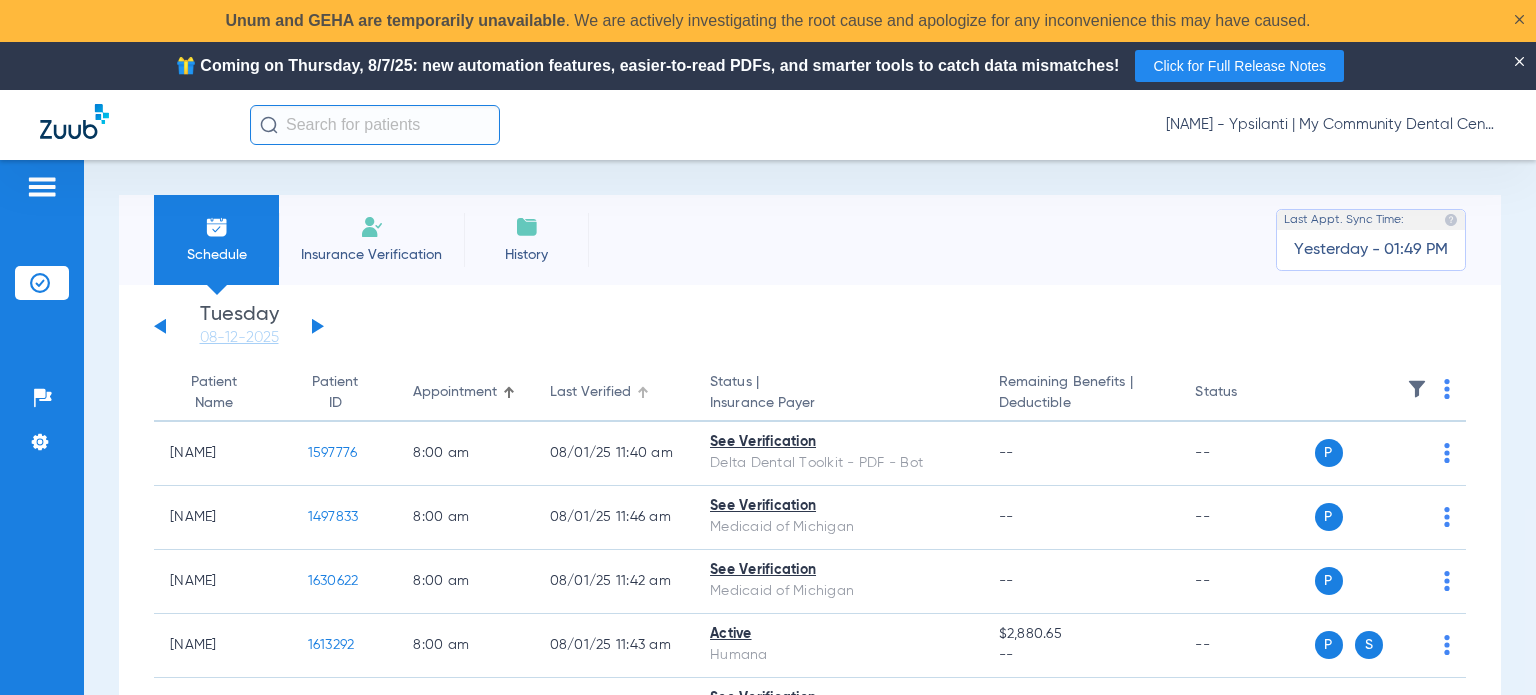 click on "Last Verified" 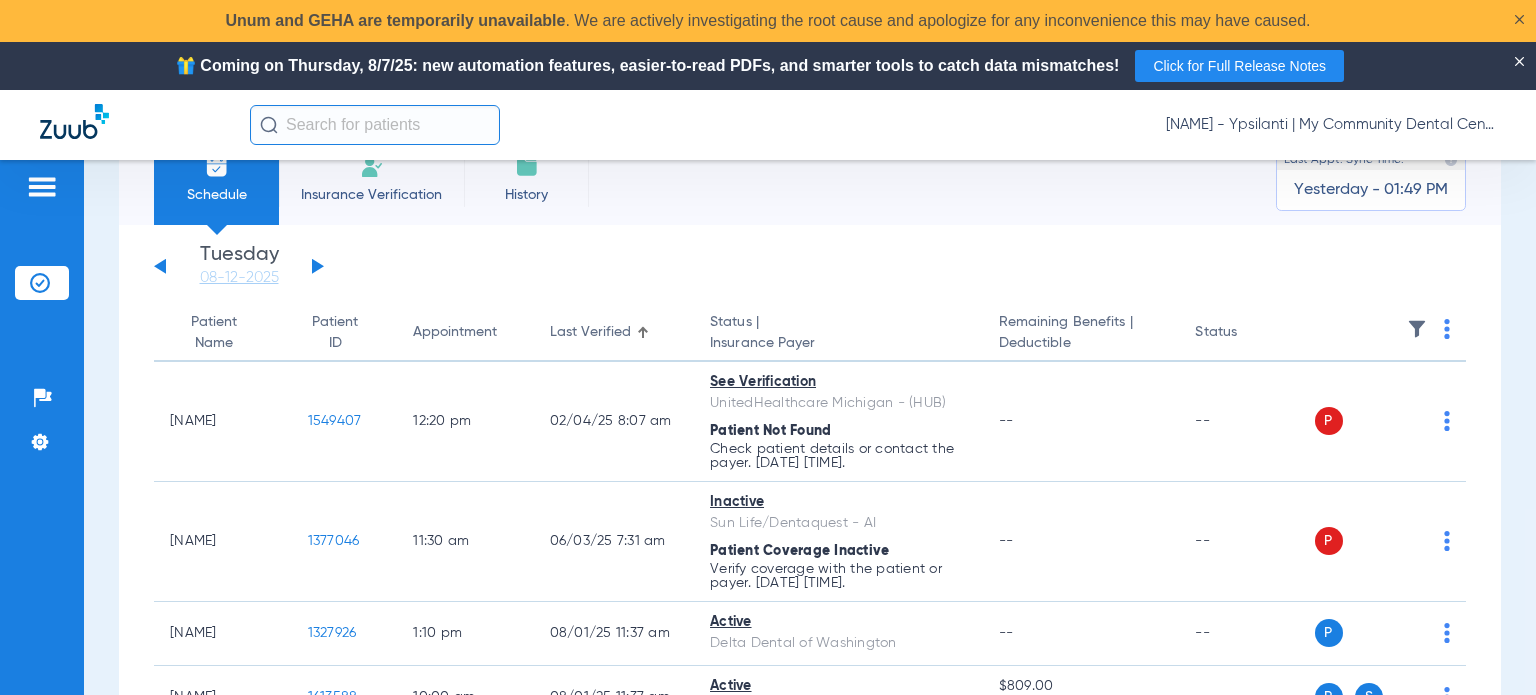 scroll, scrollTop: 0, scrollLeft: 0, axis: both 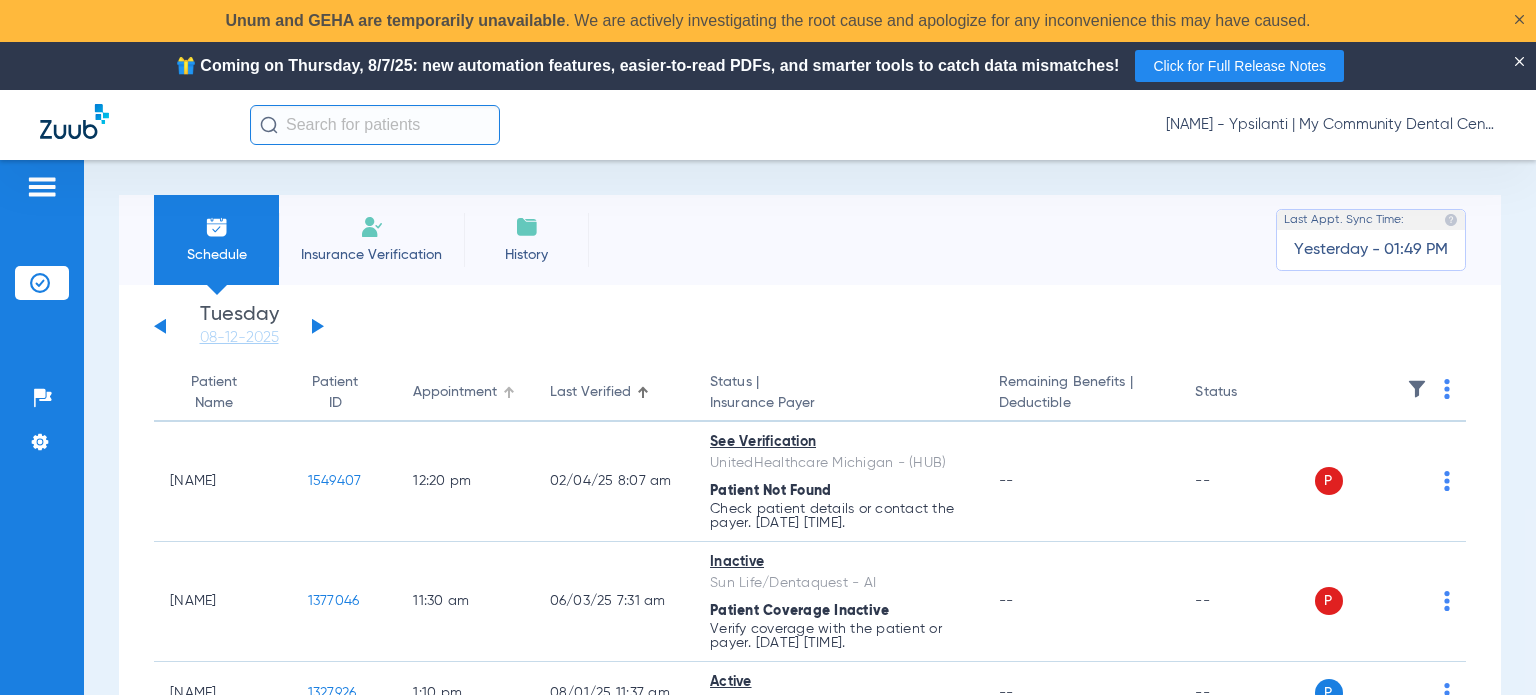 click on "Appointment" 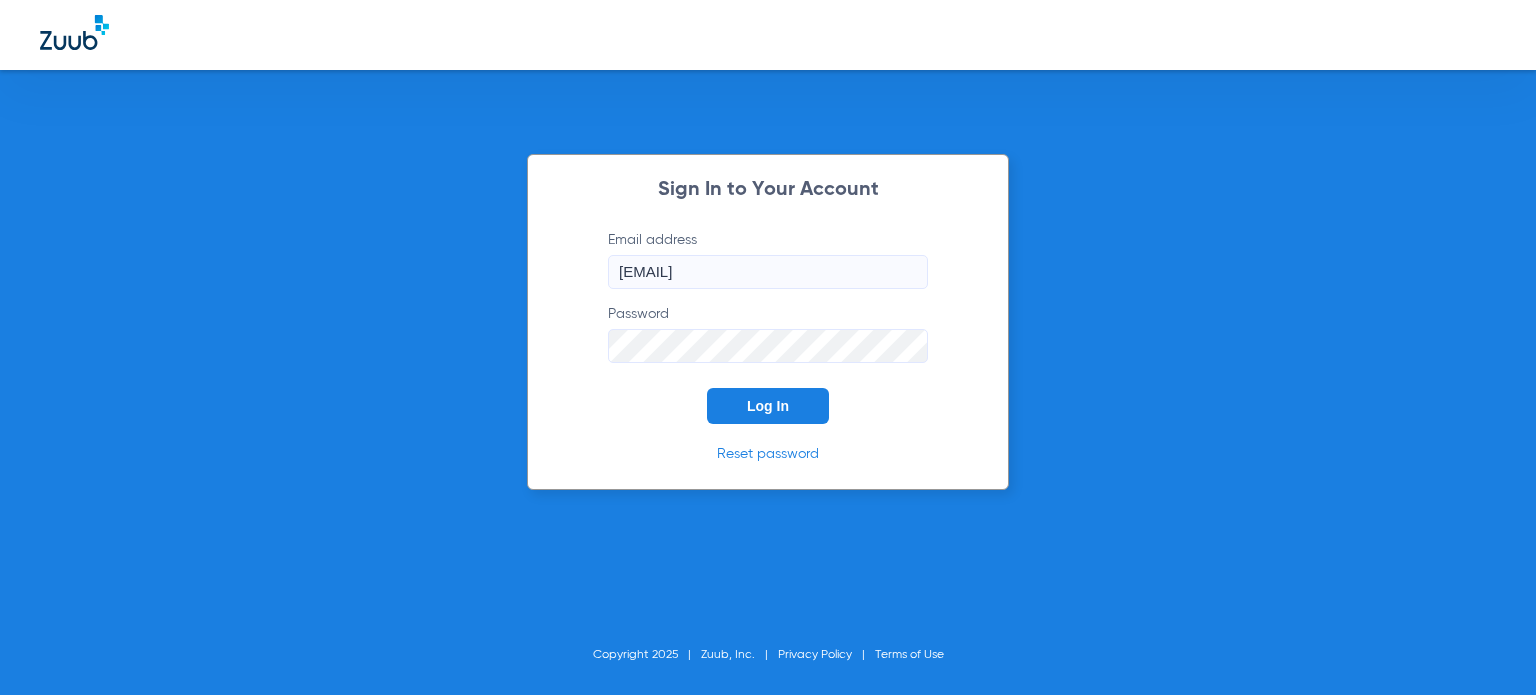 scroll, scrollTop: 0, scrollLeft: 0, axis: both 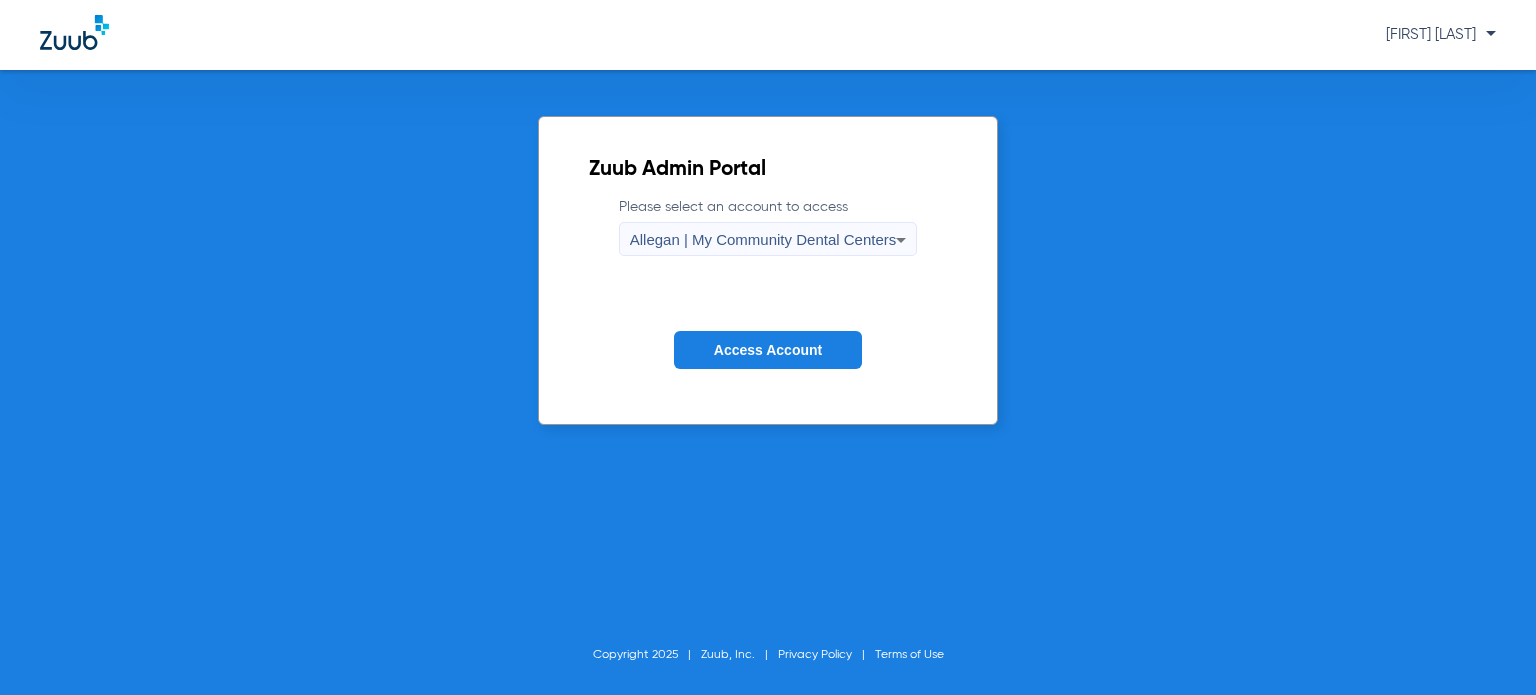 click on "Allegan | My Community Dental Centers" at bounding box center [763, 240] 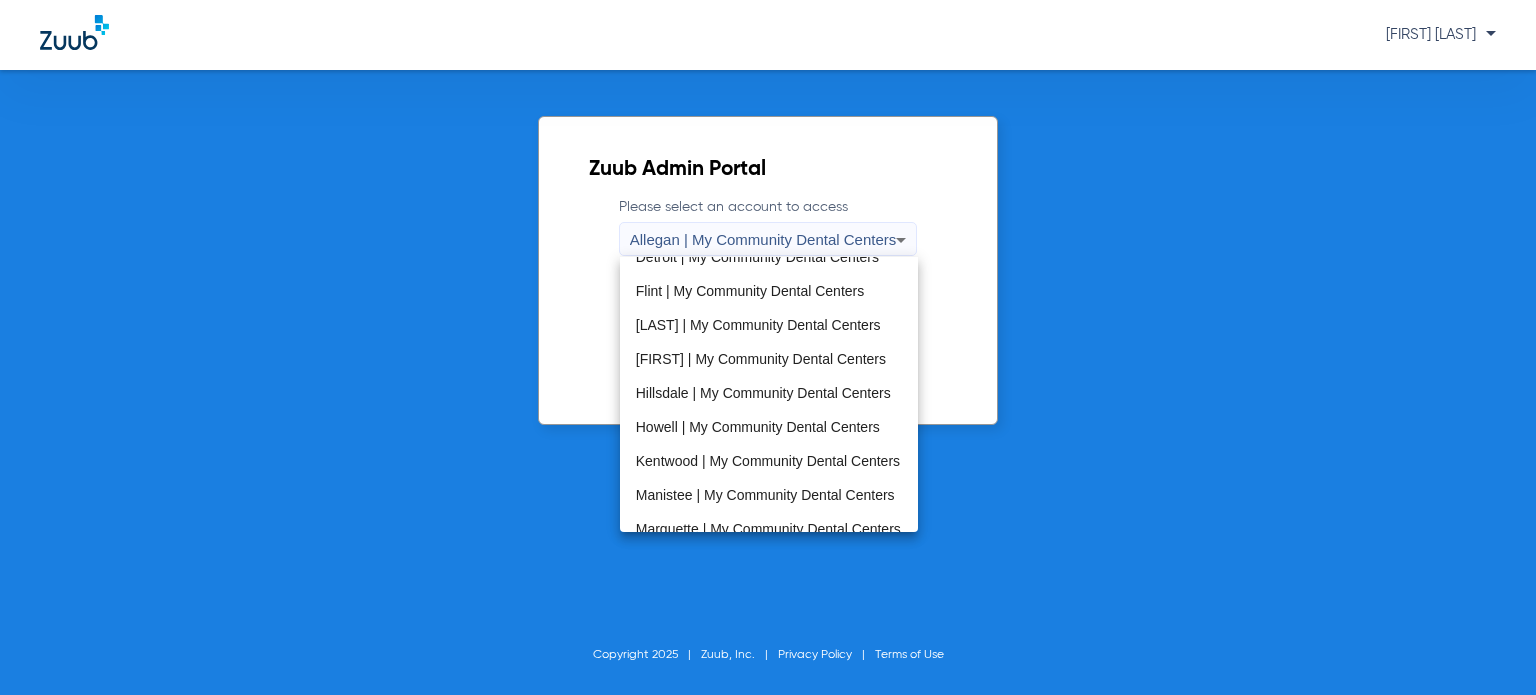 scroll, scrollTop: 643, scrollLeft: 0, axis: vertical 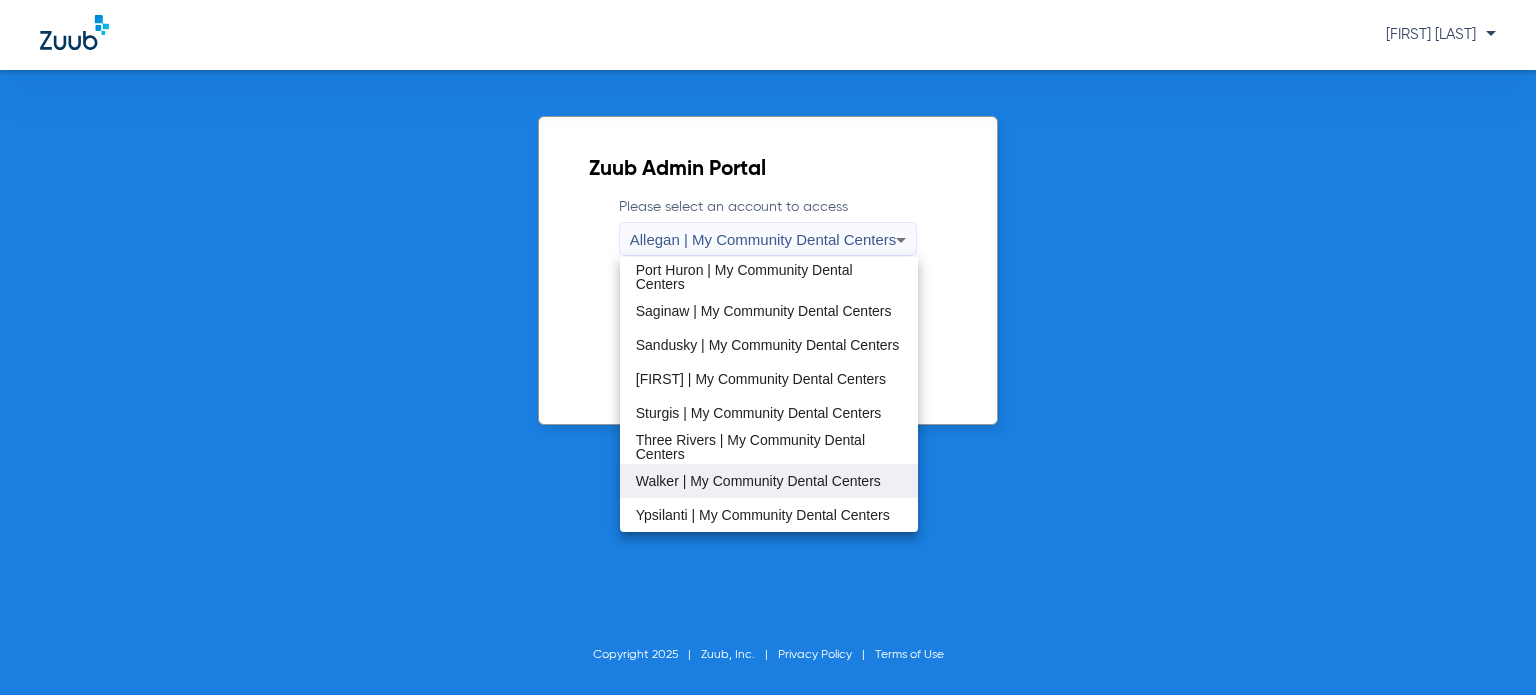 click on "Walker | My Community Dental Centers" at bounding box center (758, 481) 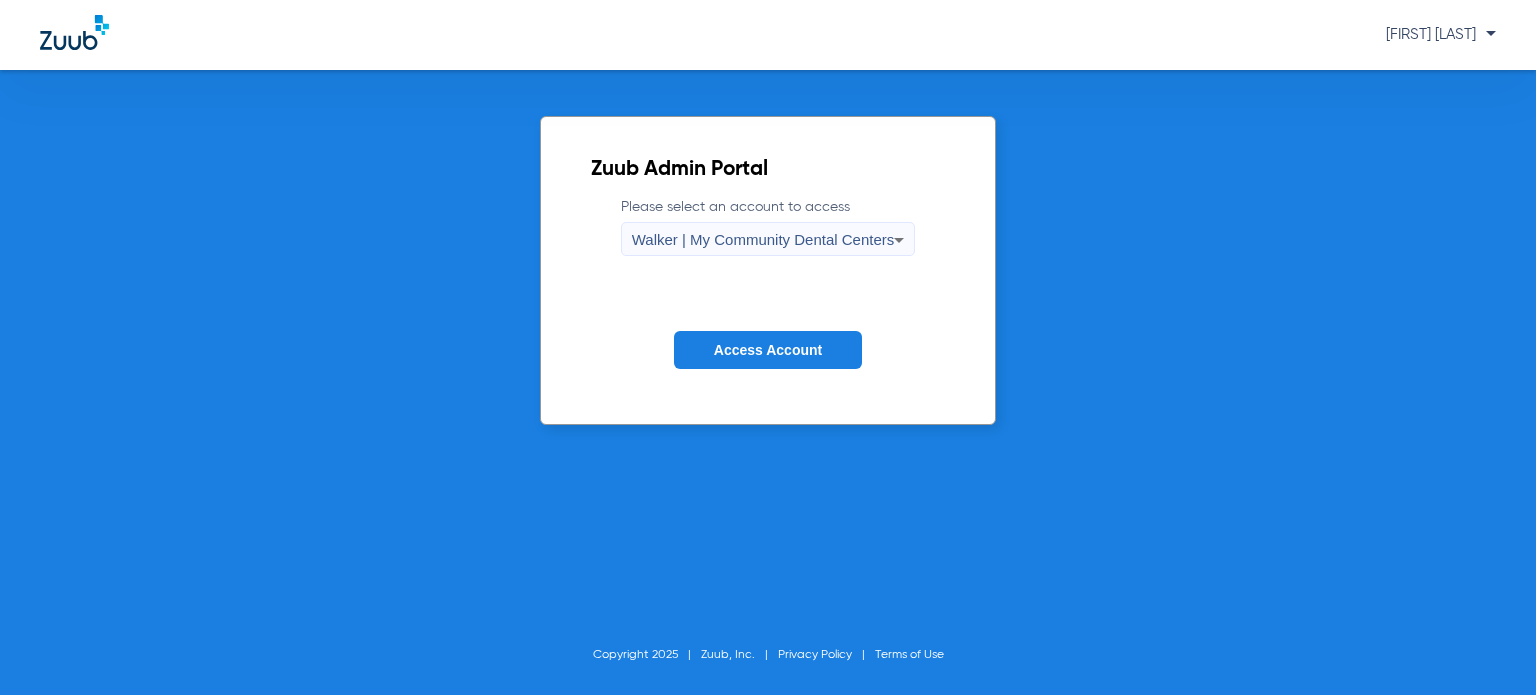click on "Access Account" 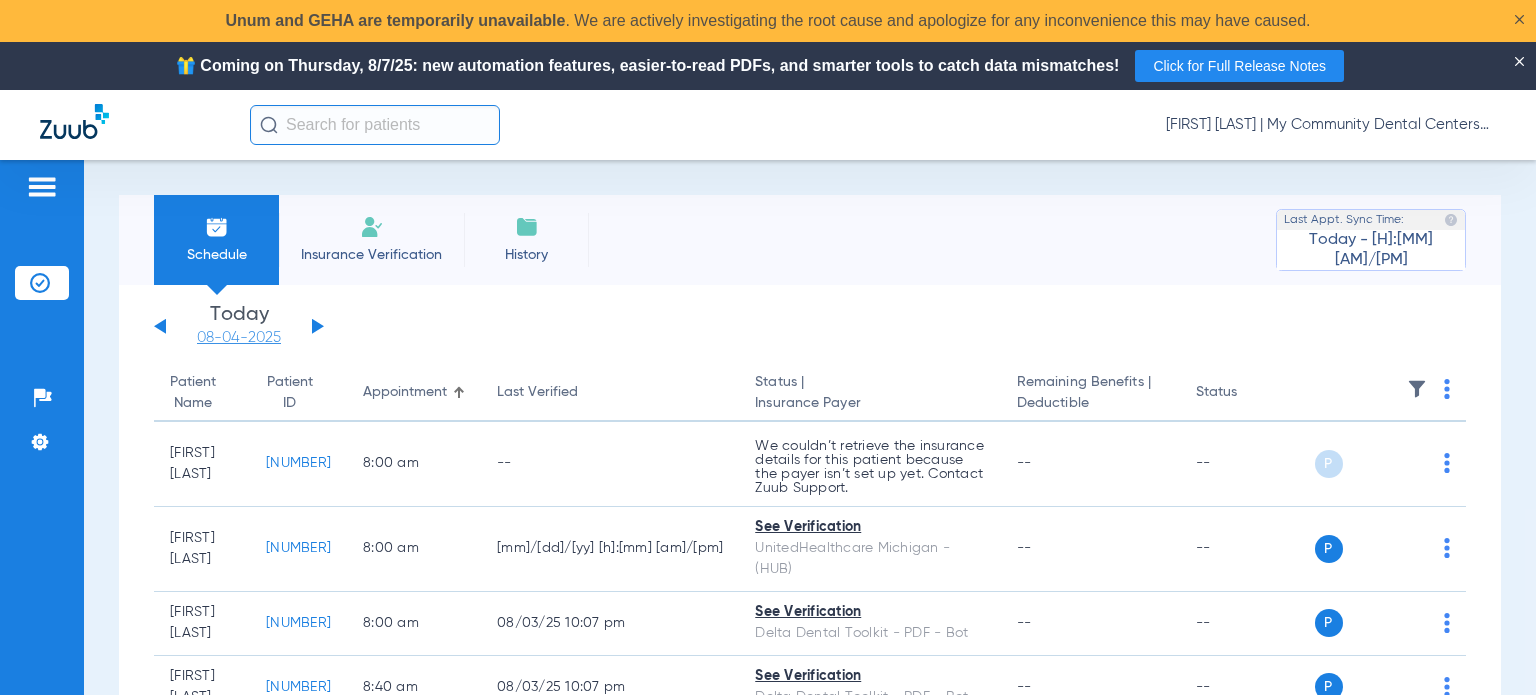 click on "08-04-2025" 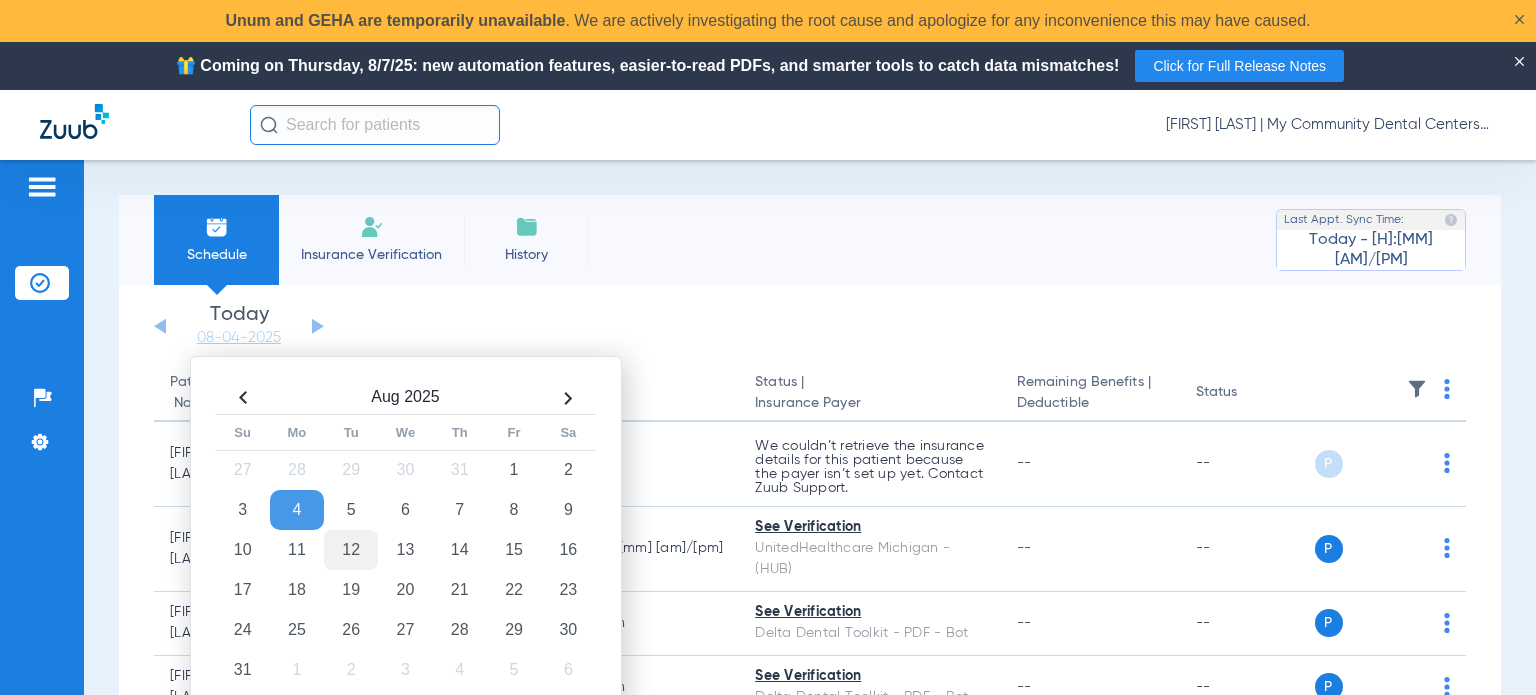 click on "12" 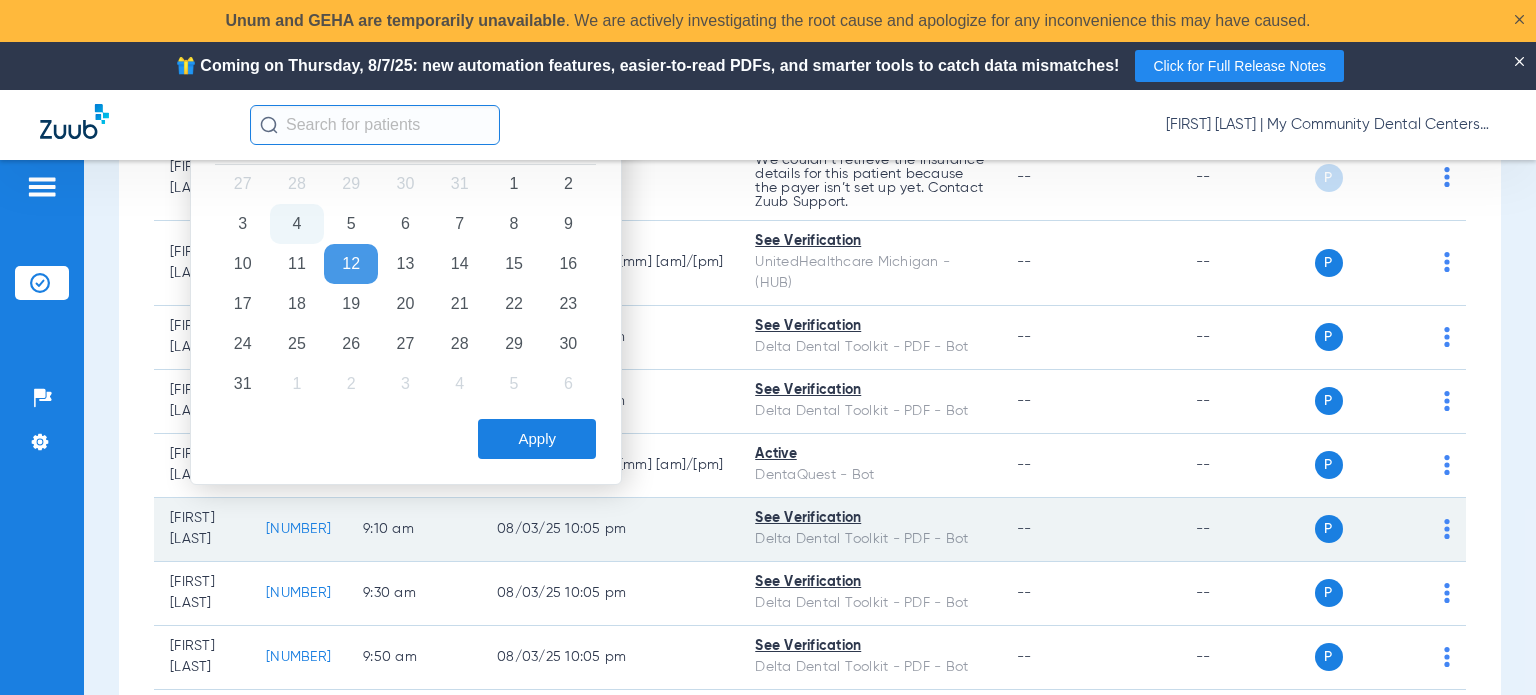 scroll, scrollTop: 300, scrollLeft: 0, axis: vertical 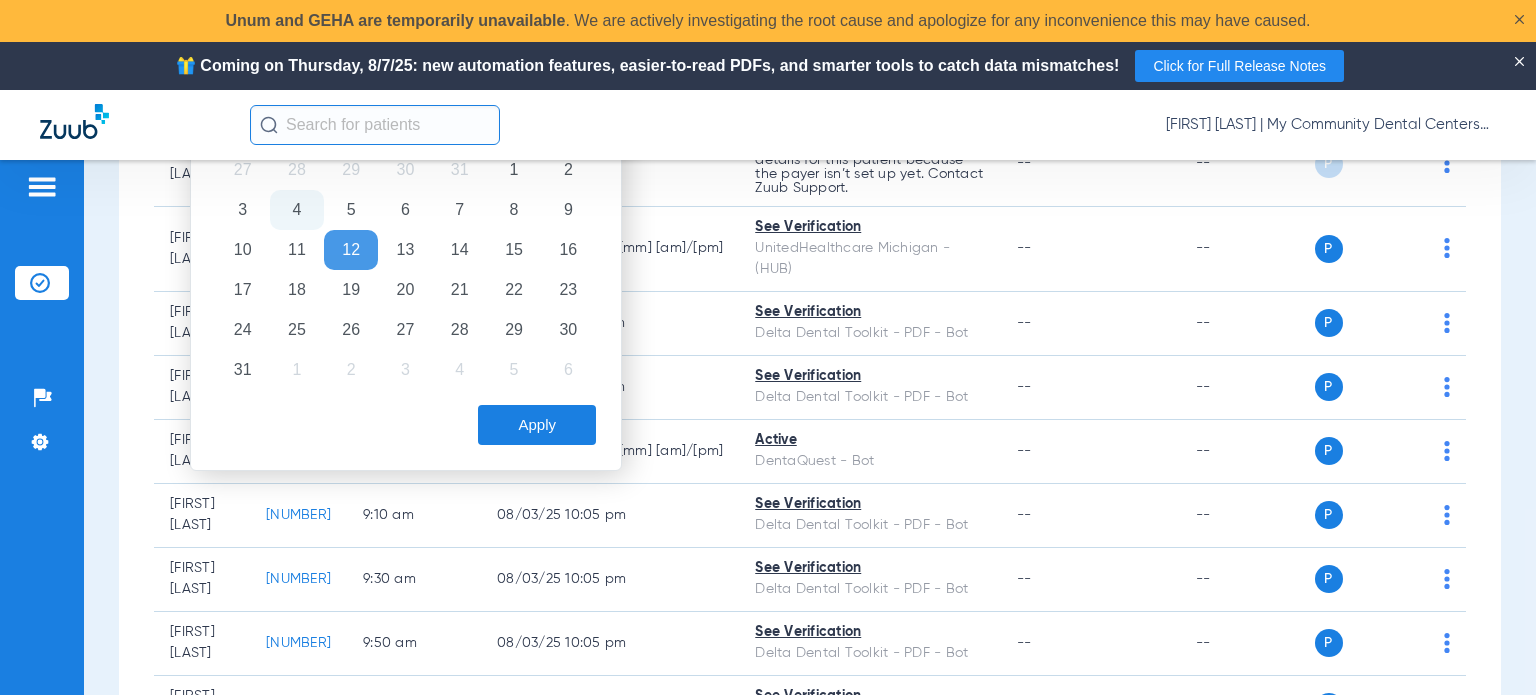 click on "Apply" 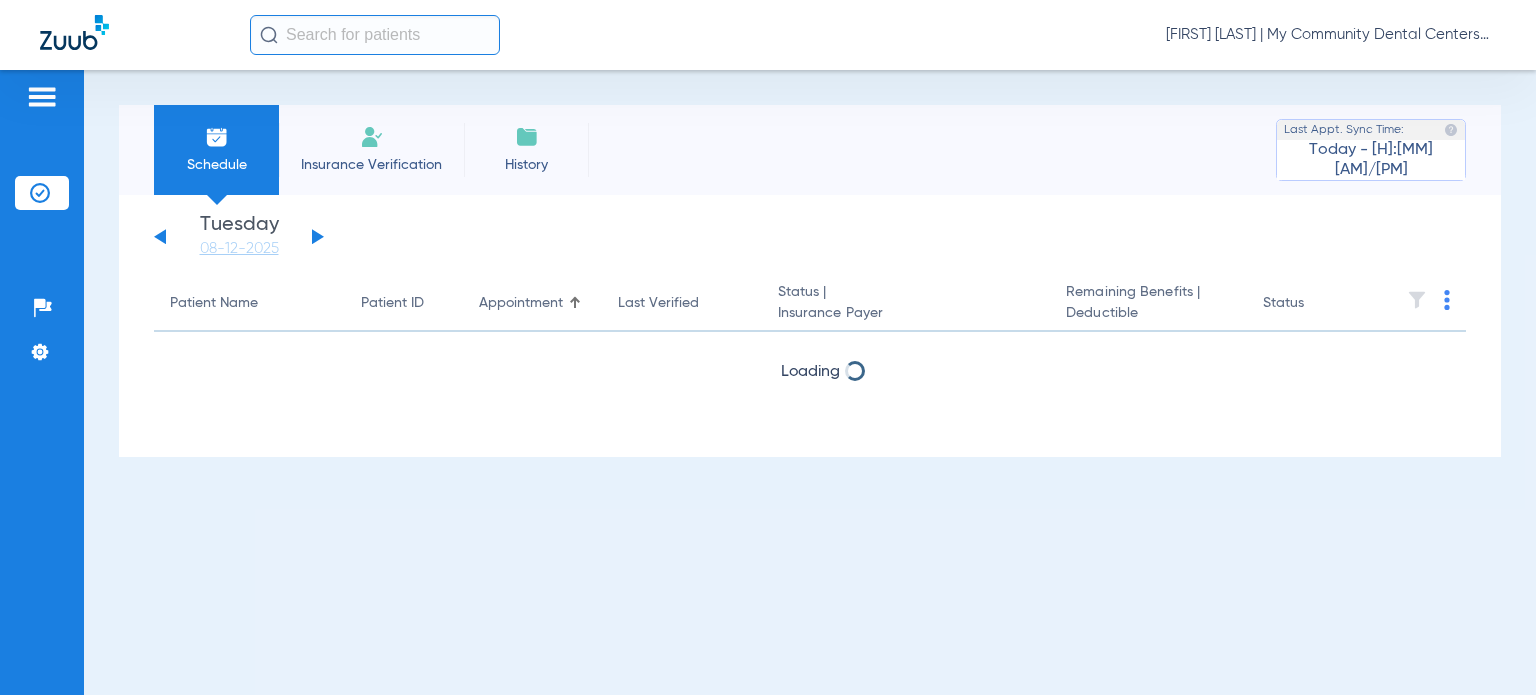 scroll, scrollTop: 0, scrollLeft: 0, axis: both 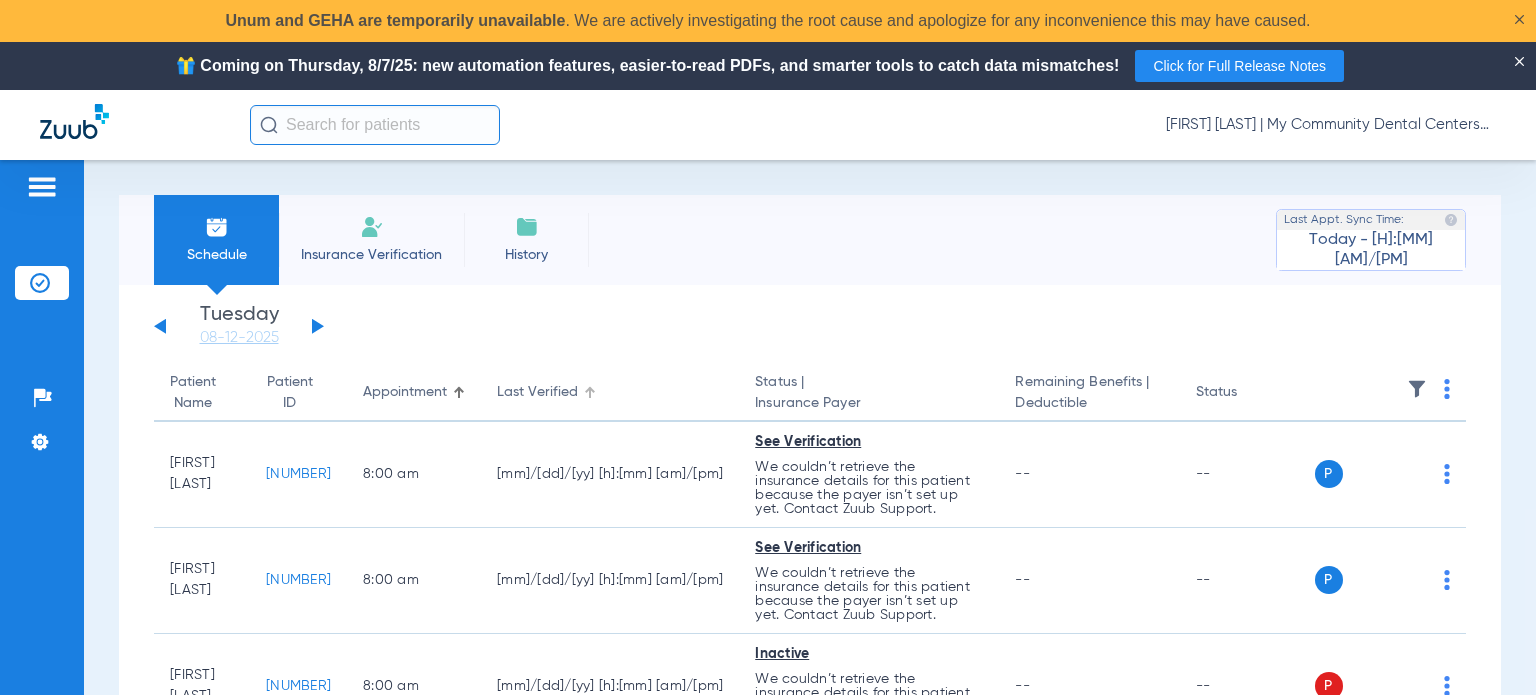 click on "Last Verified" 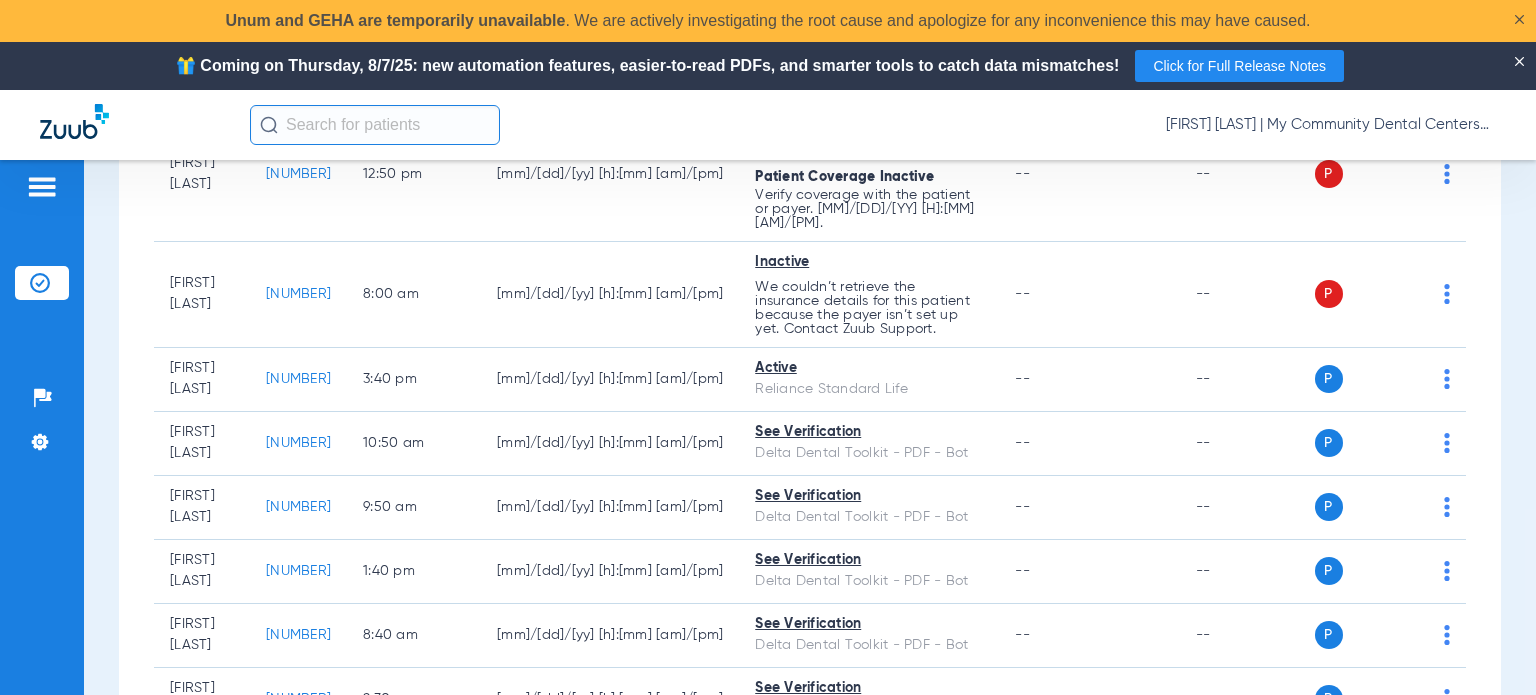 scroll, scrollTop: 800, scrollLeft: 0, axis: vertical 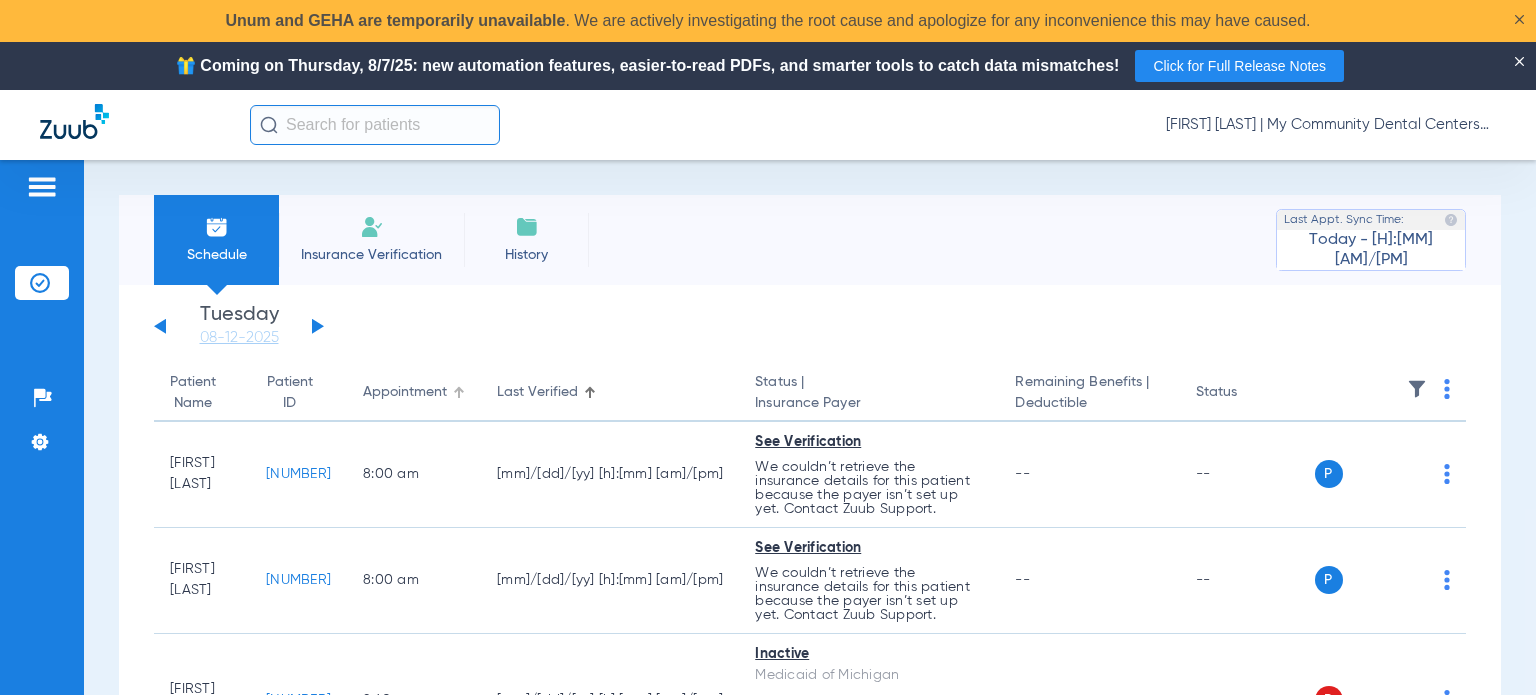 click on "Appointment" 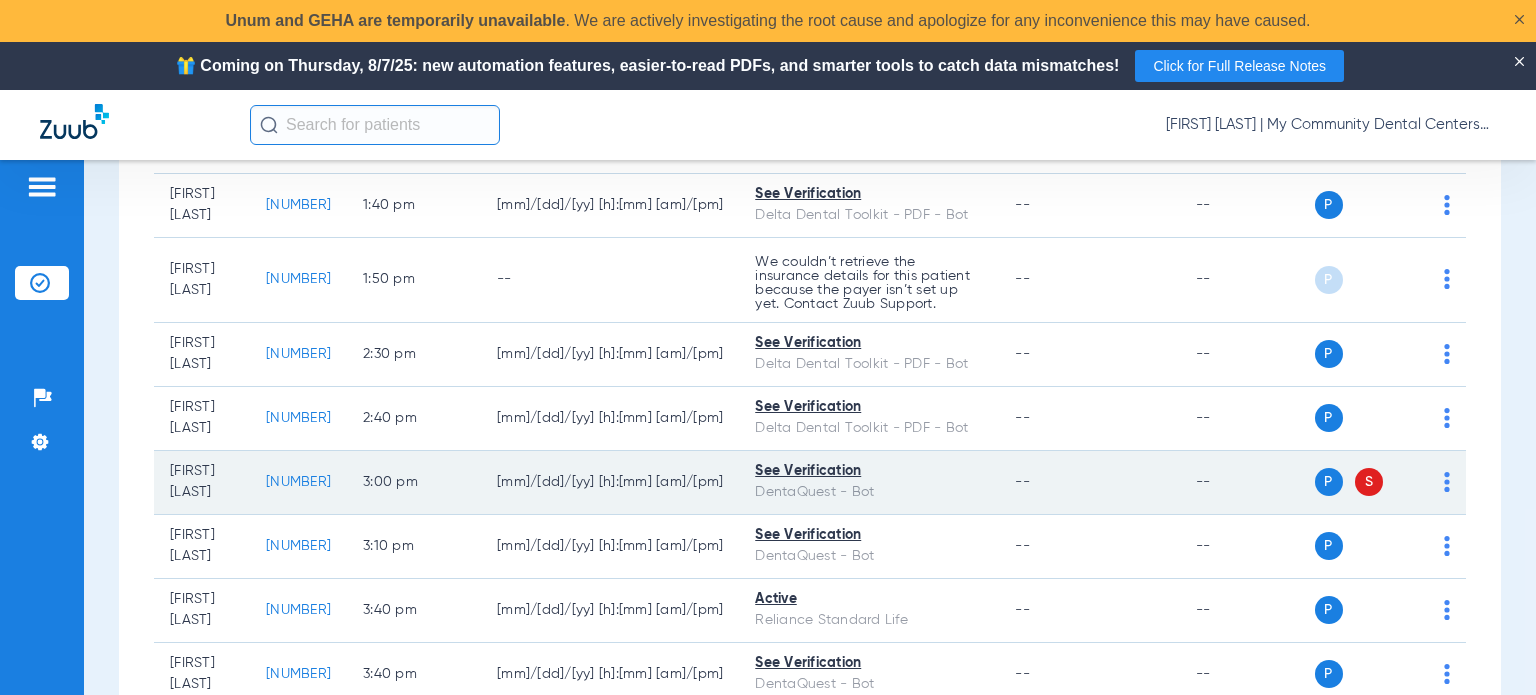 scroll, scrollTop: 1865, scrollLeft: 0, axis: vertical 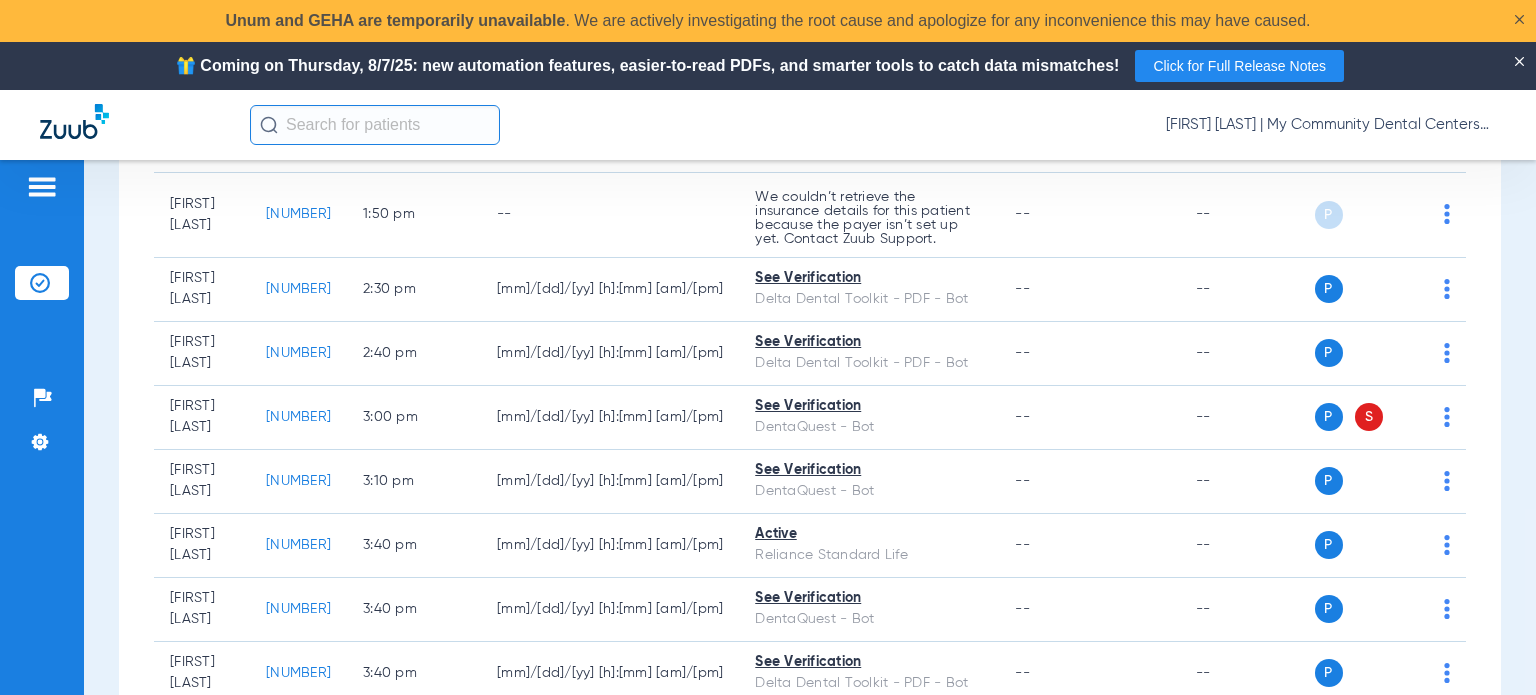 drag, startPoint x: 1503, startPoint y: 483, endPoint x: 1489, endPoint y: 482, distance: 14.035668 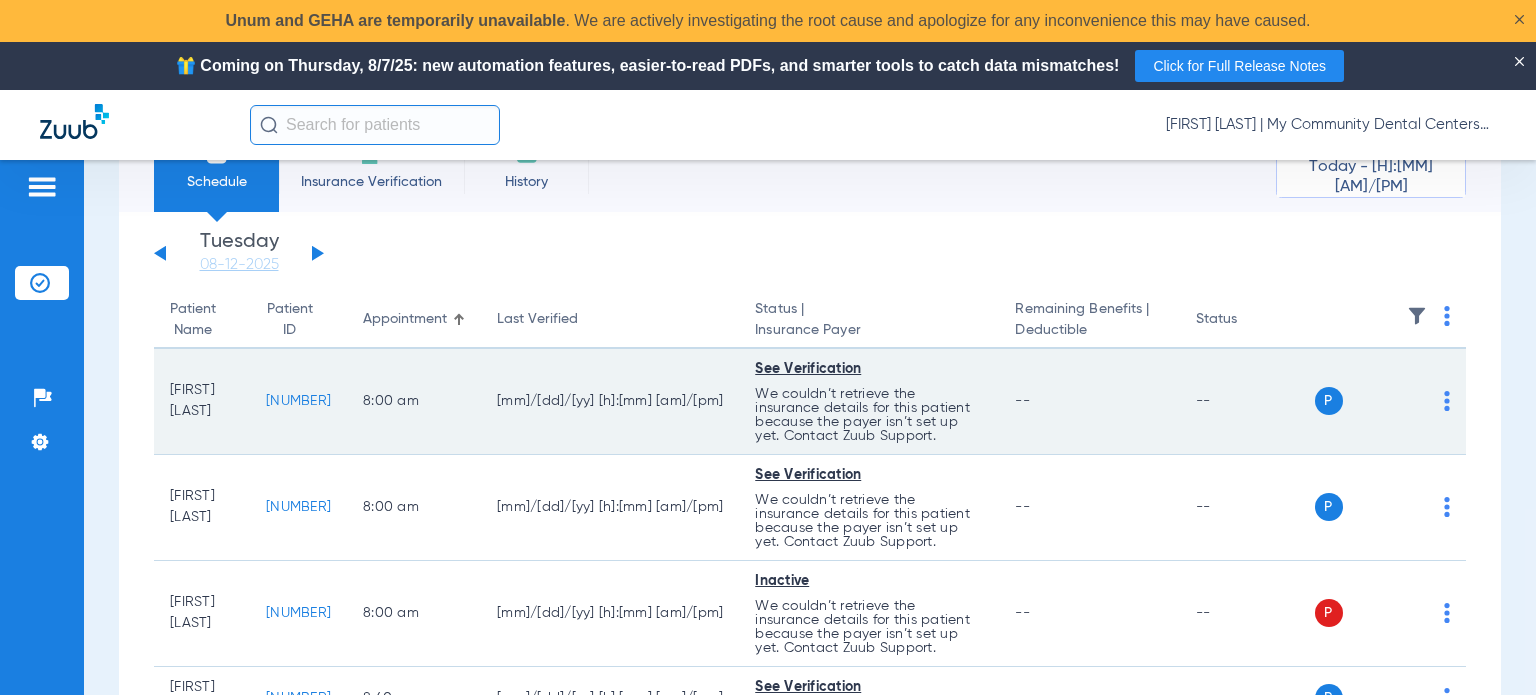 scroll, scrollTop: 0, scrollLeft: 0, axis: both 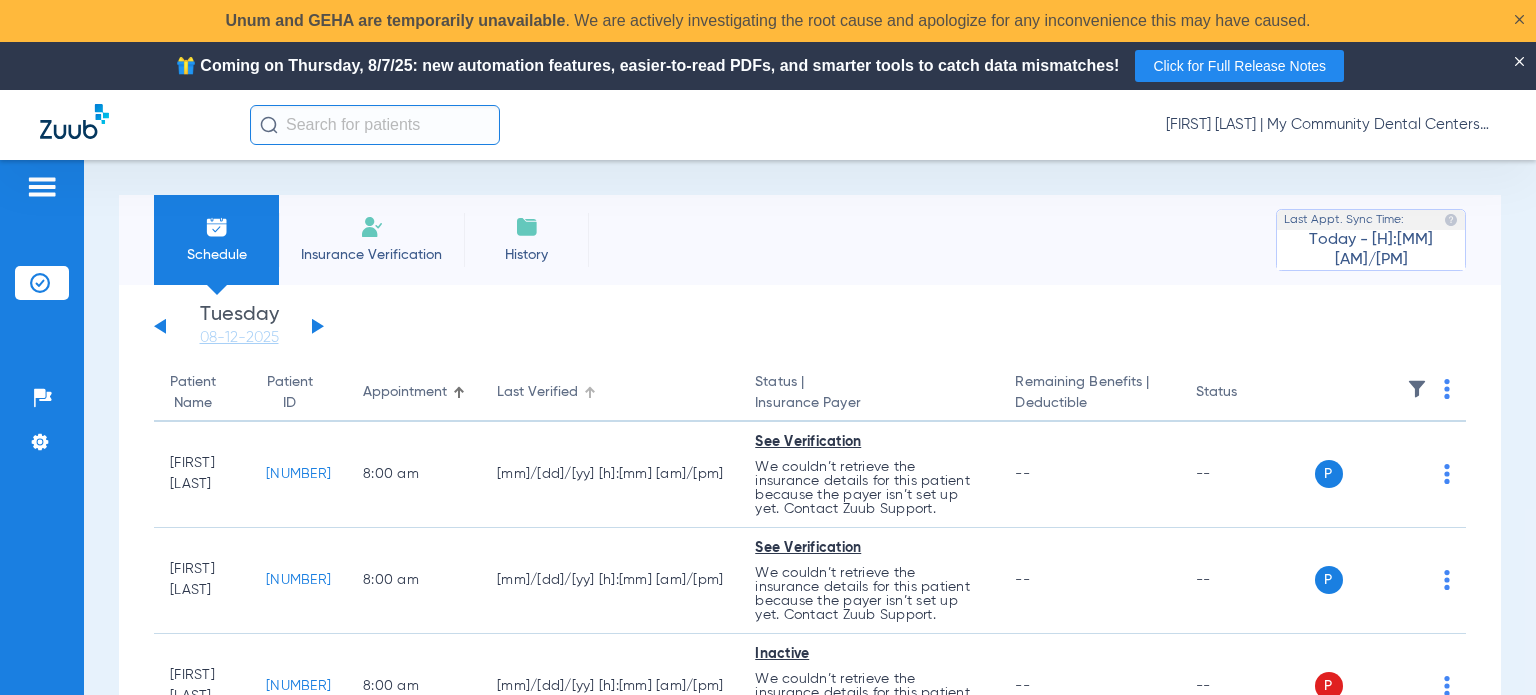 click on "Last Verified" 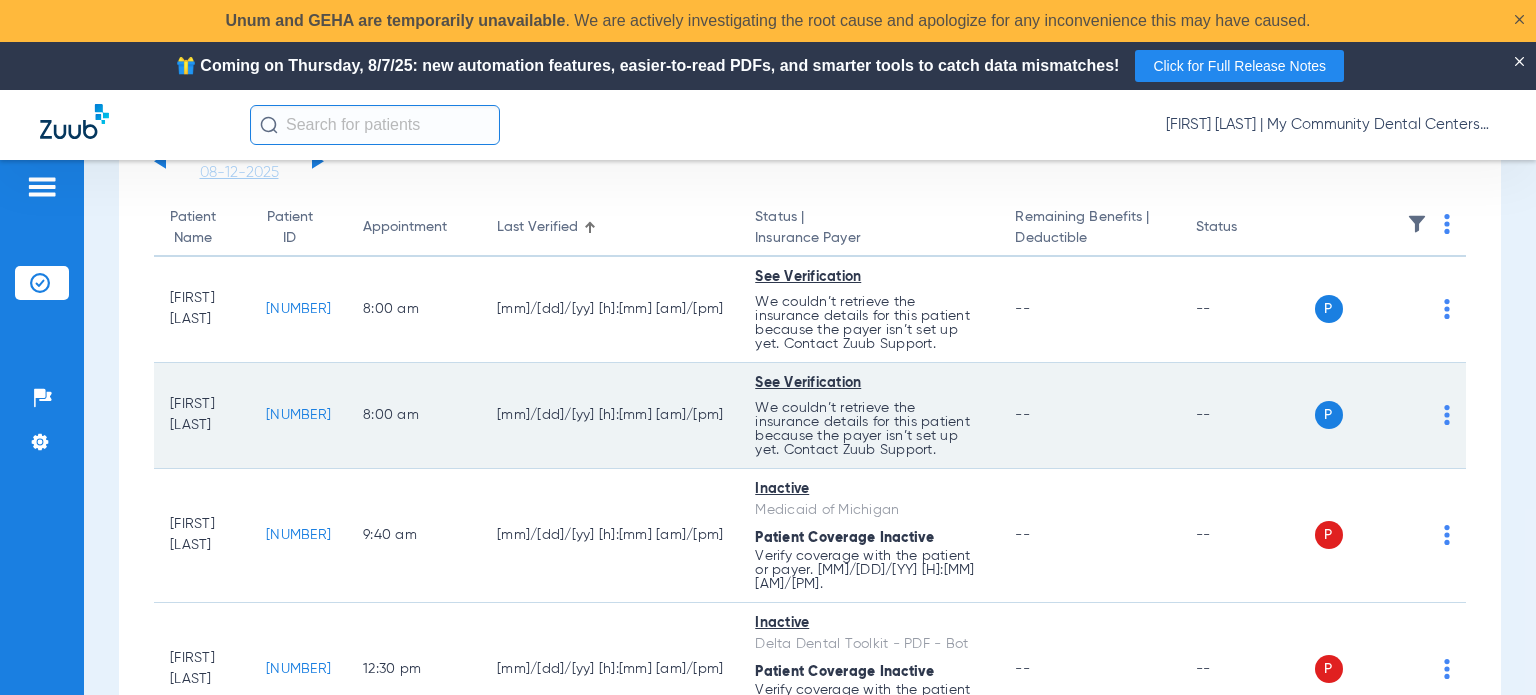 scroll, scrollTop: 0, scrollLeft: 0, axis: both 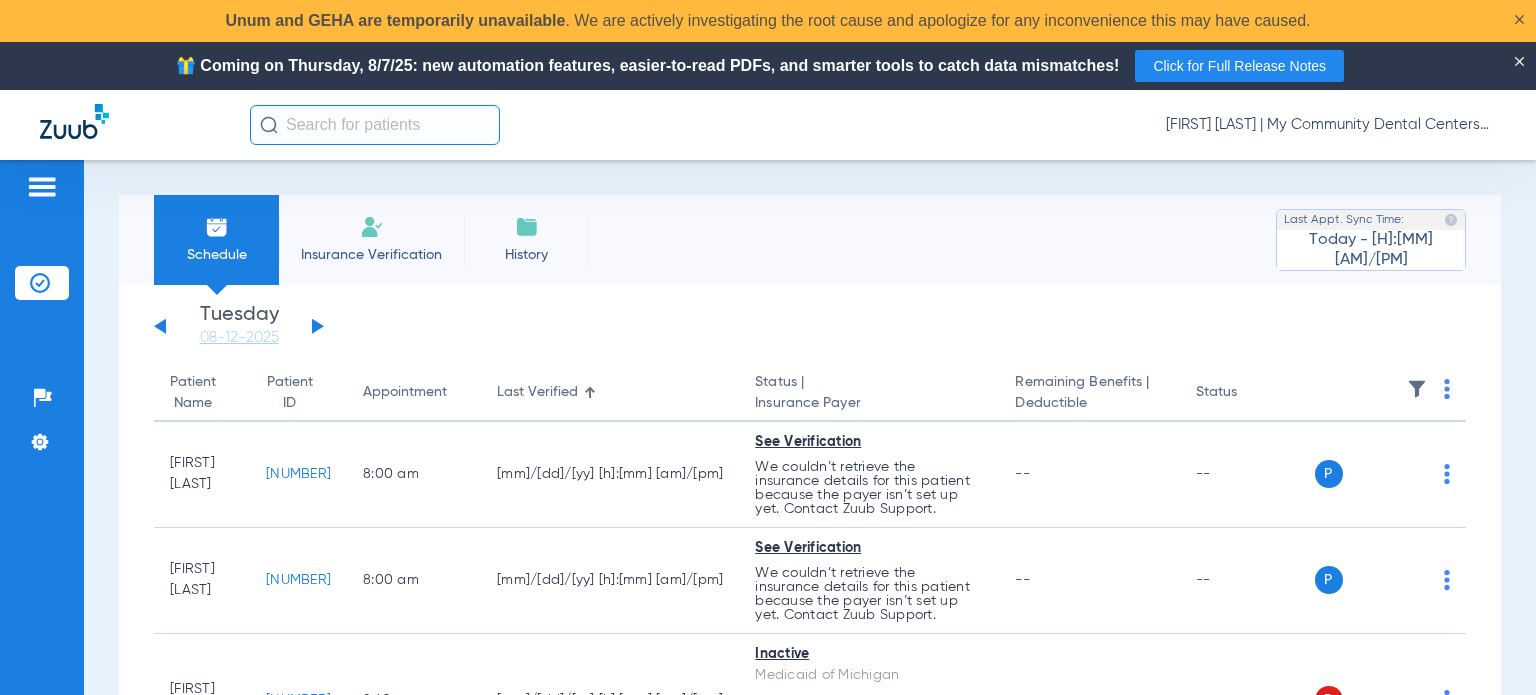 click on "Appointment" 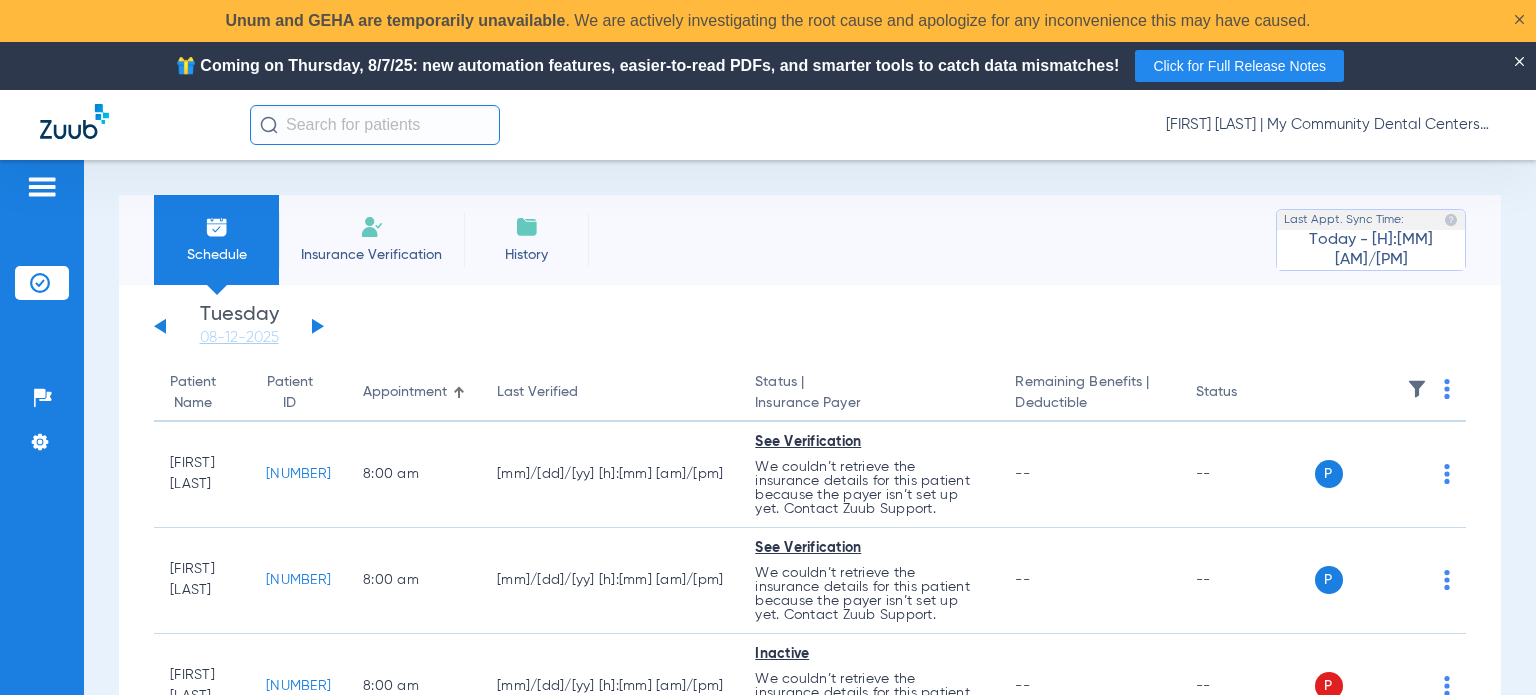 click 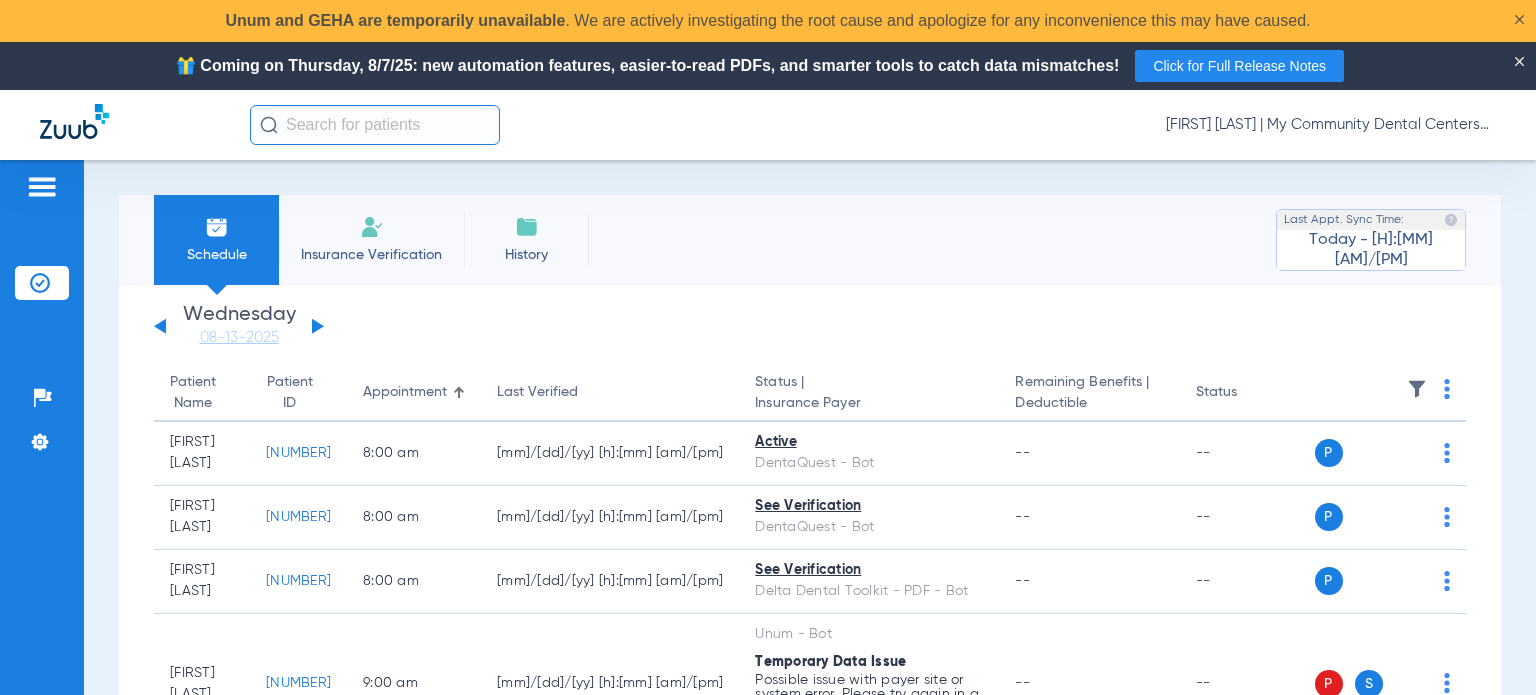 click 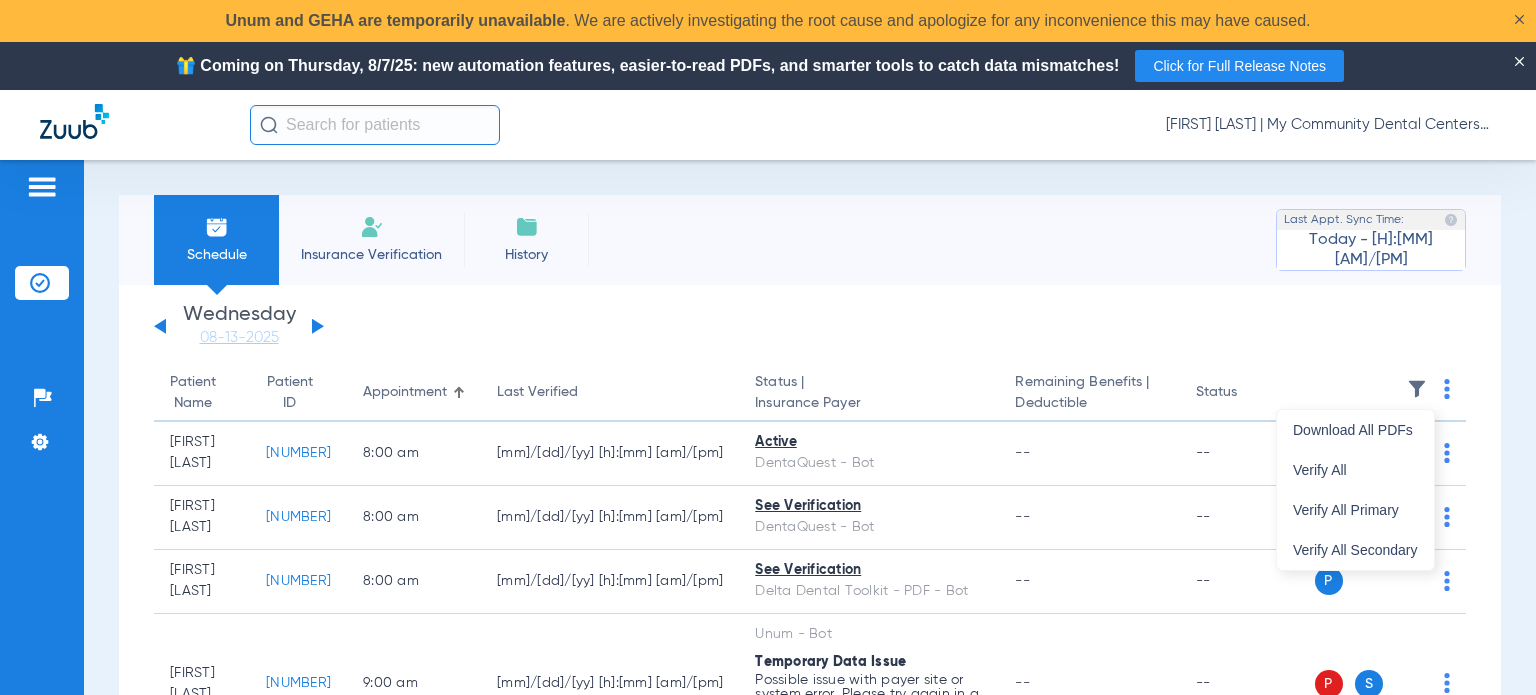 drag, startPoint x: 1402, startPoint y: 455, endPoint x: 516, endPoint y: 6, distance: 993.2759 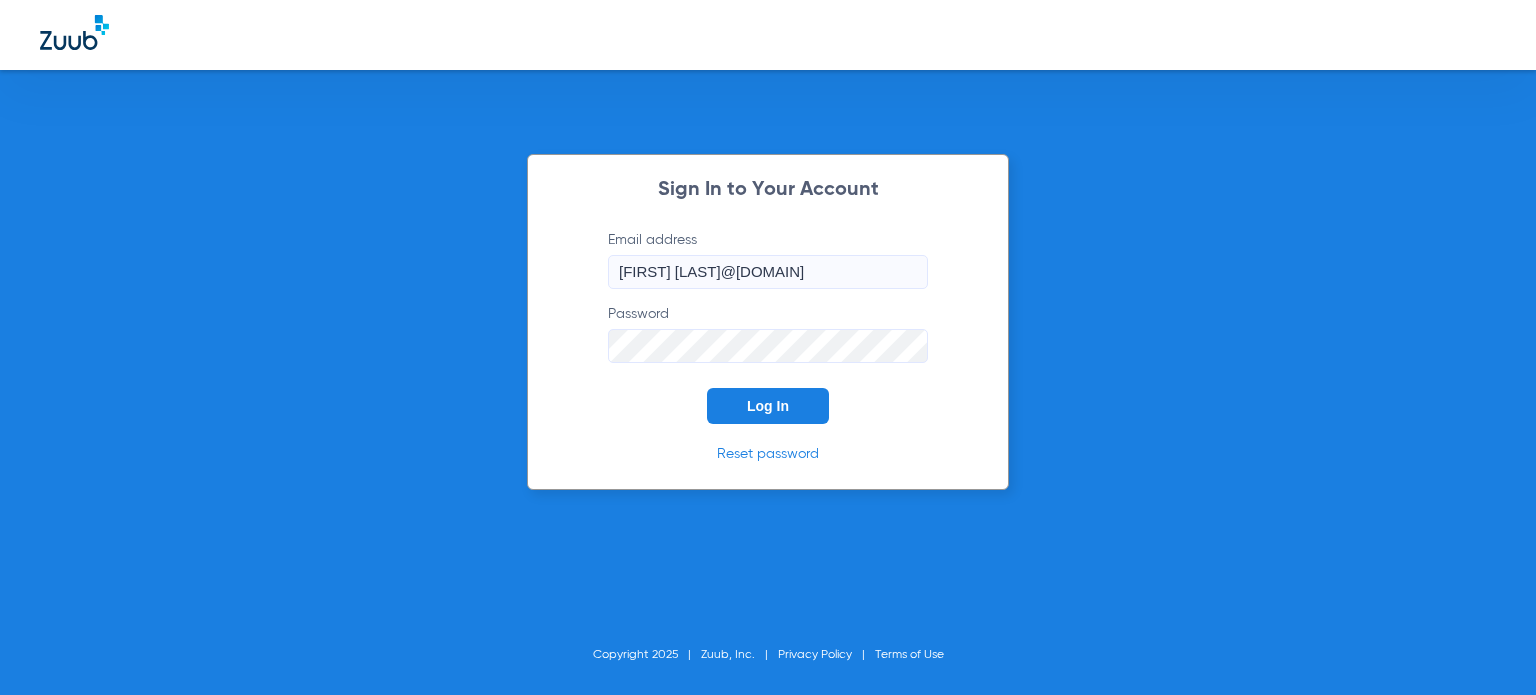scroll, scrollTop: 0, scrollLeft: 0, axis: both 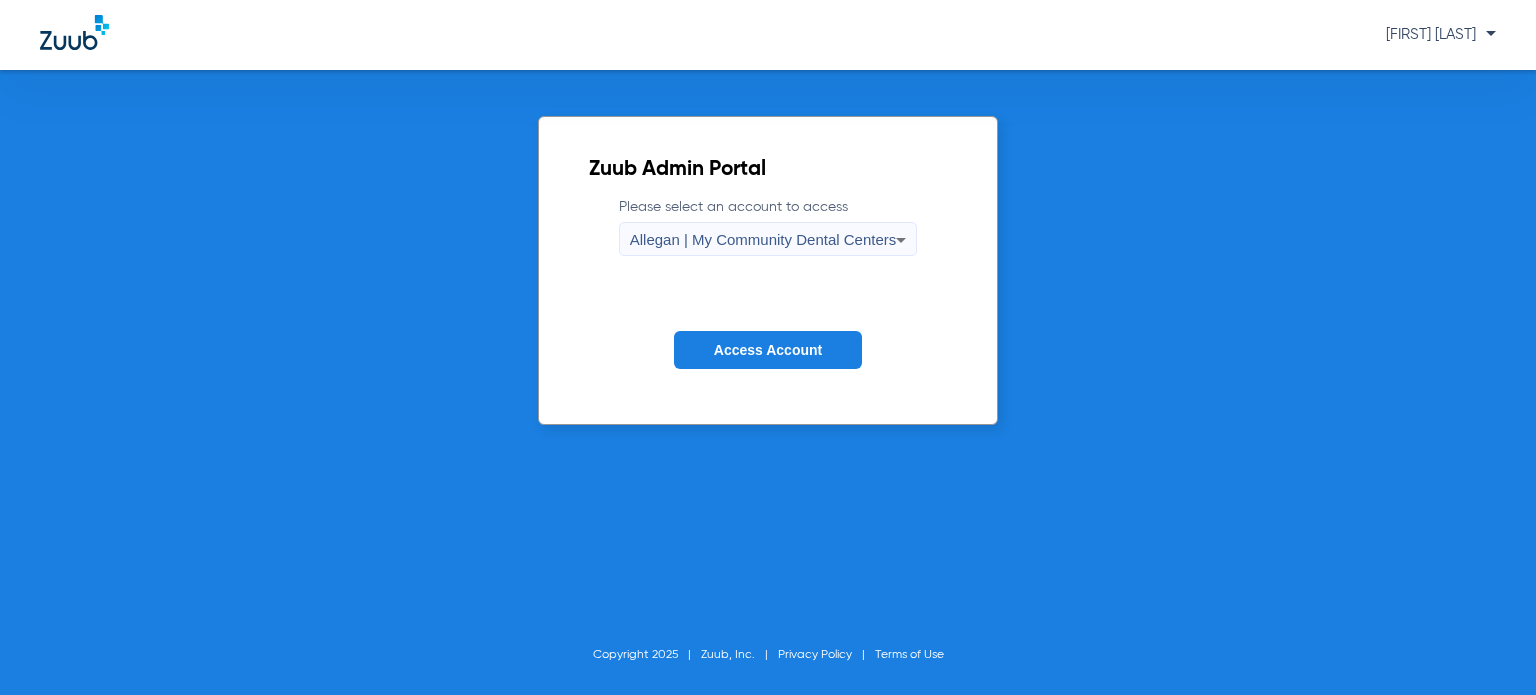 click on "Allegan | My Community Dental Centers" at bounding box center (763, 240) 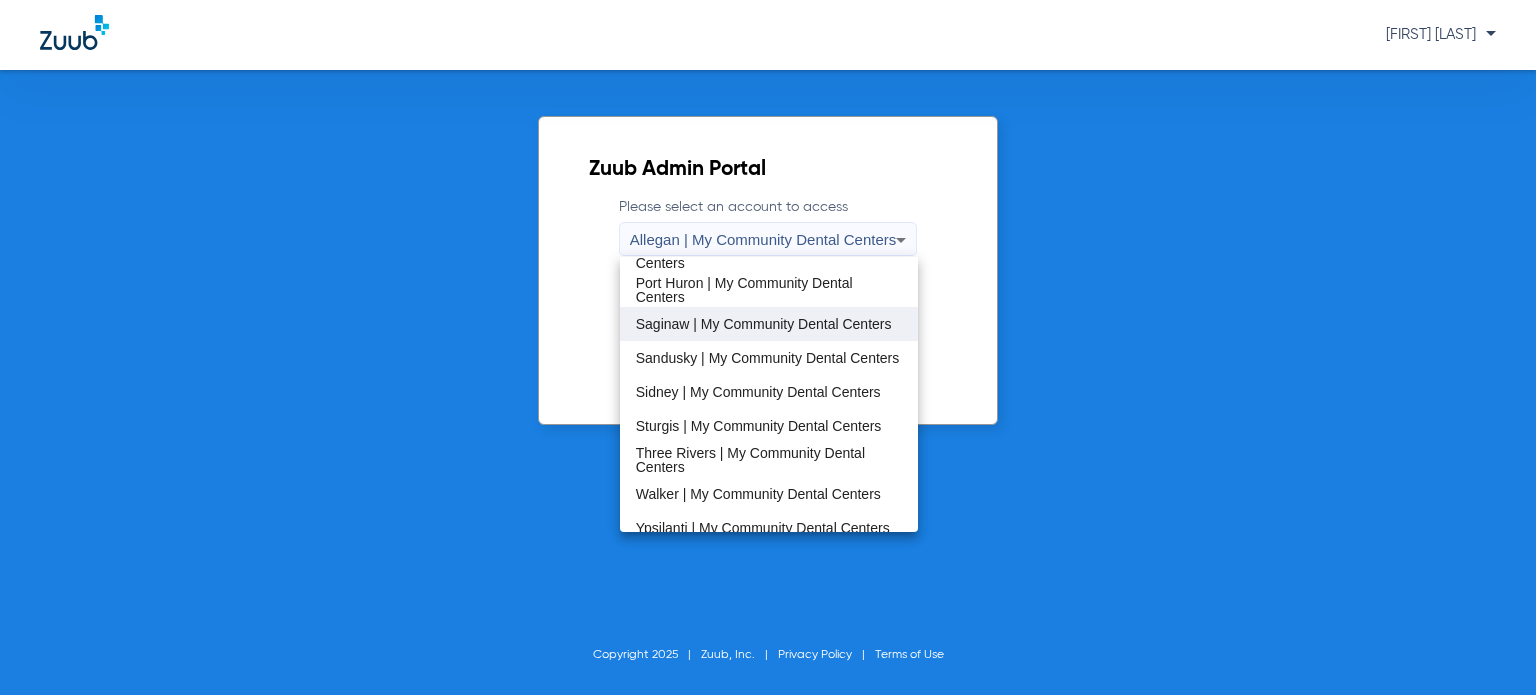 scroll, scrollTop: 643, scrollLeft: 0, axis: vertical 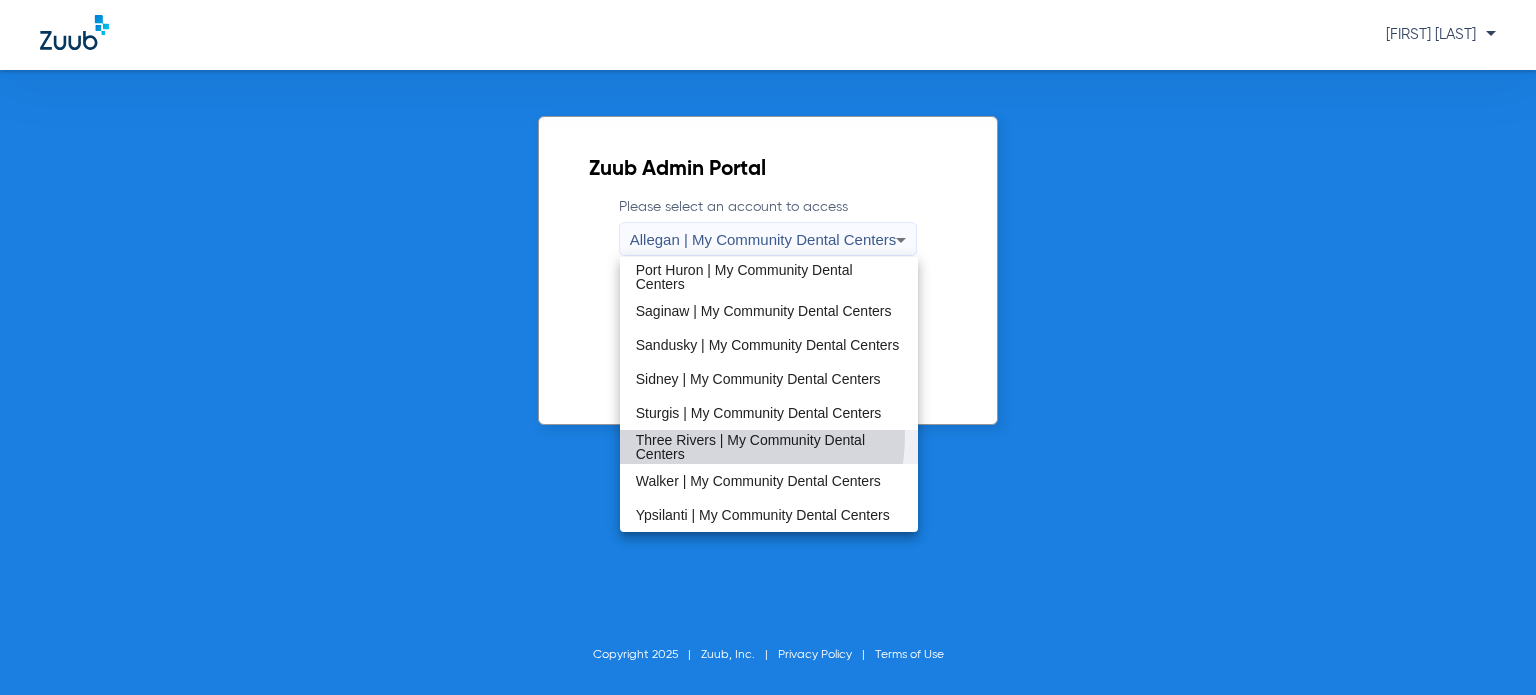 click on "Three Rivers | My Community Dental Centers" at bounding box center [769, 447] 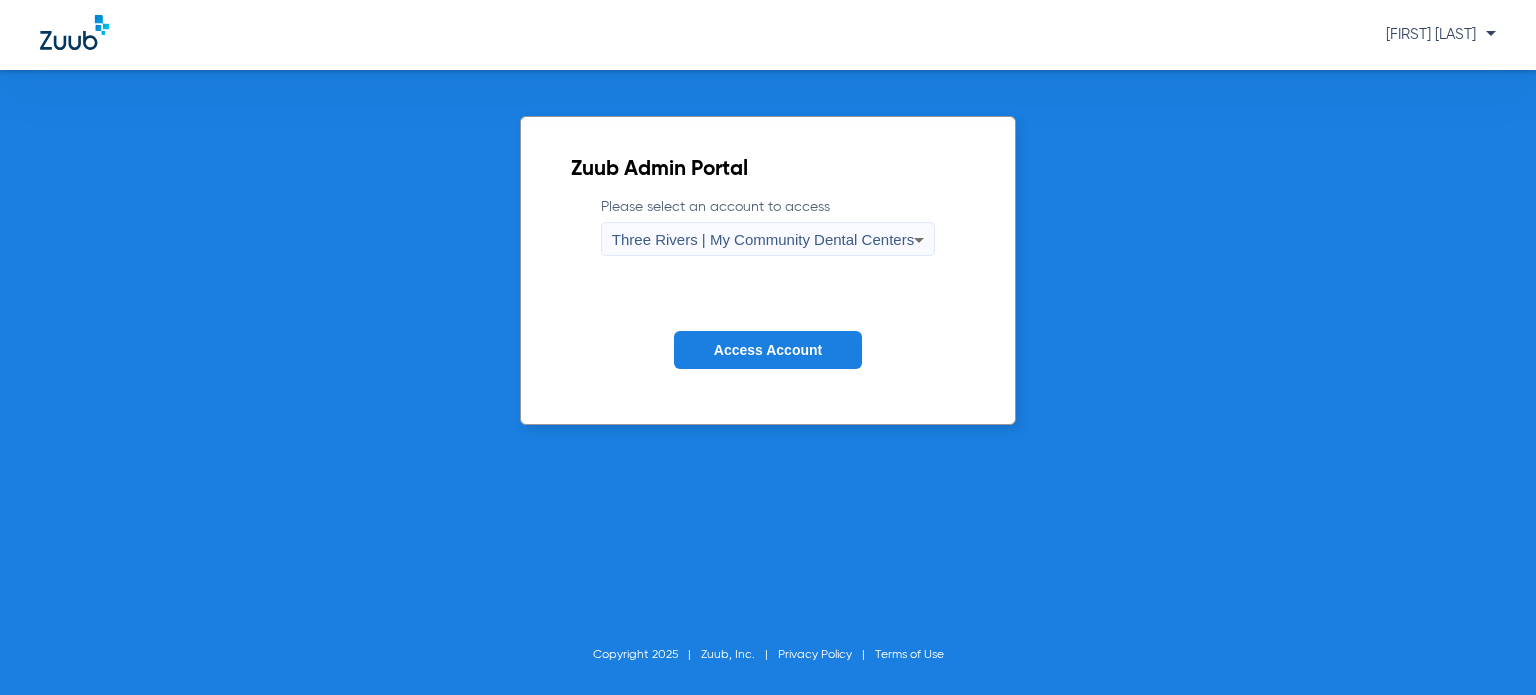 click on "Access Account" 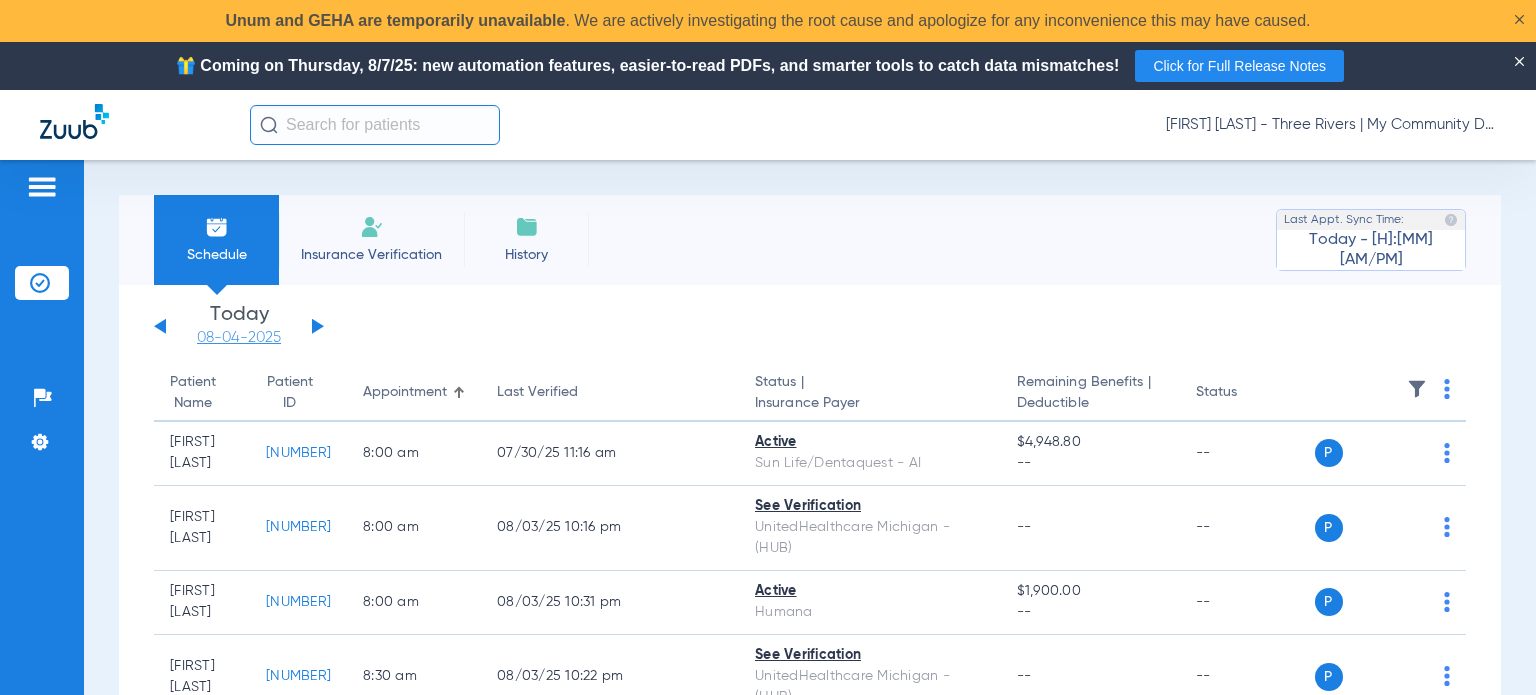 click on "08-04-2025" 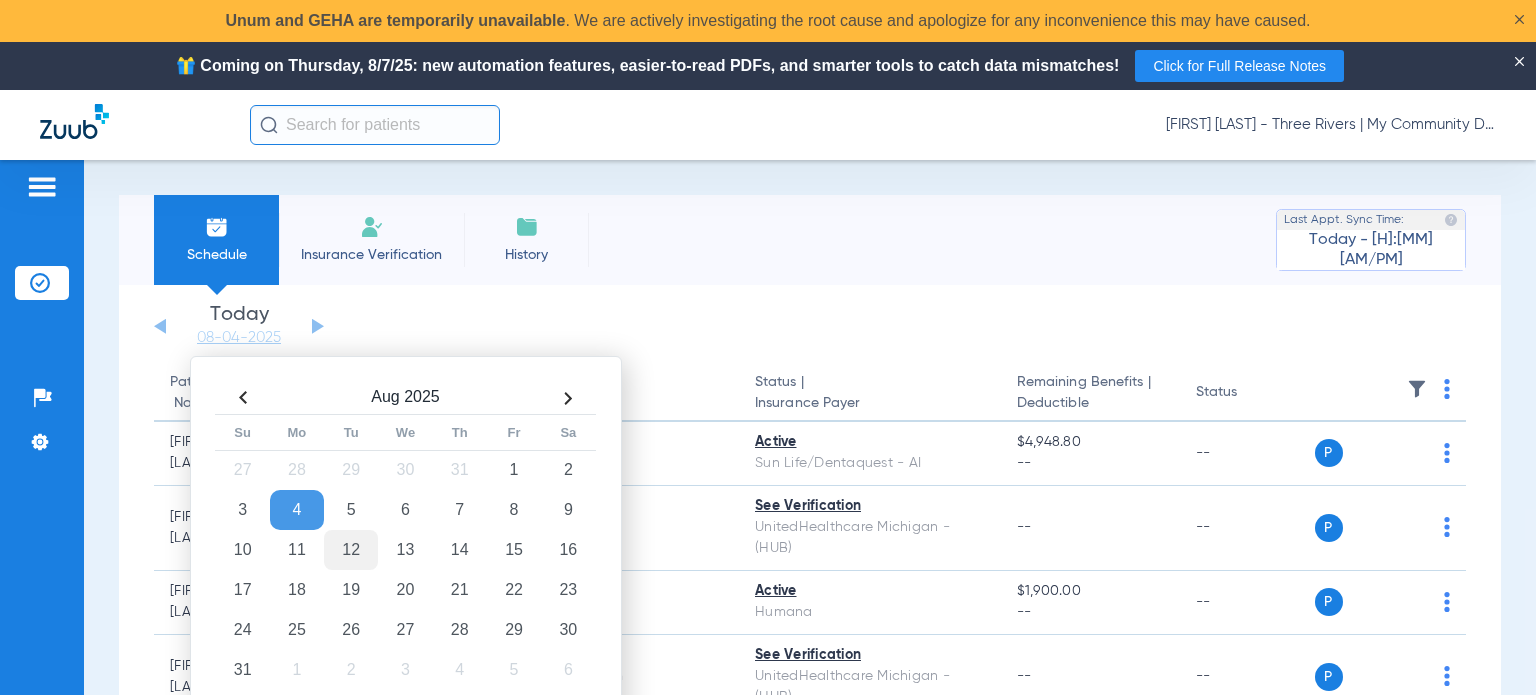 click on "12" 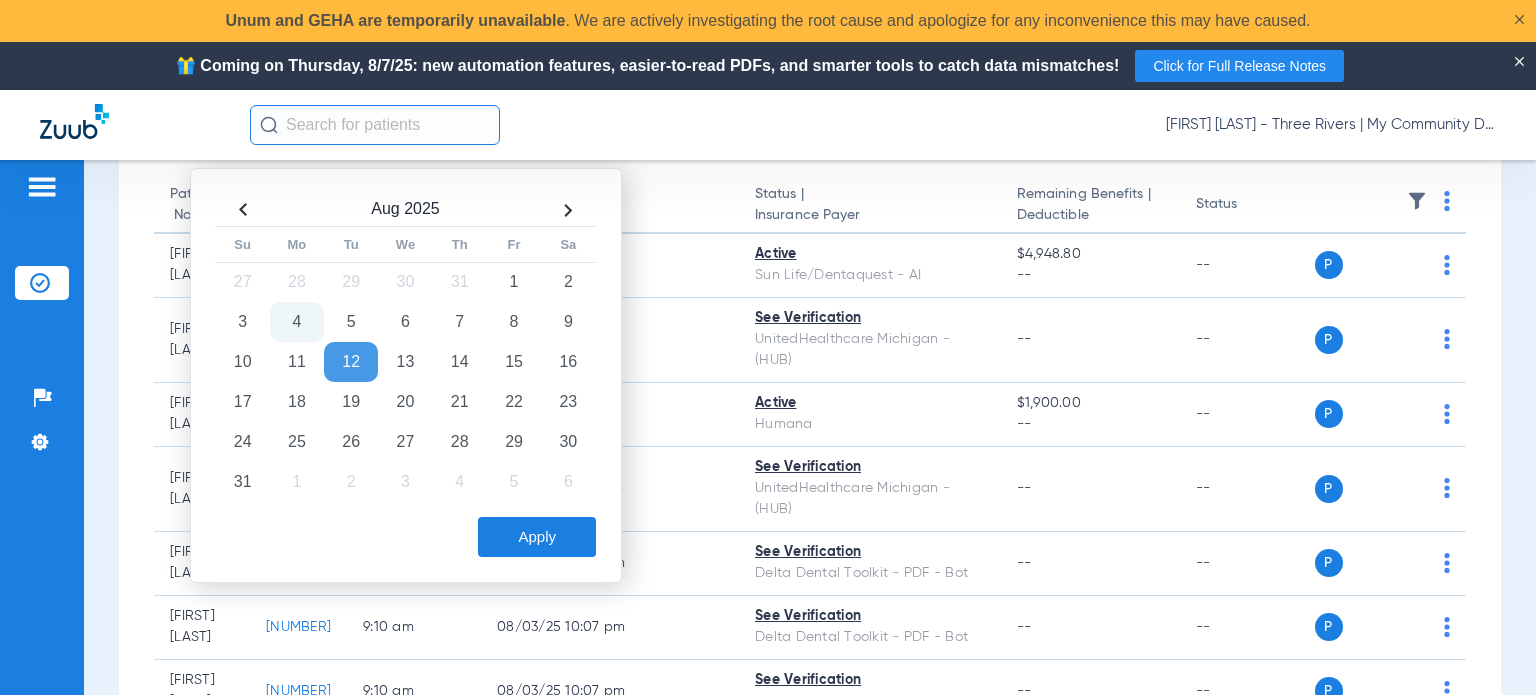 scroll, scrollTop: 200, scrollLeft: 0, axis: vertical 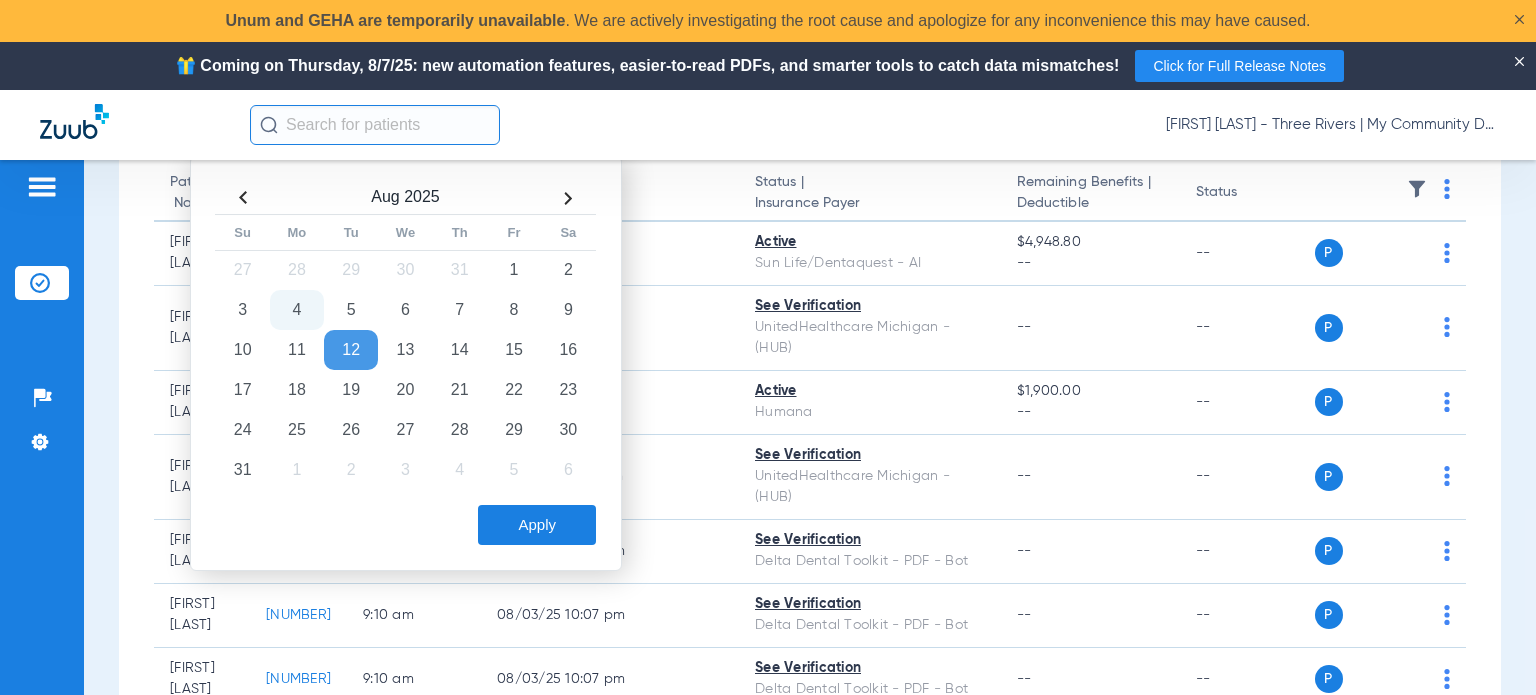 click on "Apply" 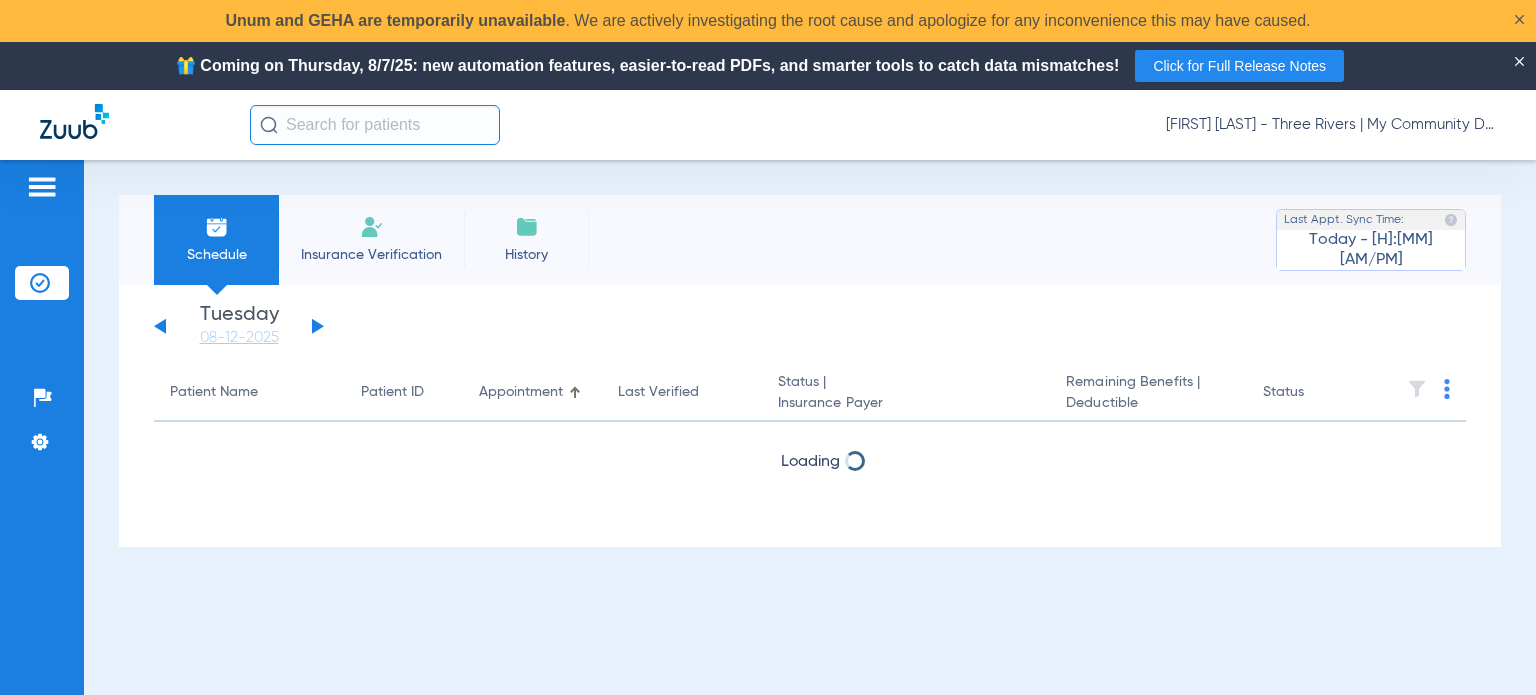 scroll, scrollTop: 0, scrollLeft: 0, axis: both 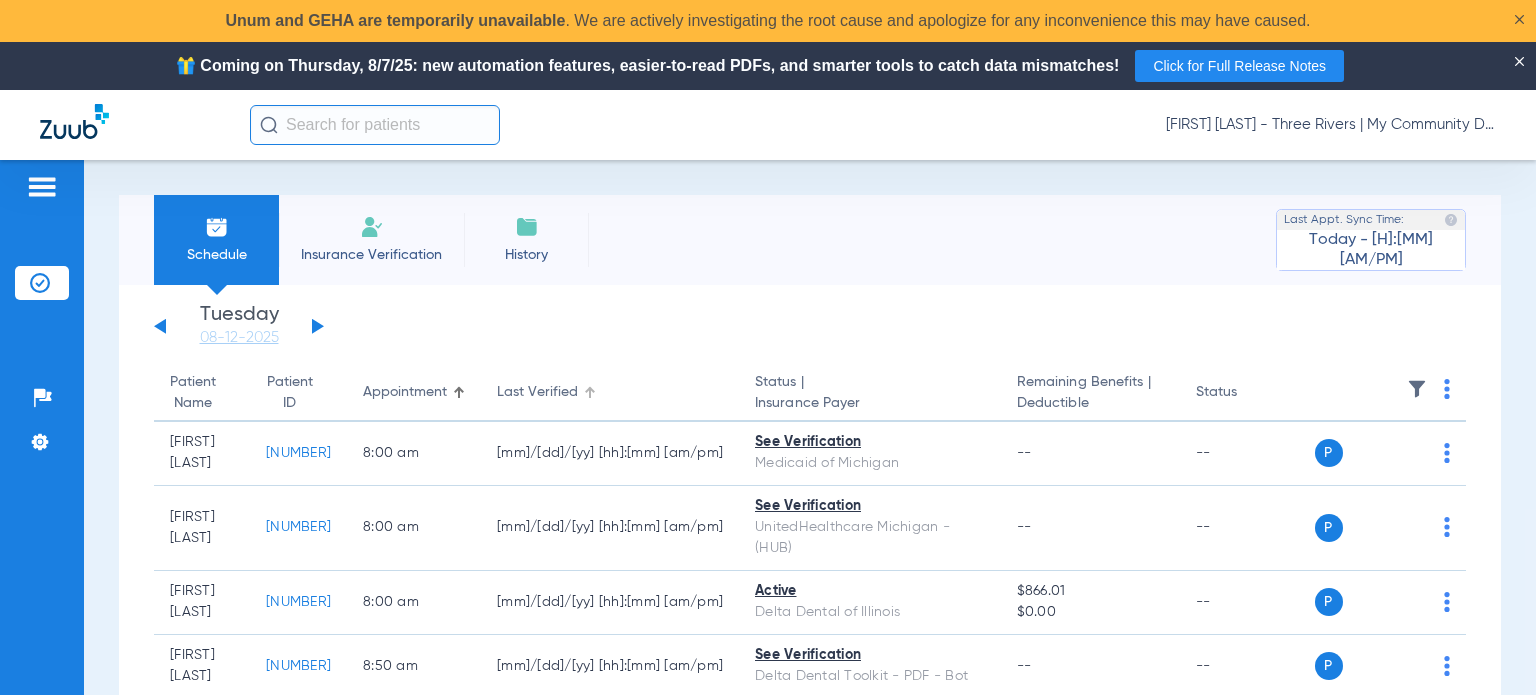 click on "Last Verified" 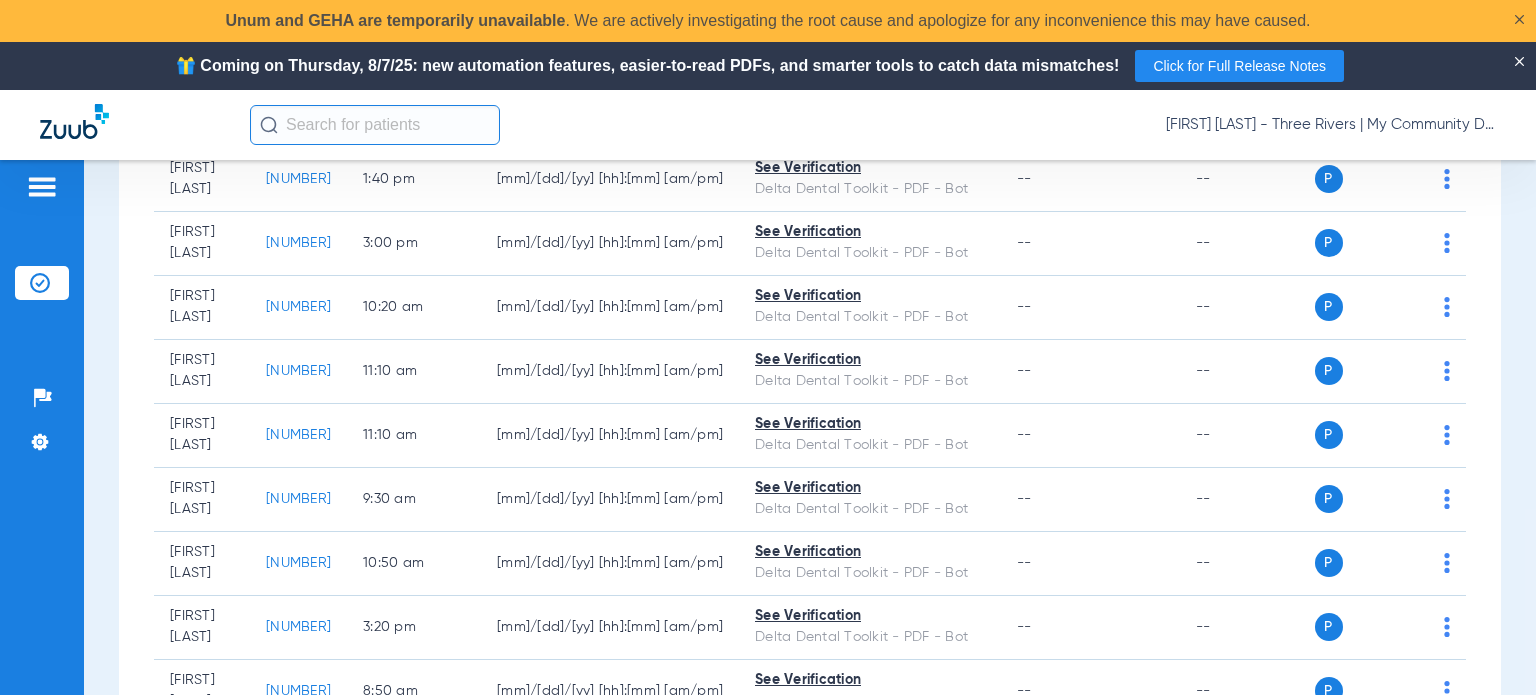 scroll, scrollTop: 700, scrollLeft: 0, axis: vertical 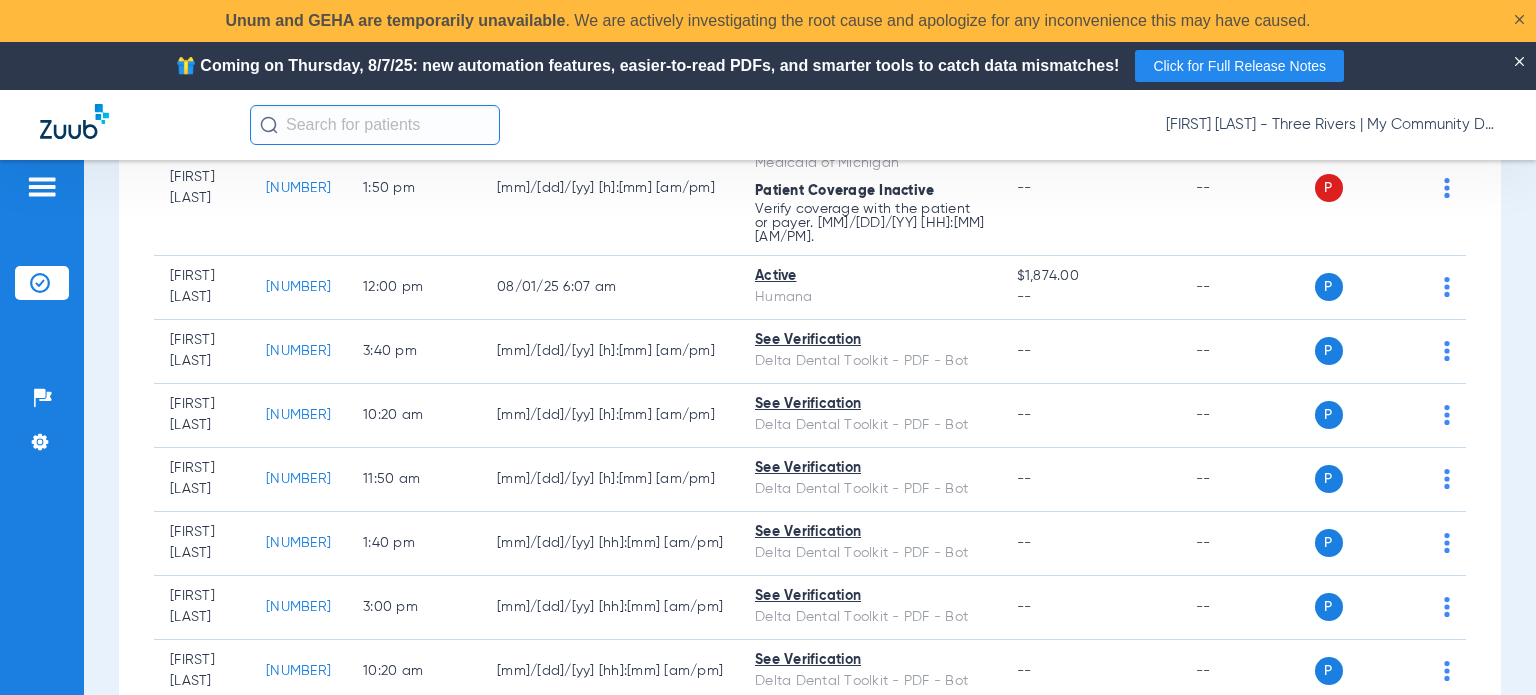 click on "Saturday   05-31-2025   Sunday   06-01-2025   Monday   06-02-2025   Tuesday   06-03-2025   Wednesday   06-04-2025   Thursday   06-05-2025   Friday   06-06-2025   Saturday   06-07-2025   Sunday   06-08-2025   Monday   06-09-2025   Tuesday   06-10-2025   Wednesday   06-11-2025   Thursday   06-12-2025   Friday   06-13-2025   Saturday   06-14-2025   Sunday   06-15-2025   Monday   06-16-2025   Tuesday   06-17-2025   Wednesday   06-18-2025   Thursday   06-19-2025   Friday   06-20-2025   Saturday   06-21-2025   Sunday   06-22-2025   Monday   06-23-2025   Tuesday   06-24-2025   Wednesday   06-25-2025   Thursday   06-26-2025   Friday   06-27-2025   Saturday   06-28-2025   Sunday   06-29-2025   Monday   06-30-2025   Tuesday   07-01-2025   Wednesday   07-02-2025   Thursday   07-03-2025   Friday   07-04-2025   Saturday   07-05-2025   Sunday   07-06-2025   Monday   07-07-2025   Tuesday   07-08-2025   Wednesday   07-09-2025   Thursday   07-10-2025   Friday   07-11-2025   Saturday   07-12-2025   Sunday   07-13-2025  Su Mo" 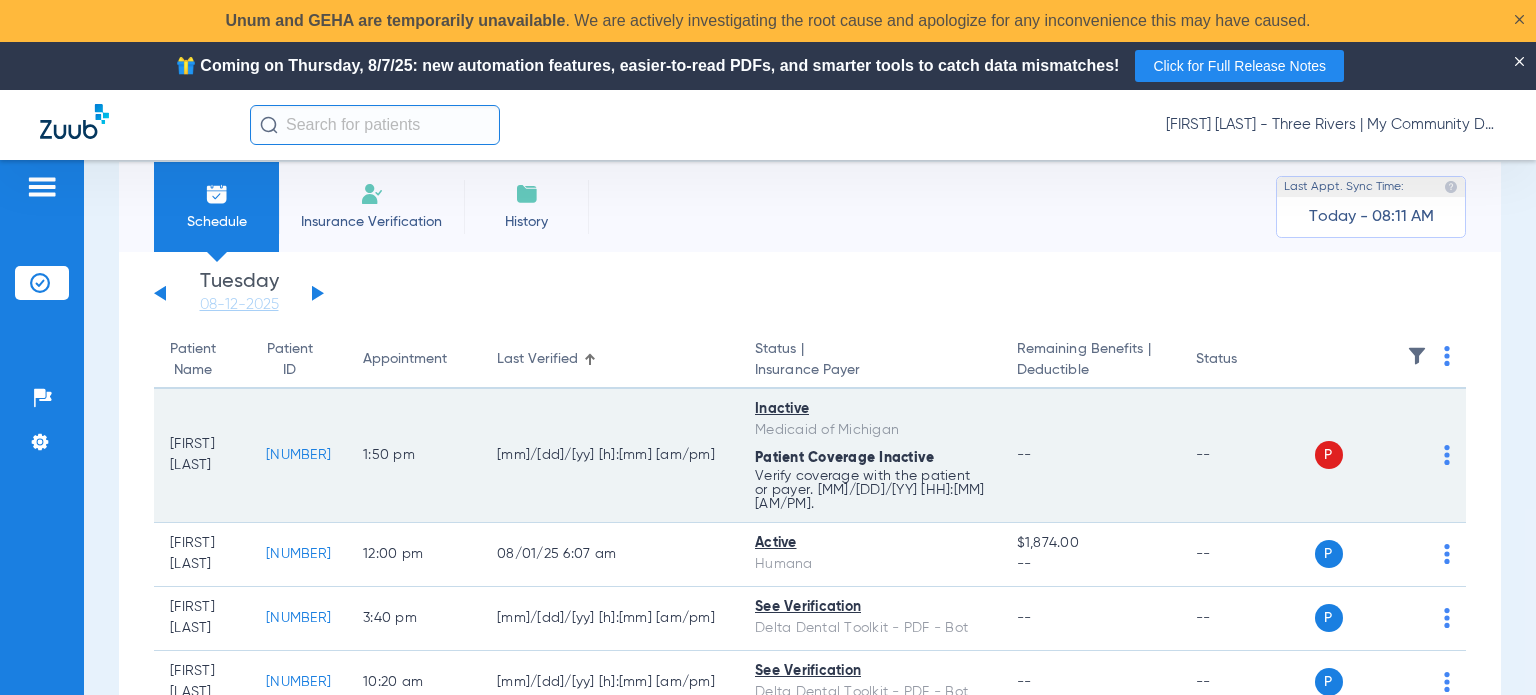 scroll, scrollTop: 0, scrollLeft: 0, axis: both 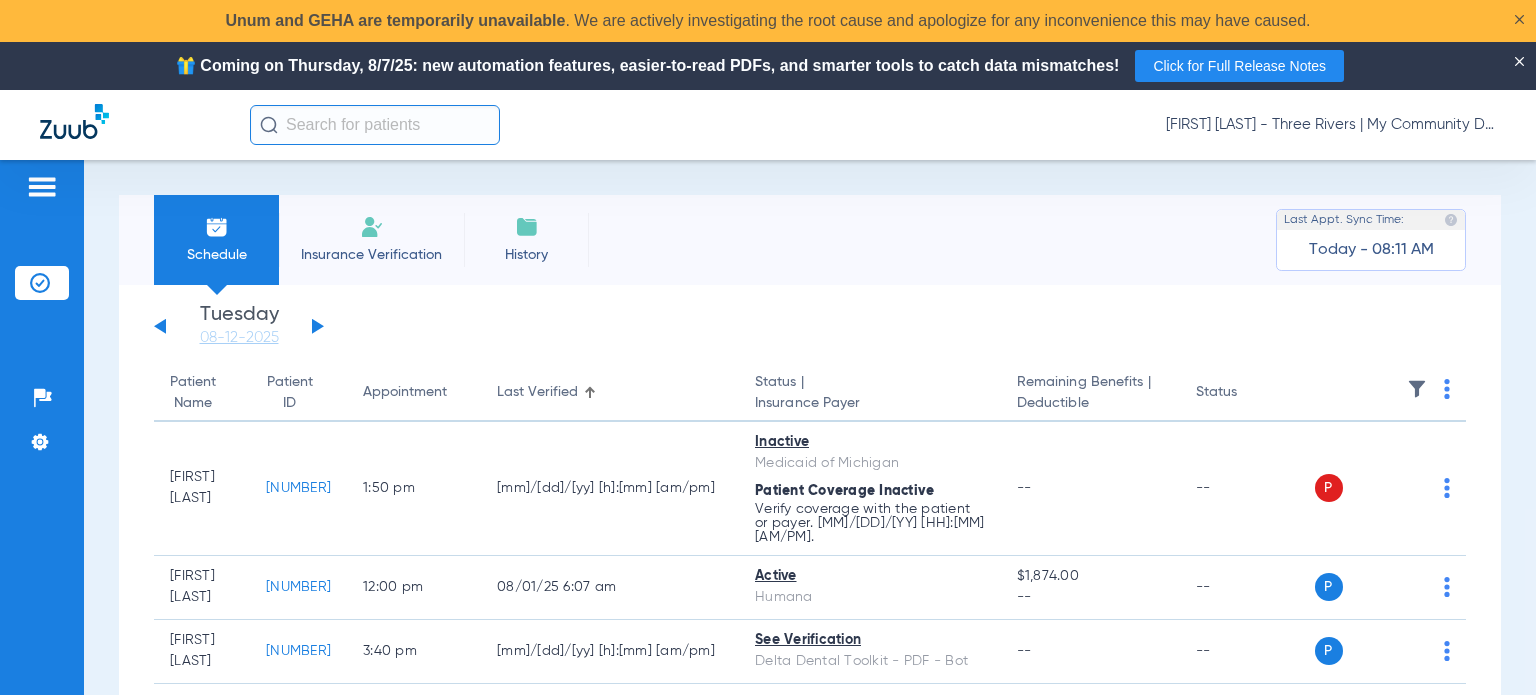 click on "Appointment" 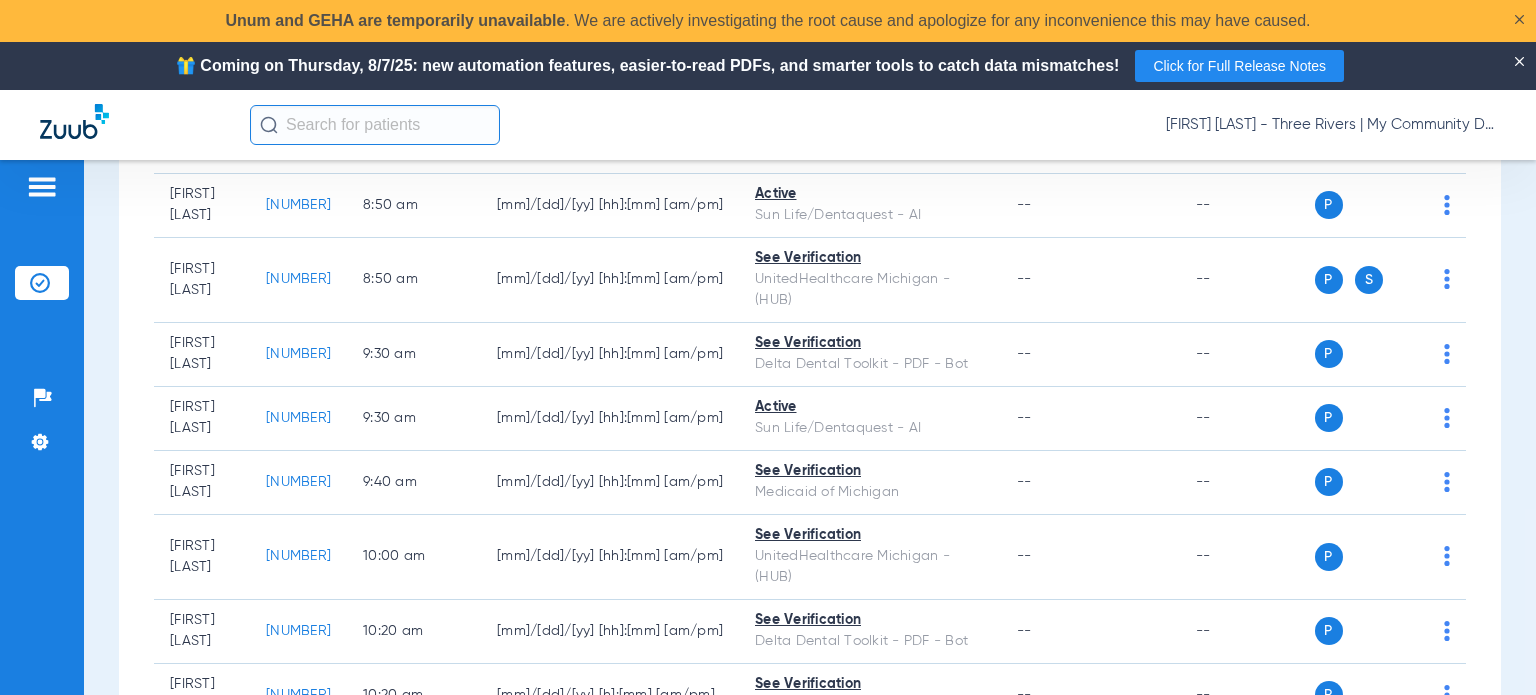 scroll, scrollTop: 519, scrollLeft: 0, axis: vertical 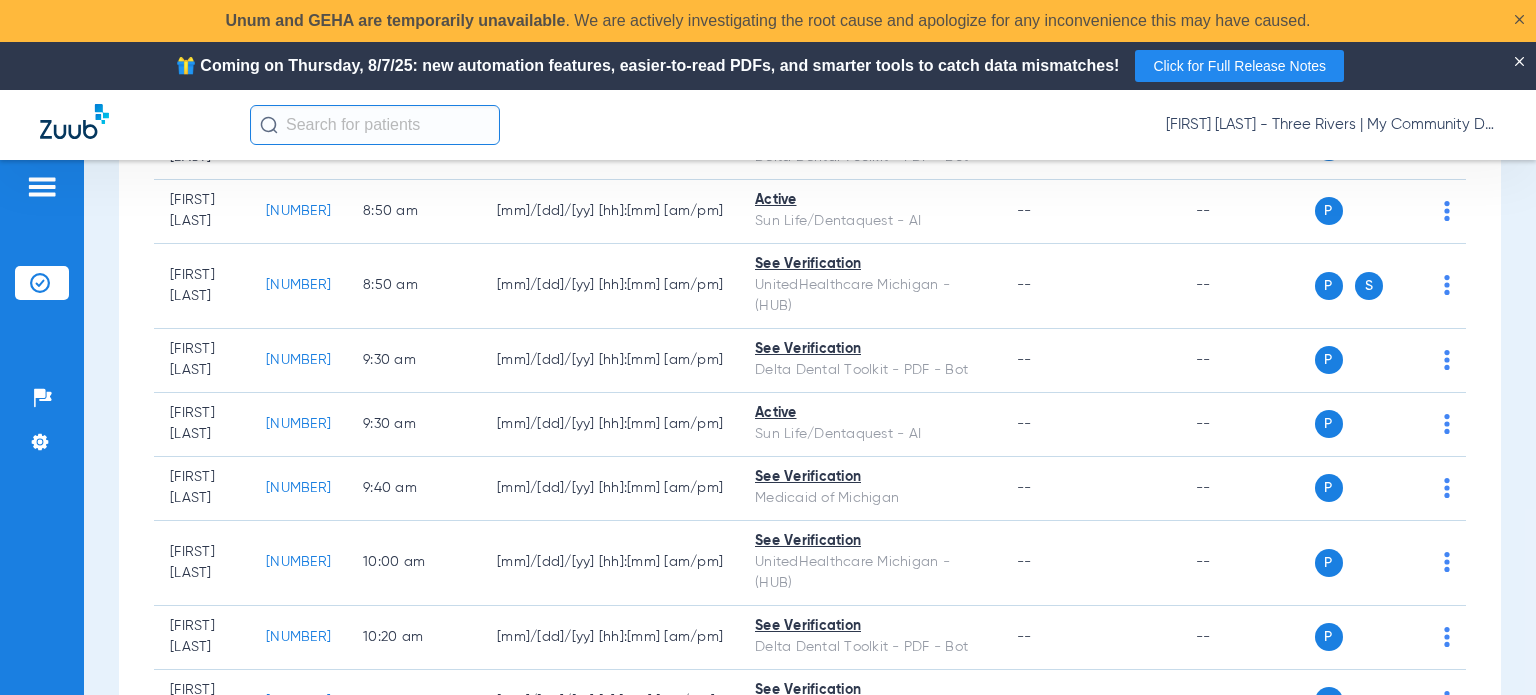 click on "Schedule Insurance Verification History  Last Appt. Sync Time:   Today - 08:11 AM   Saturday   05-31-2025   Sunday   06-01-2025   Monday   06-02-2025   Tuesday   06-03-2025   Wednesday   06-04-2025   Thursday   06-05-2025   Friday   06-06-2025   Saturday   06-07-2025   Sunday   06-08-2025   Monday   06-09-2025   Tuesday   06-10-2025   Wednesday   06-11-2025   Thursday   06-12-2025   Friday   06-13-2025   Saturday   06-14-2025   Sunday   06-15-2025   Monday   06-16-2025   Tuesday   06-17-2025   Wednesday   06-18-2025   Thursday   06-19-2025   Friday   06-20-2025   Saturday   06-21-2025   Sunday   06-22-2025   Monday   06-23-2025   Tuesday   06-24-2025   Wednesday   06-25-2025   Thursday   06-26-2025   Friday   06-27-2025   Saturday   06-28-2025   Sunday   06-29-2025   Monday   06-30-2025   Tuesday   07-01-2025   Wednesday   07-02-2025   Thursday   07-03-2025   Friday   07-04-2025   Saturday   07-05-2025   Sunday   07-06-2025   Monday   07-07-2025   Tuesday   07-08-2025   Wednesday   07-09-2025   Thursday  Su 1" at bounding box center (810, 472) 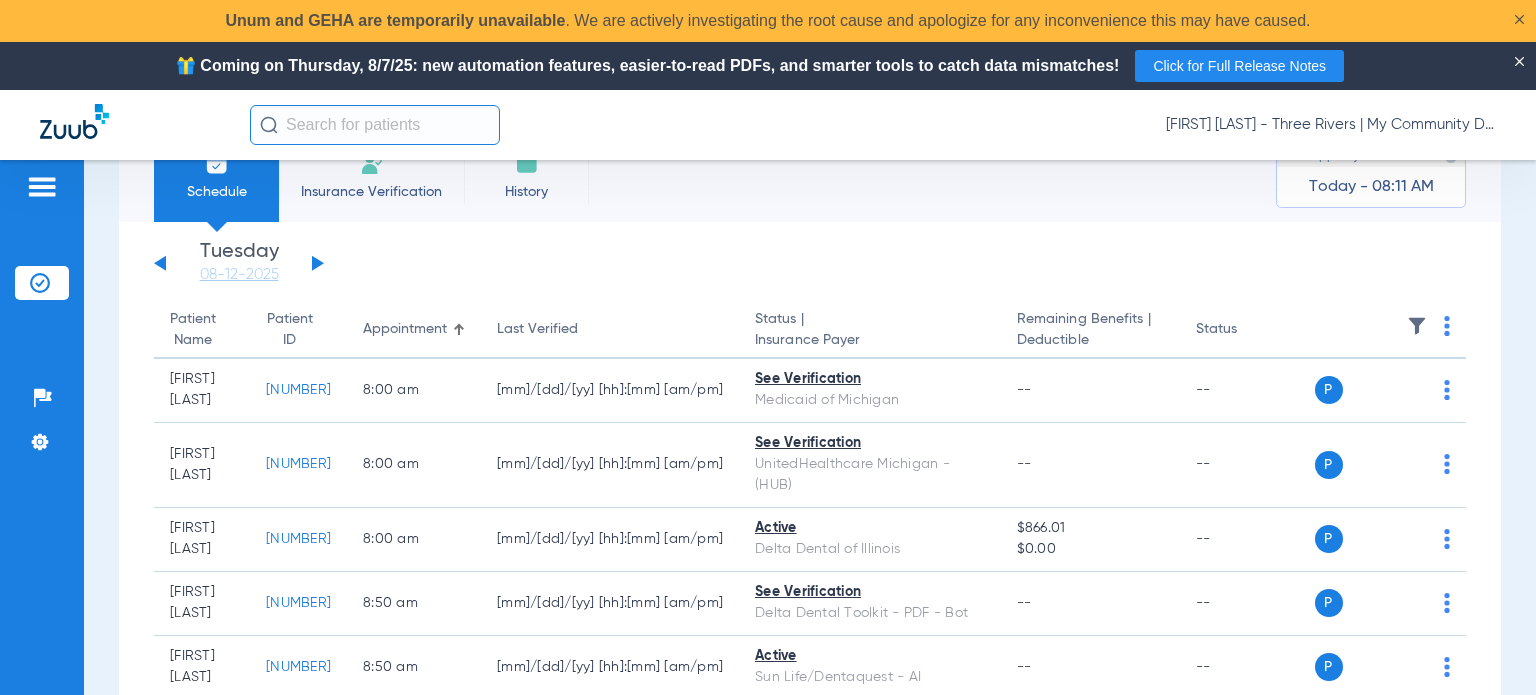 scroll, scrollTop: 0, scrollLeft: 0, axis: both 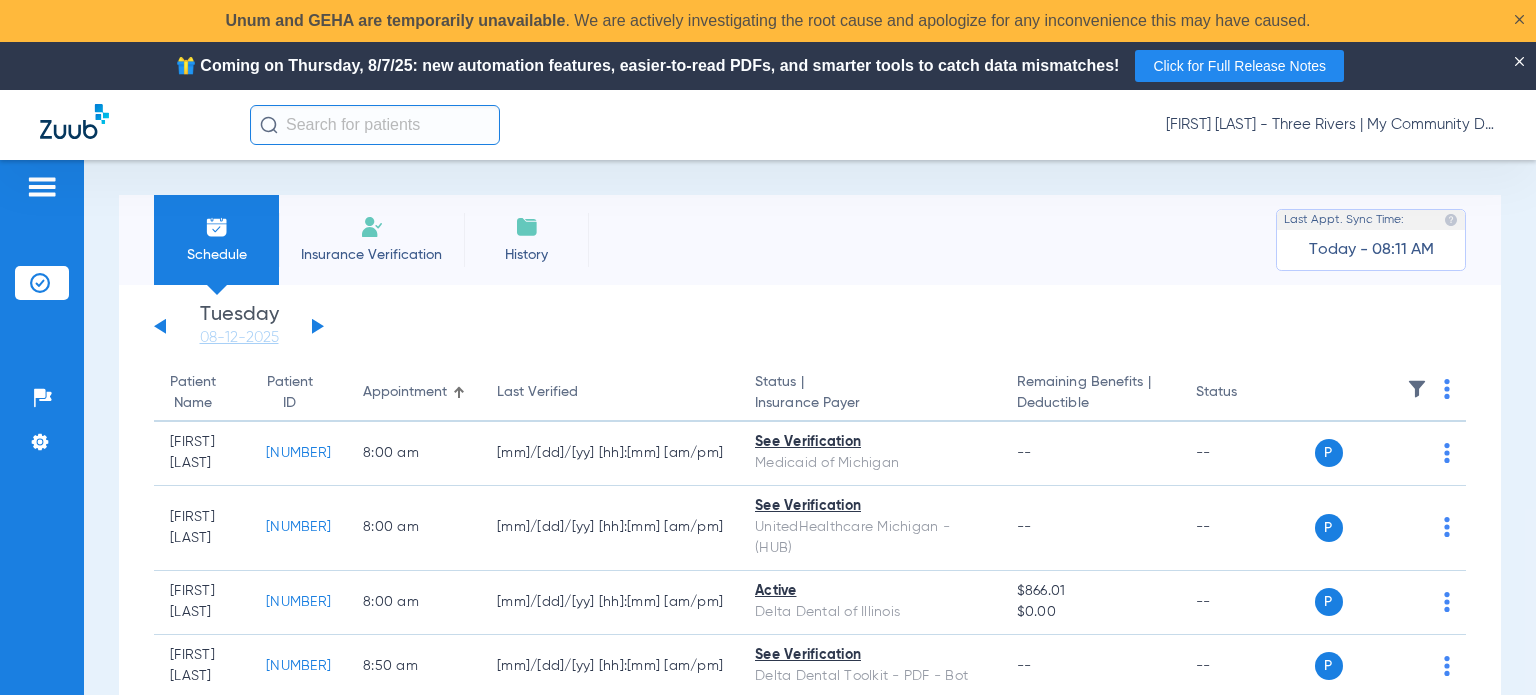 click on "Last Verified" 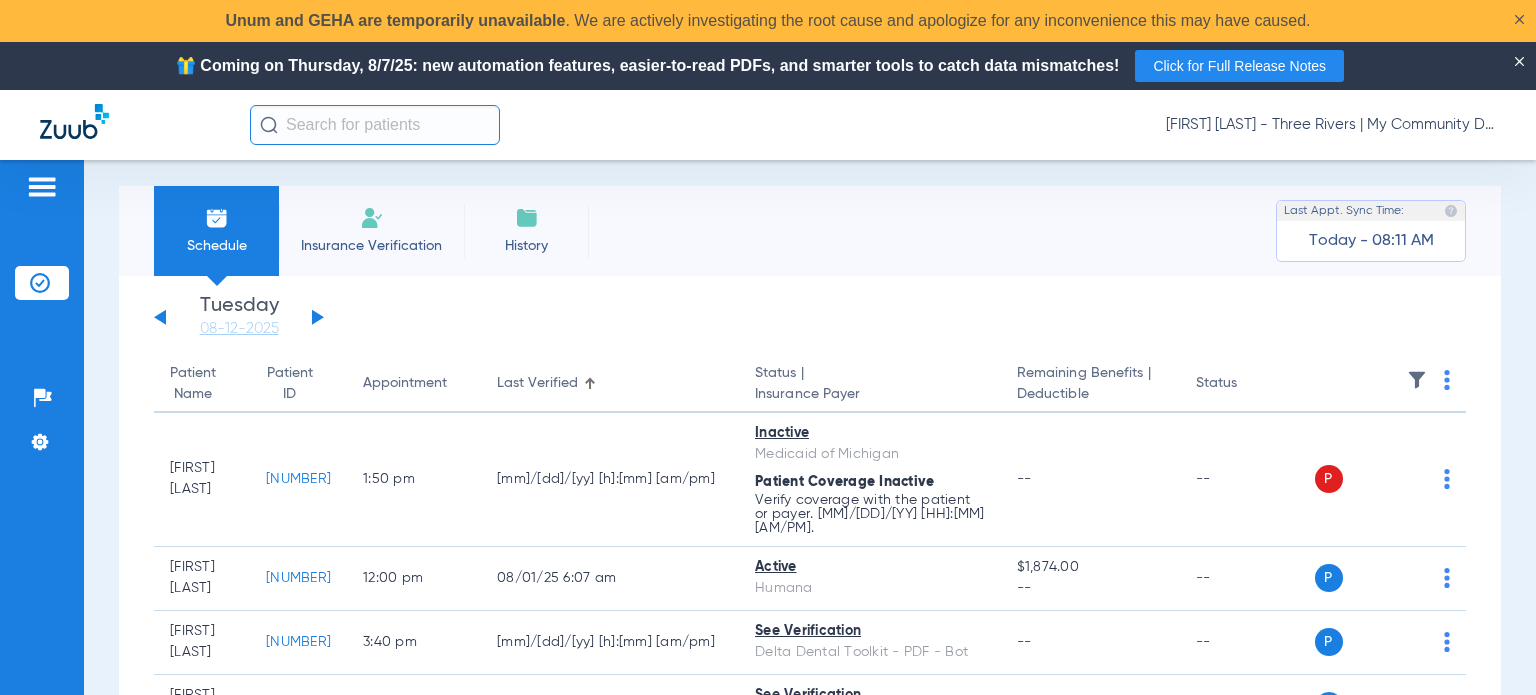 scroll, scrollTop: 0, scrollLeft: 0, axis: both 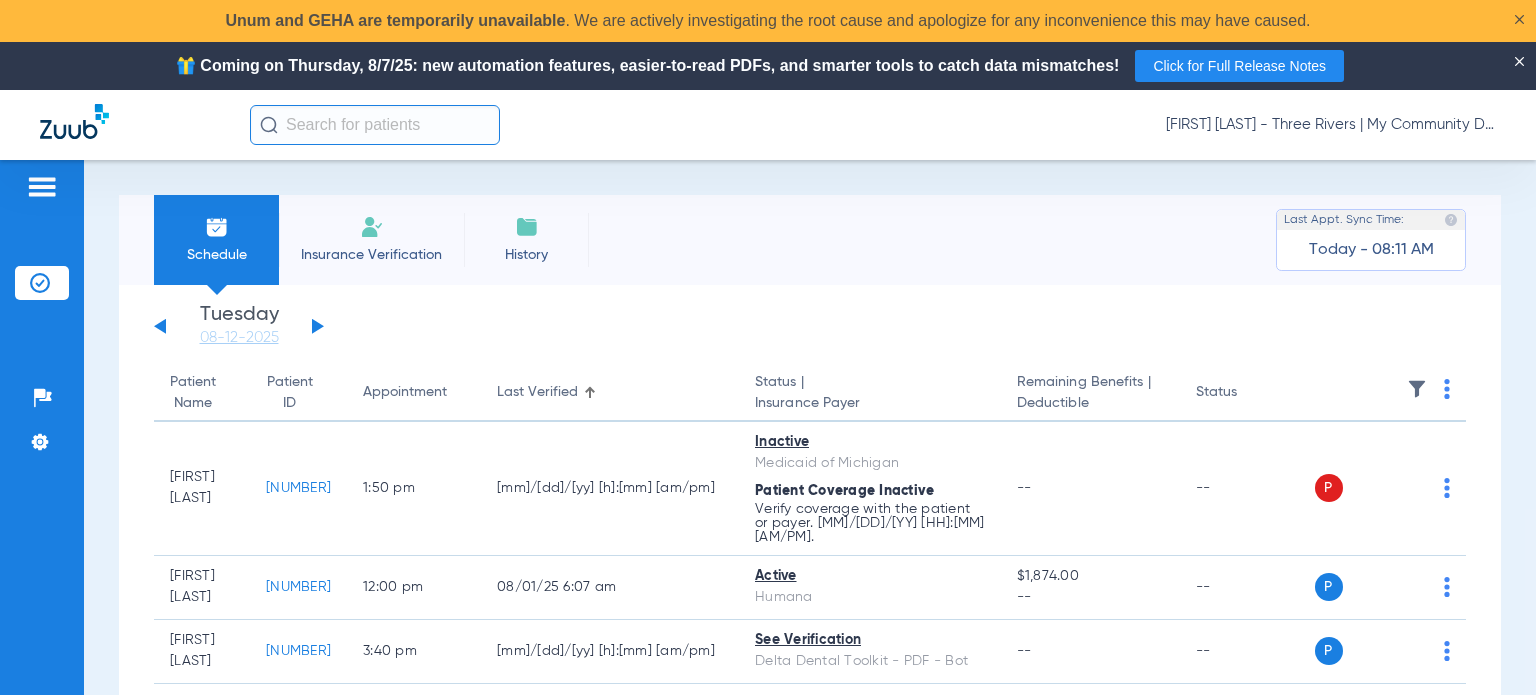 click on "Appointment" 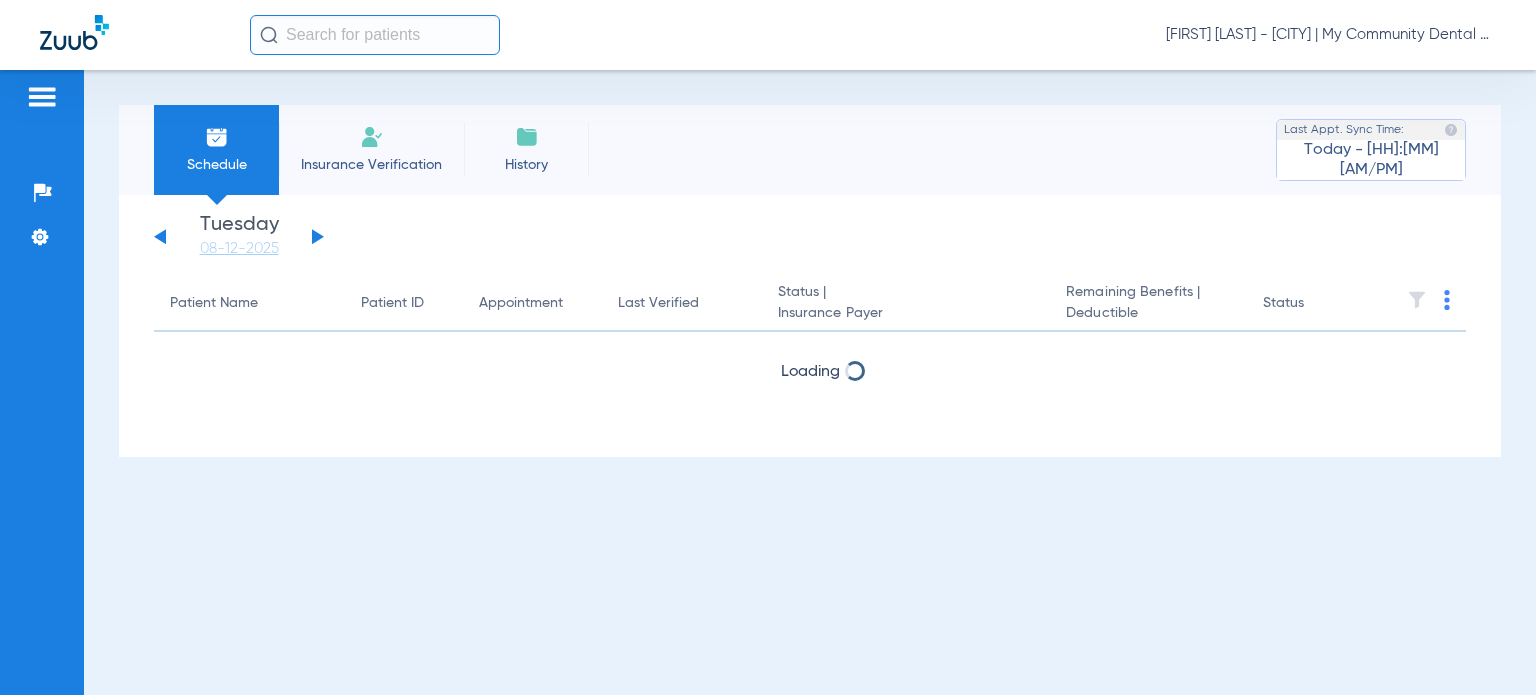 scroll, scrollTop: 0, scrollLeft: 0, axis: both 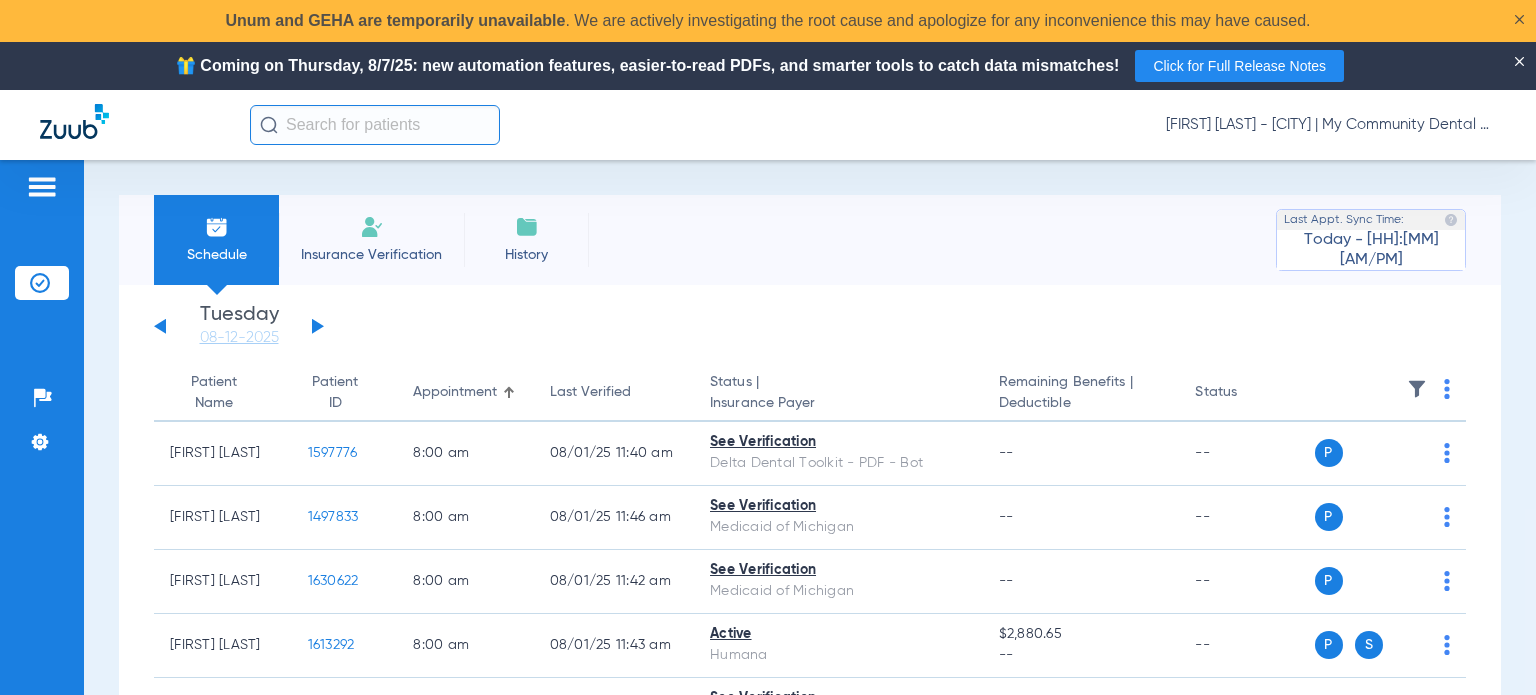 click 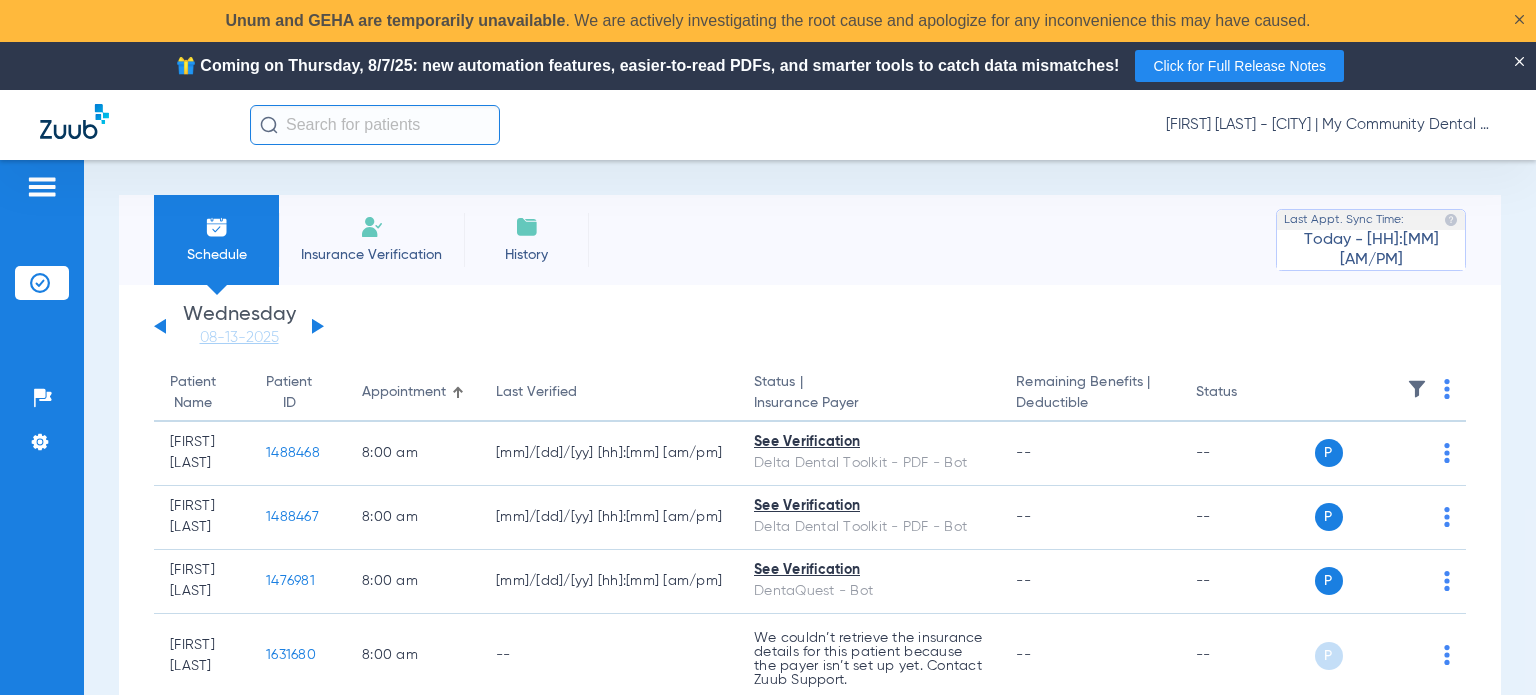 click on "[FIRST] [LAST] - Ypsilanti | My Community Dental Centers" 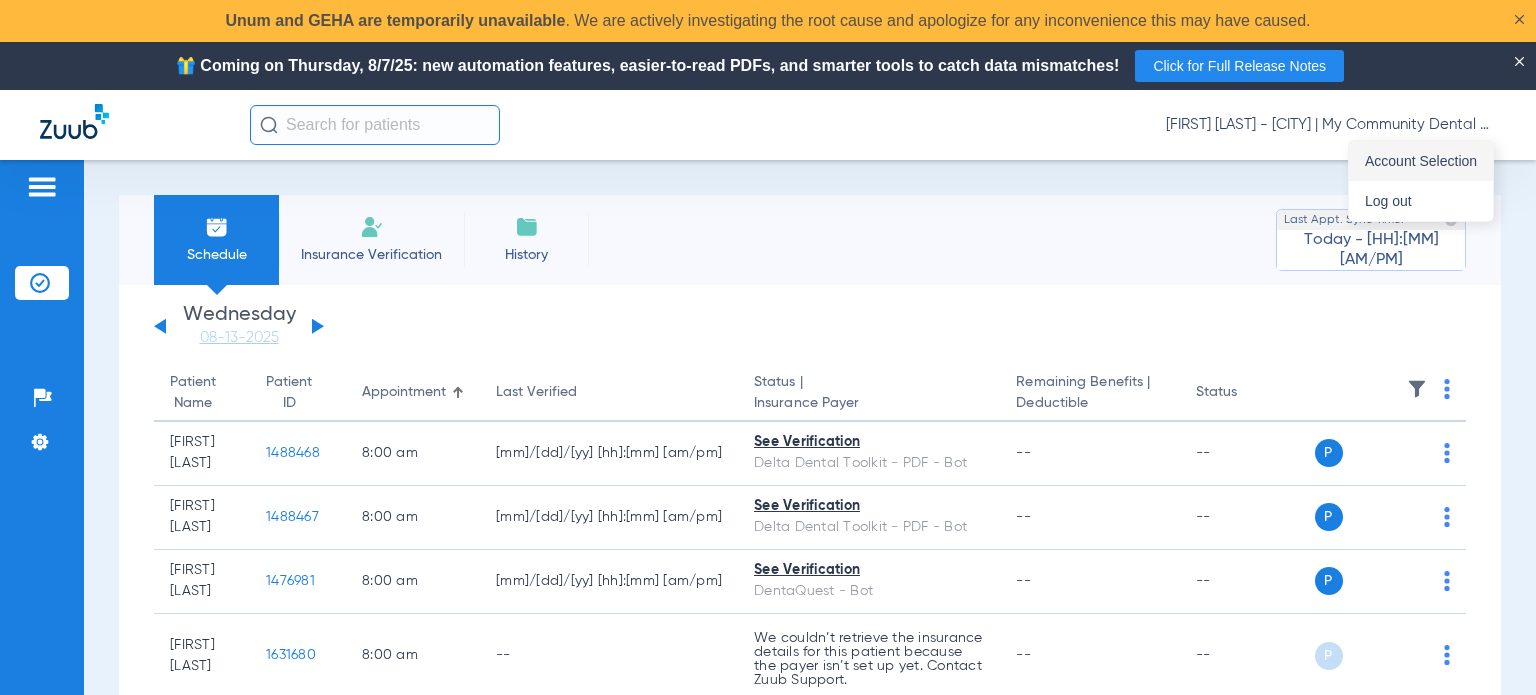 click on "Account Selection" at bounding box center [1421, 161] 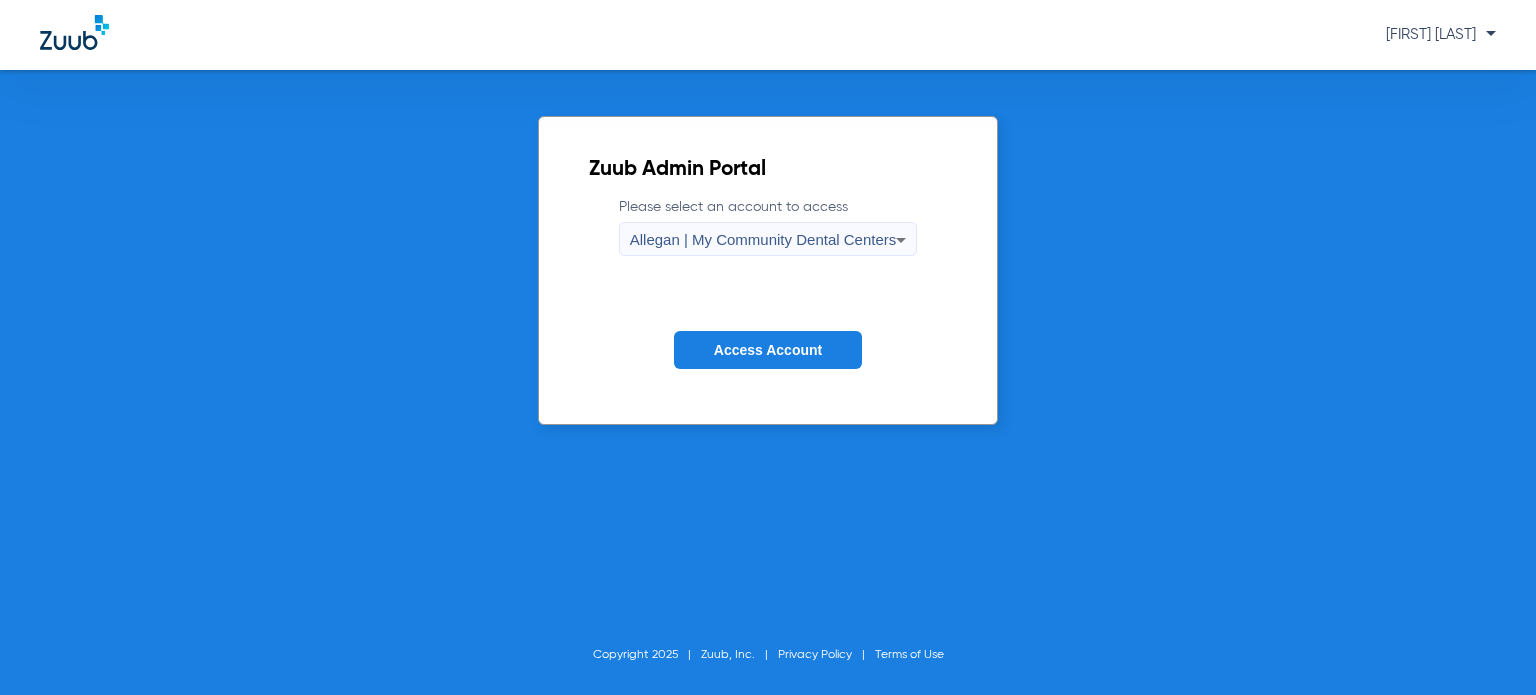 click on "Allegan | My Community Dental Centers" at bounding box center (763, 240) 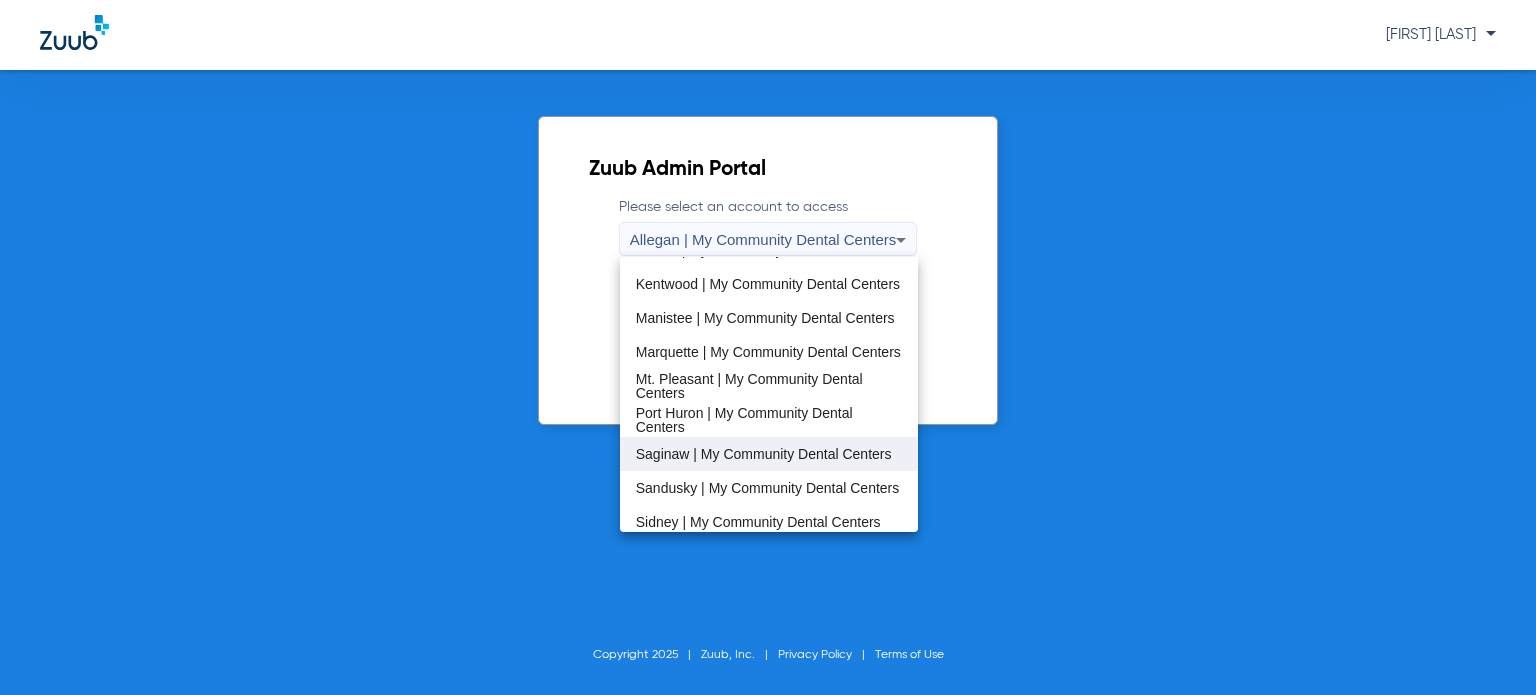 scroll, scrollTop: 600, scrollLeft: 0, axis: vertical 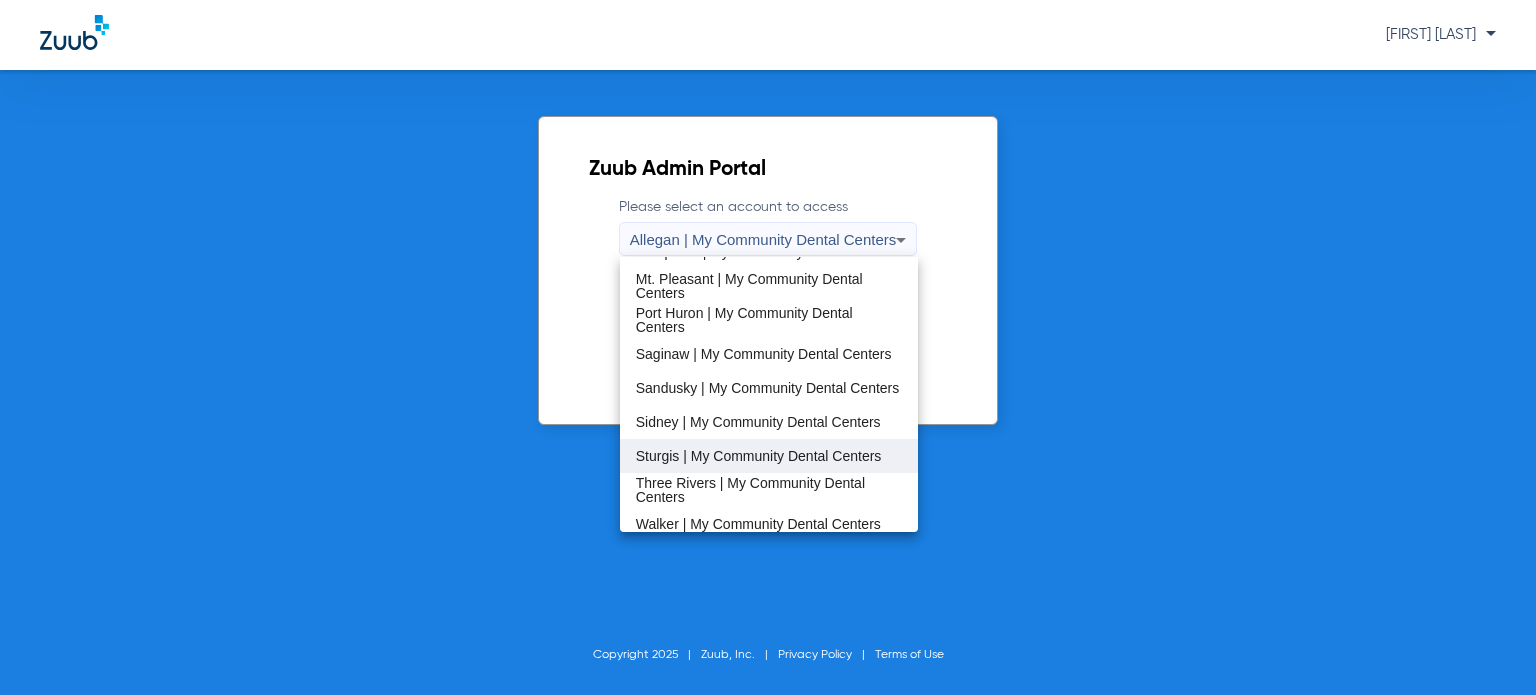 click on "Sturgis | My Community Dental Centers" at bounding box center [759, 456] 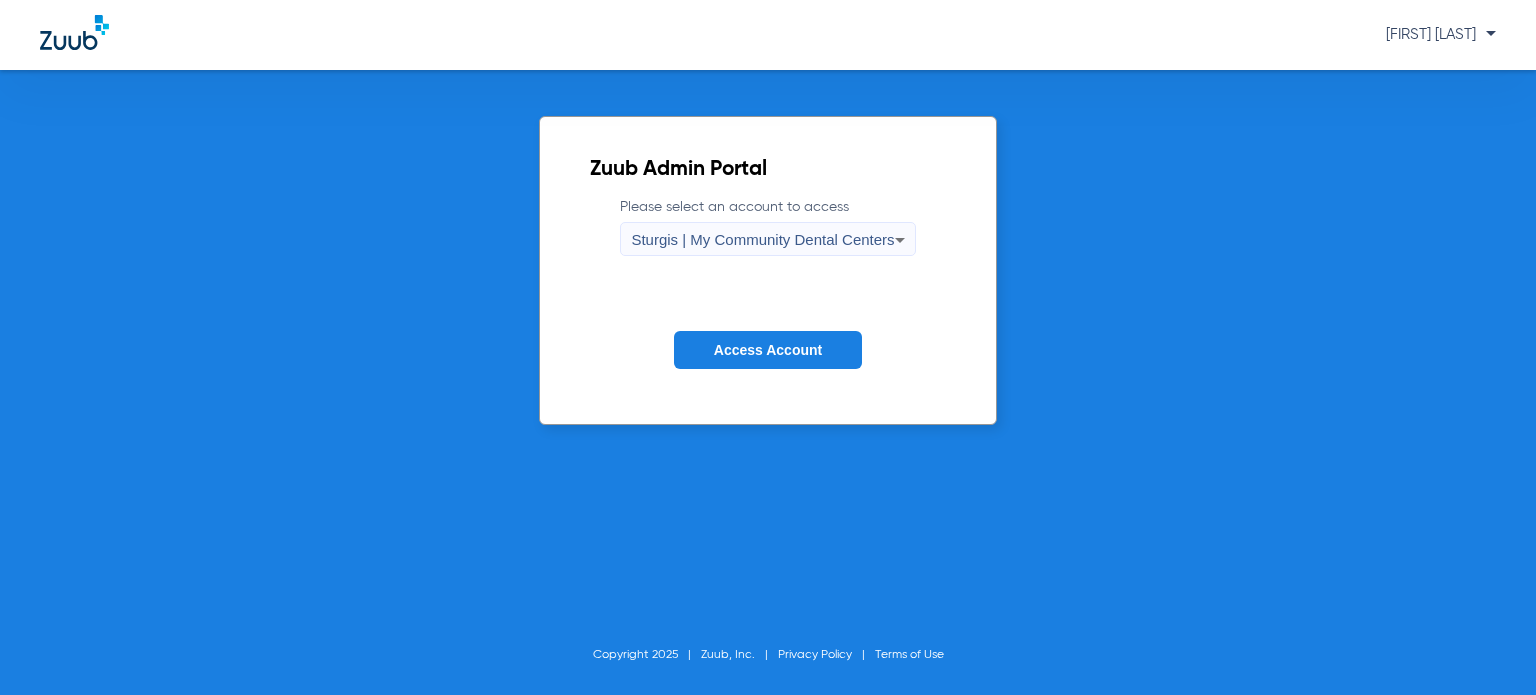 click on "Access Account" 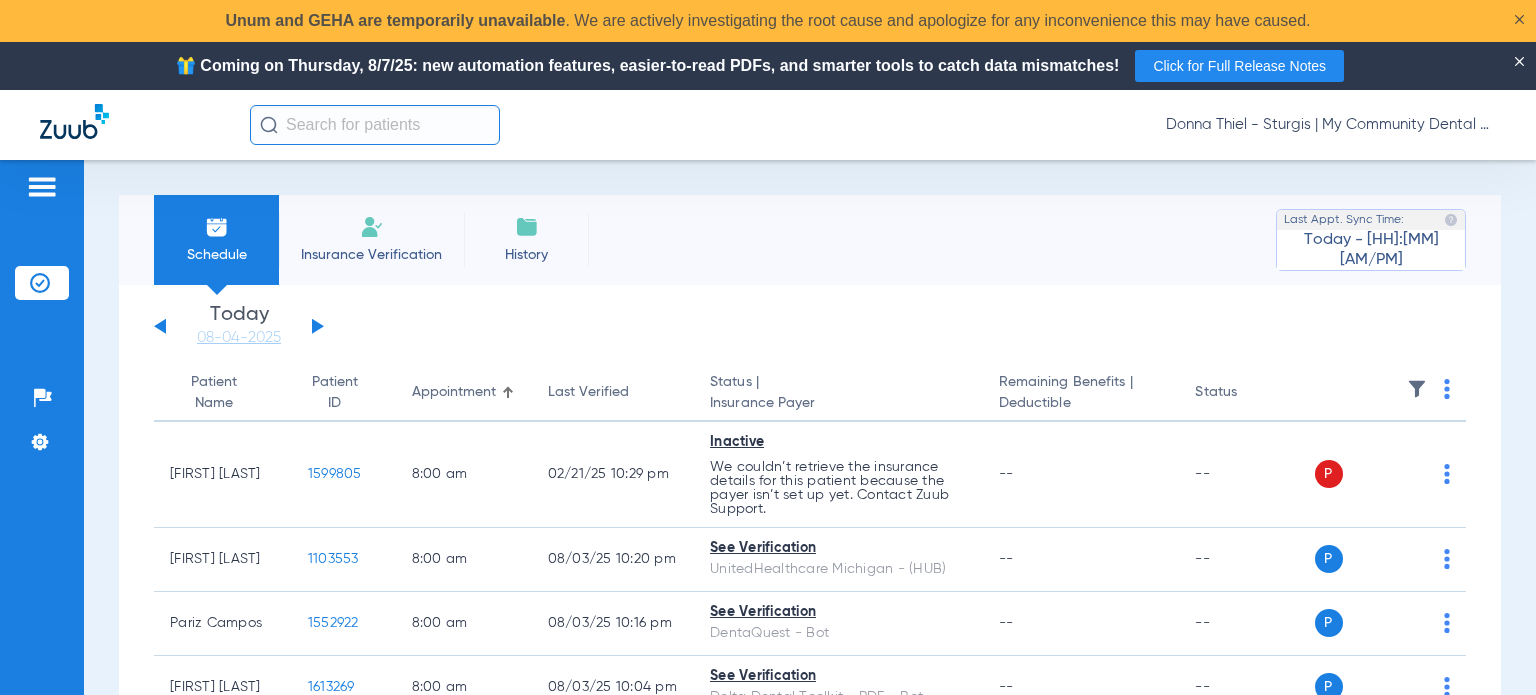 drag, startPoint x: 268, startPoint y: 337, endPoint x: 276, endPoint y: 370, distance: 33.955853 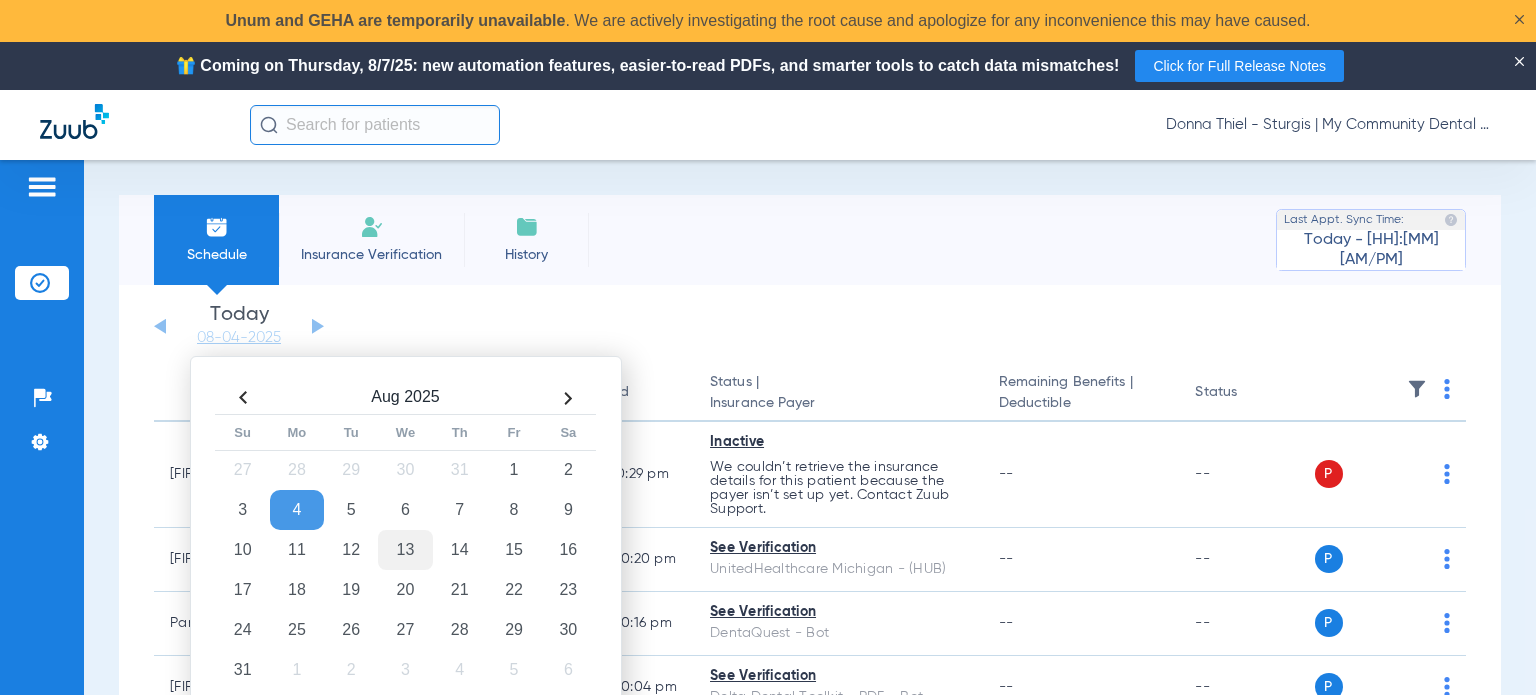 click on "13" 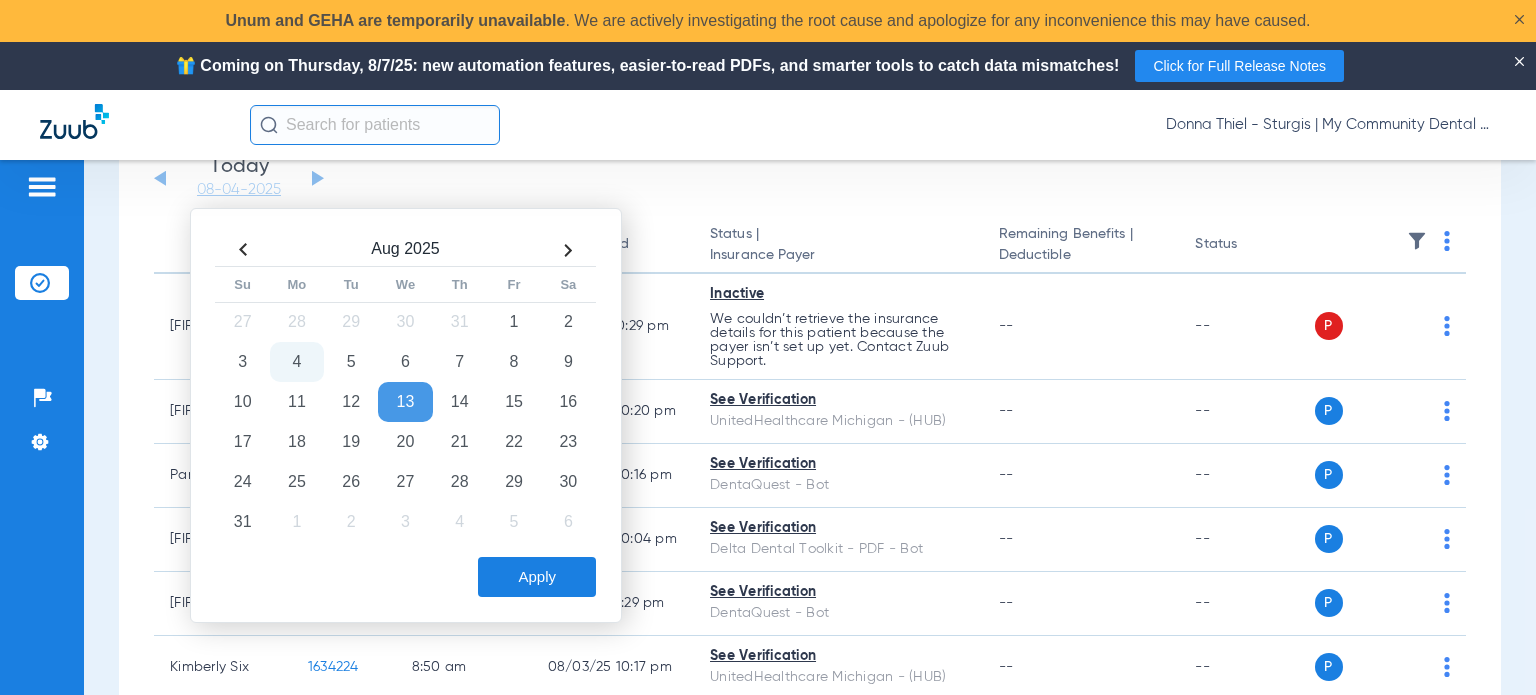 scroll, scrollTop: 200, scrollLeft: 0, axis: vertical 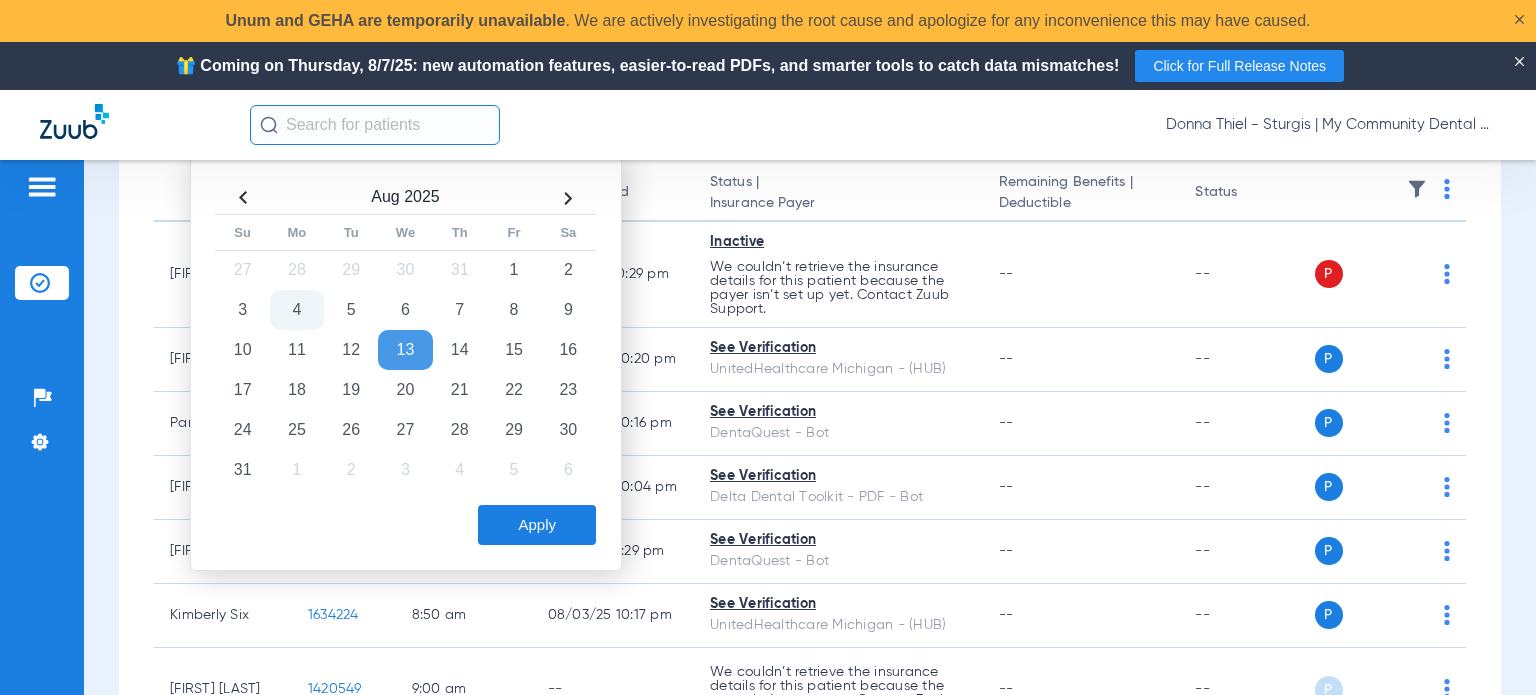 click on "Apply" 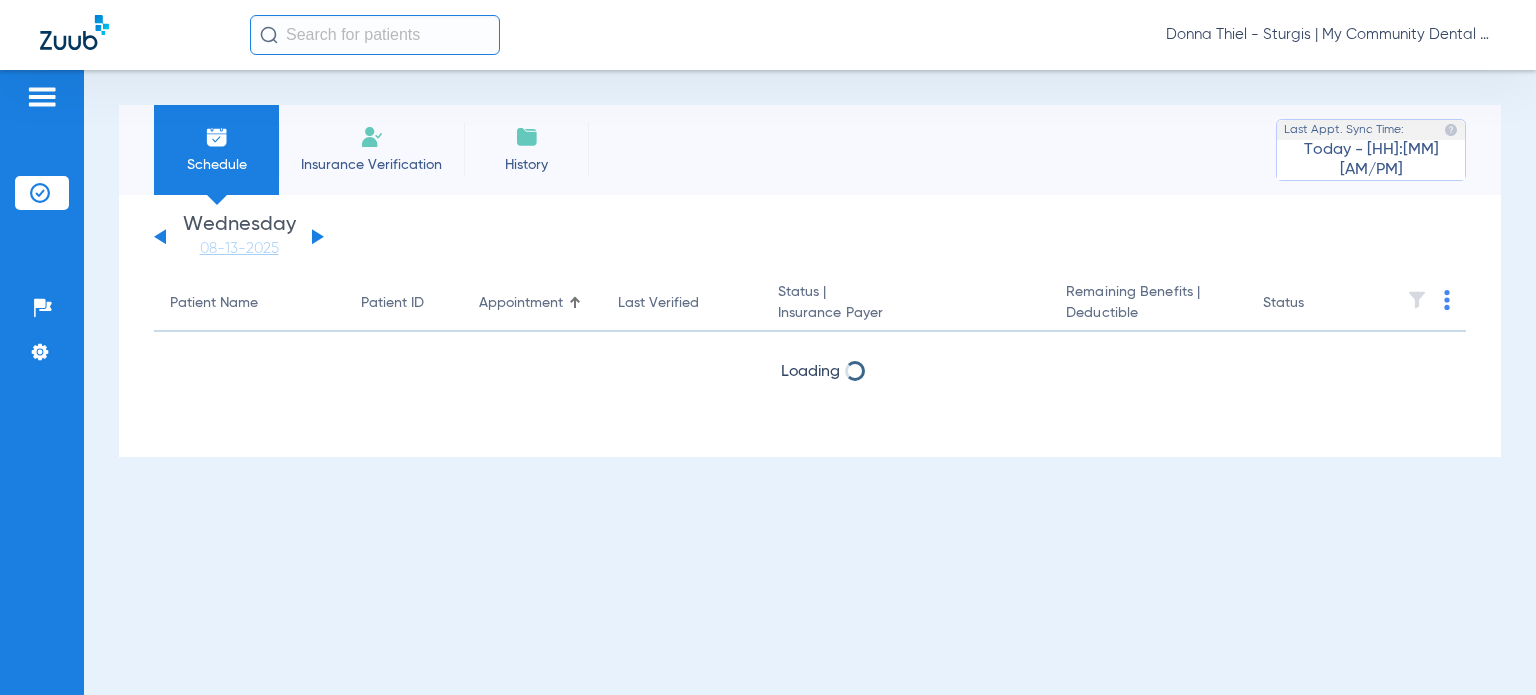 scroll, scrollTop: 0, scrollLeft: 0, axis: both 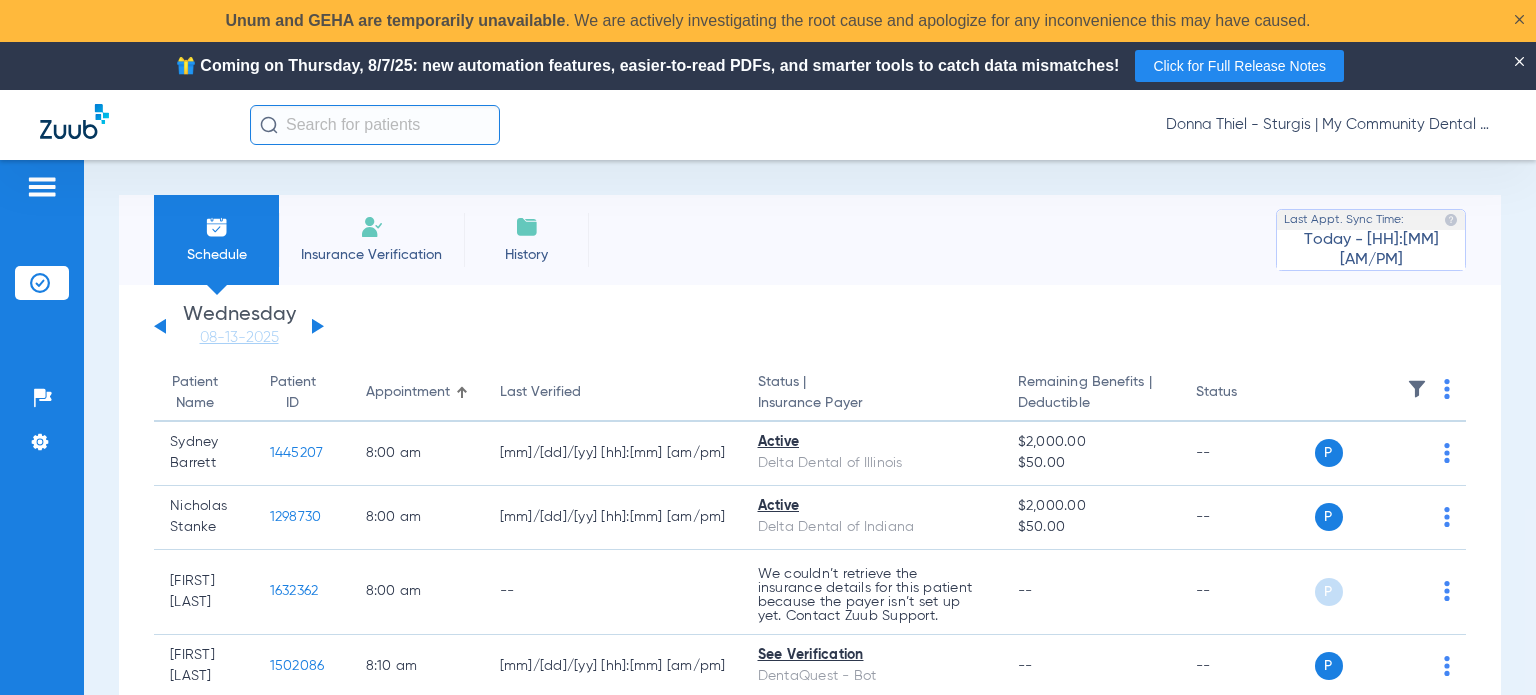 click 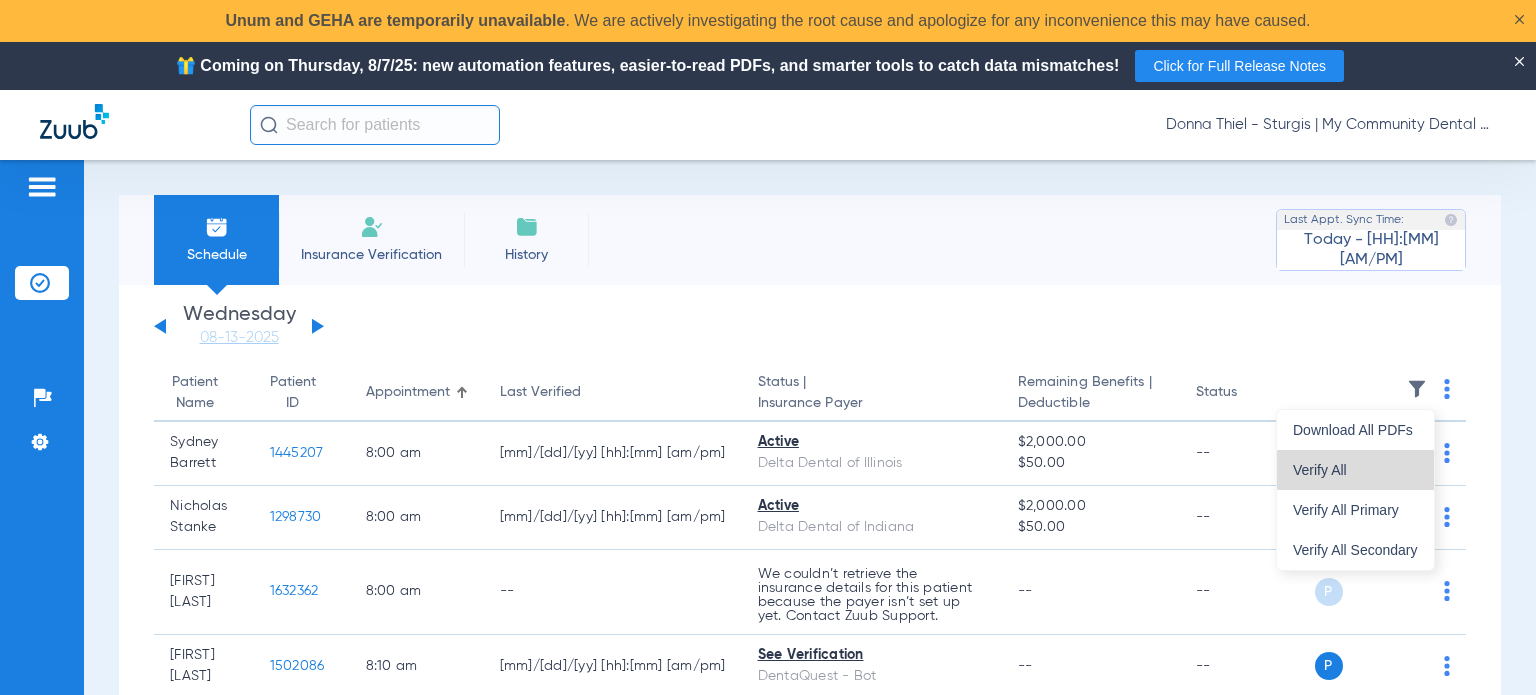click on "Verify All" at bounding box center (1355, 470) 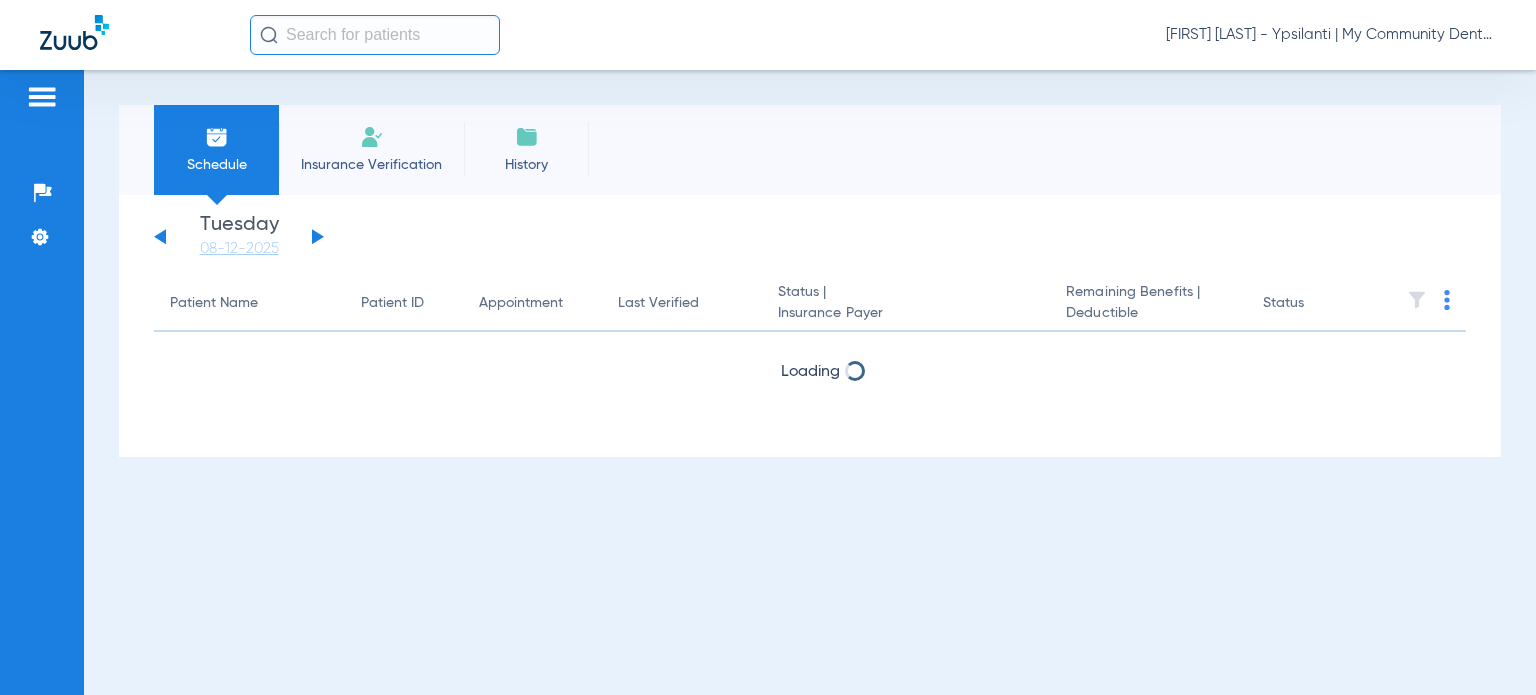 scroll, scrollTop: 0, scrollLeft: 0, axis: both 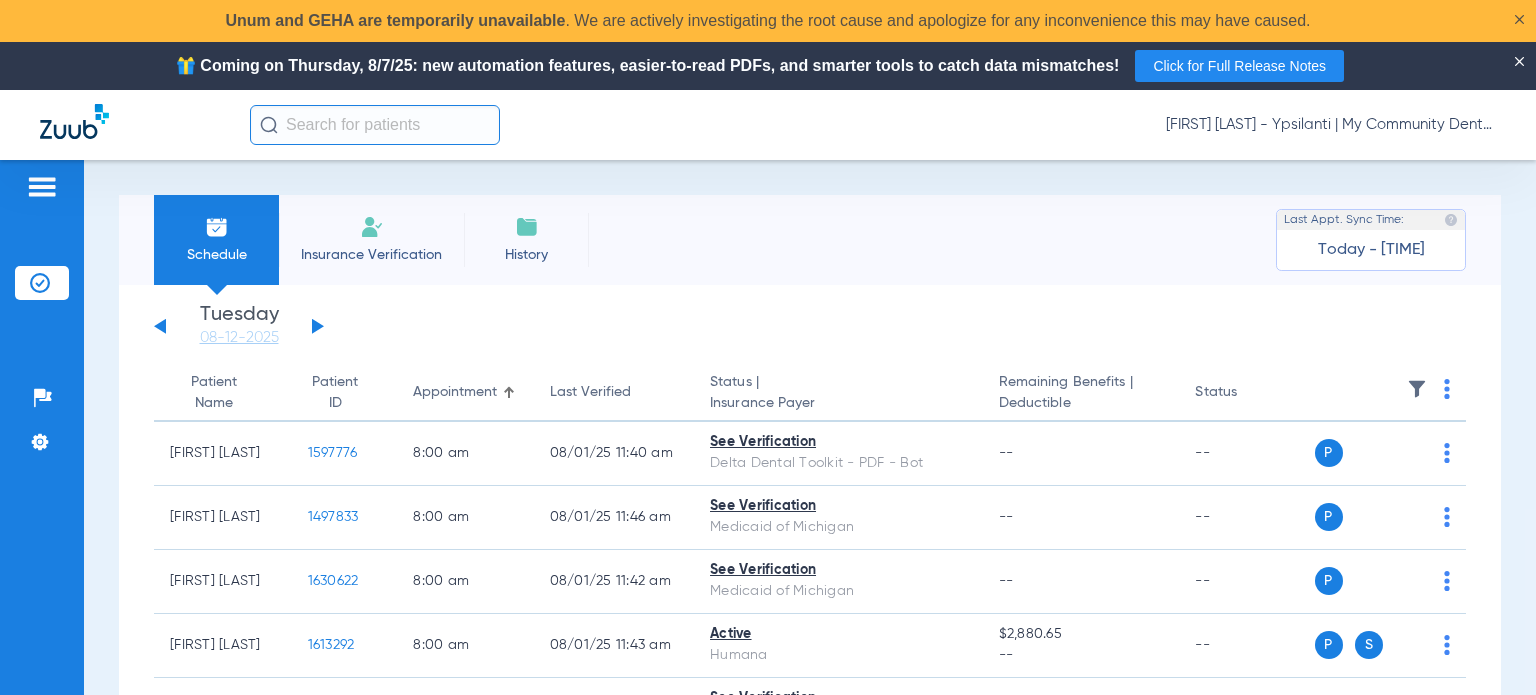 click on "[FIRST] [LAST] - Ypsilanti | My Community Dental Centers" 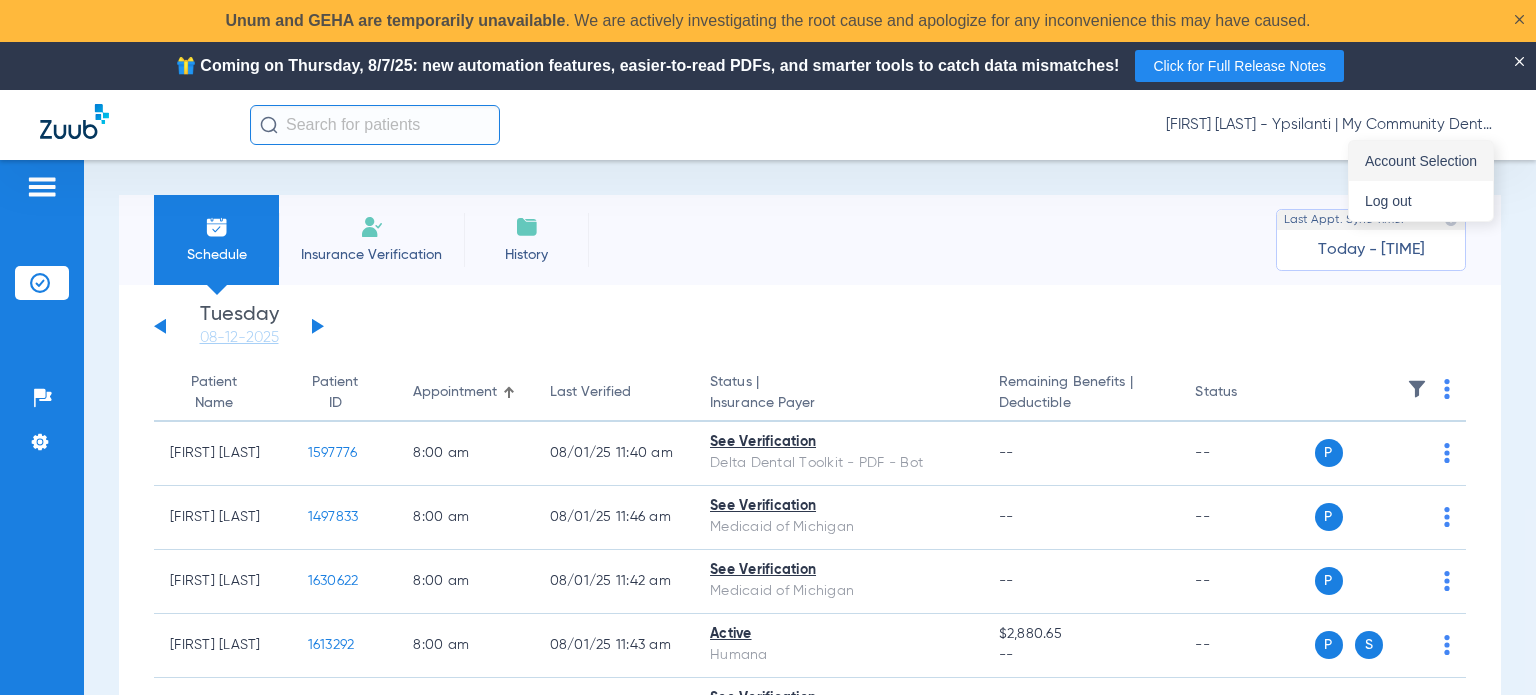 click on "Account Selection" at bounding box center [1421, 161] 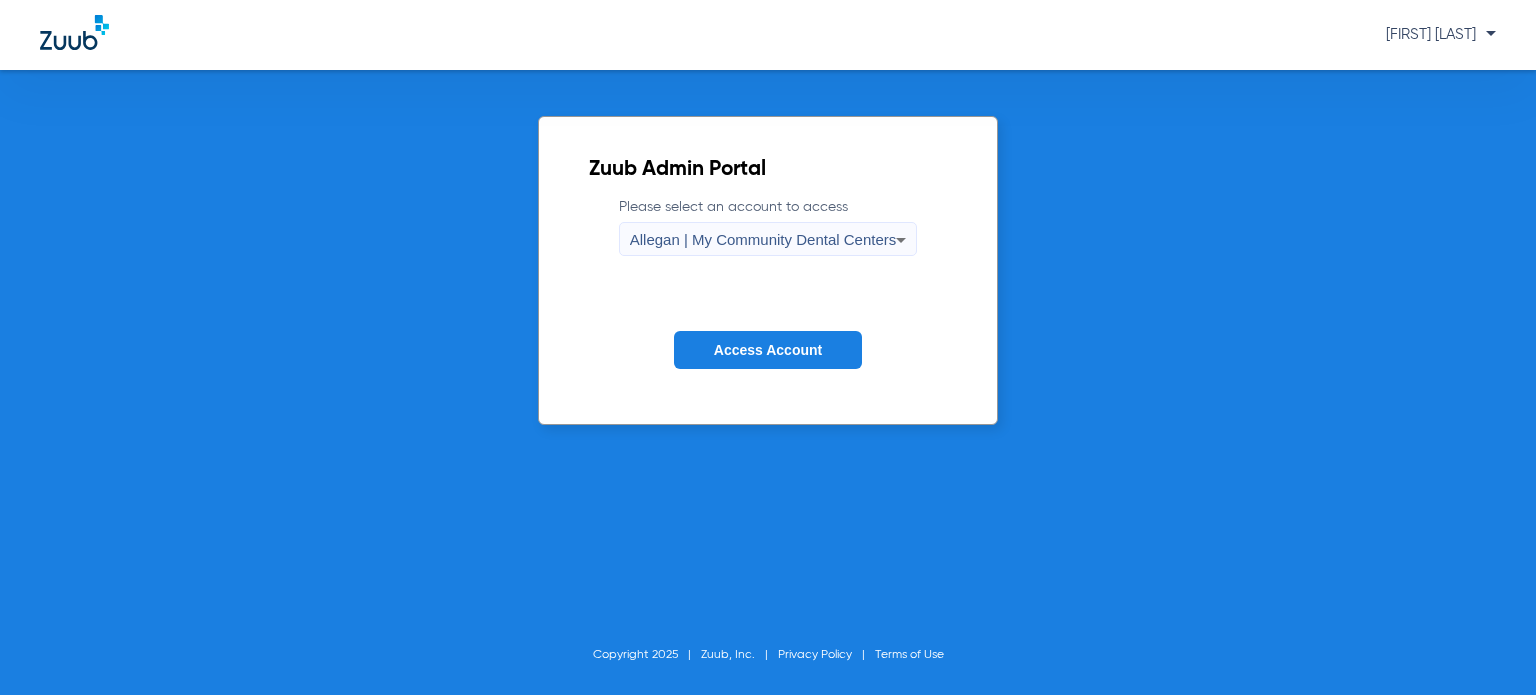 click on "Allegan | My Community Dental Centers" at bounding box center (763, 240) 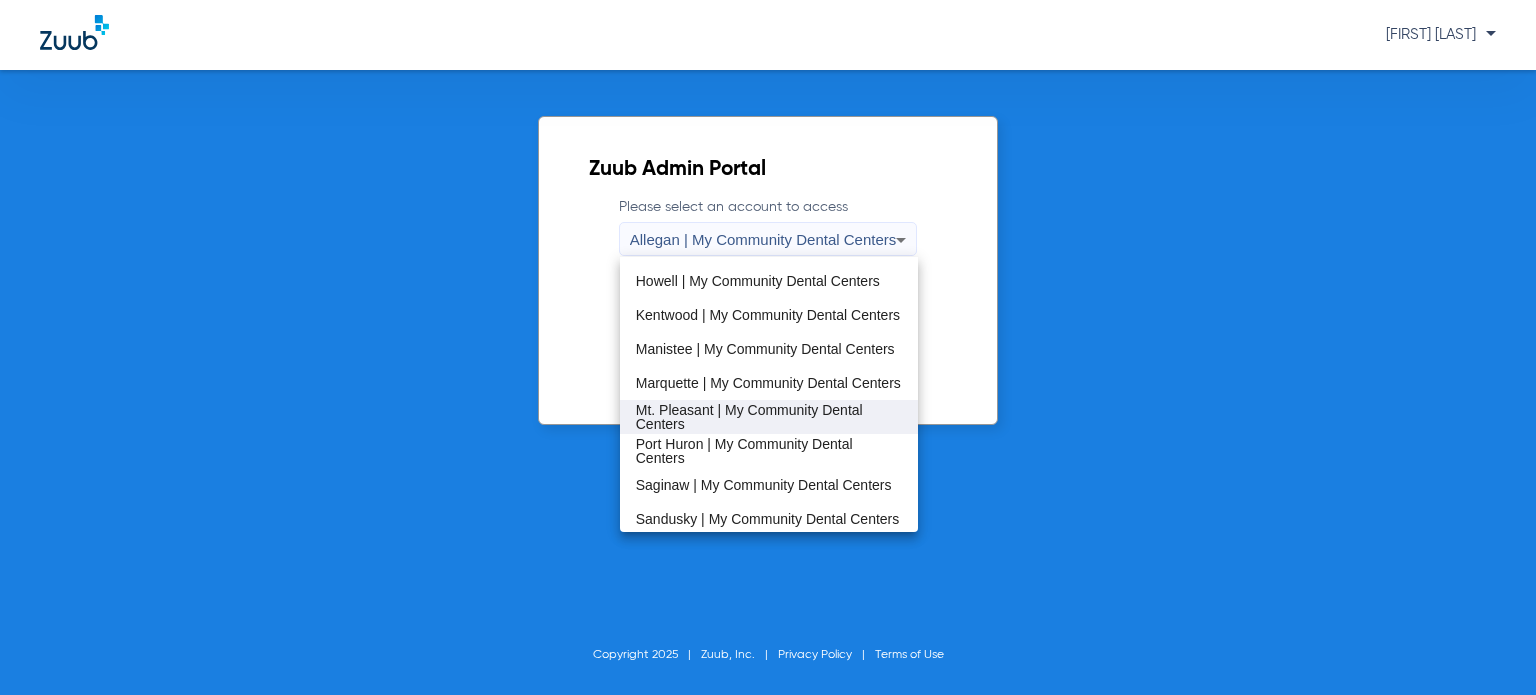 scroll, scrollTop: 600, scrollLeft: 0, axis: vertical 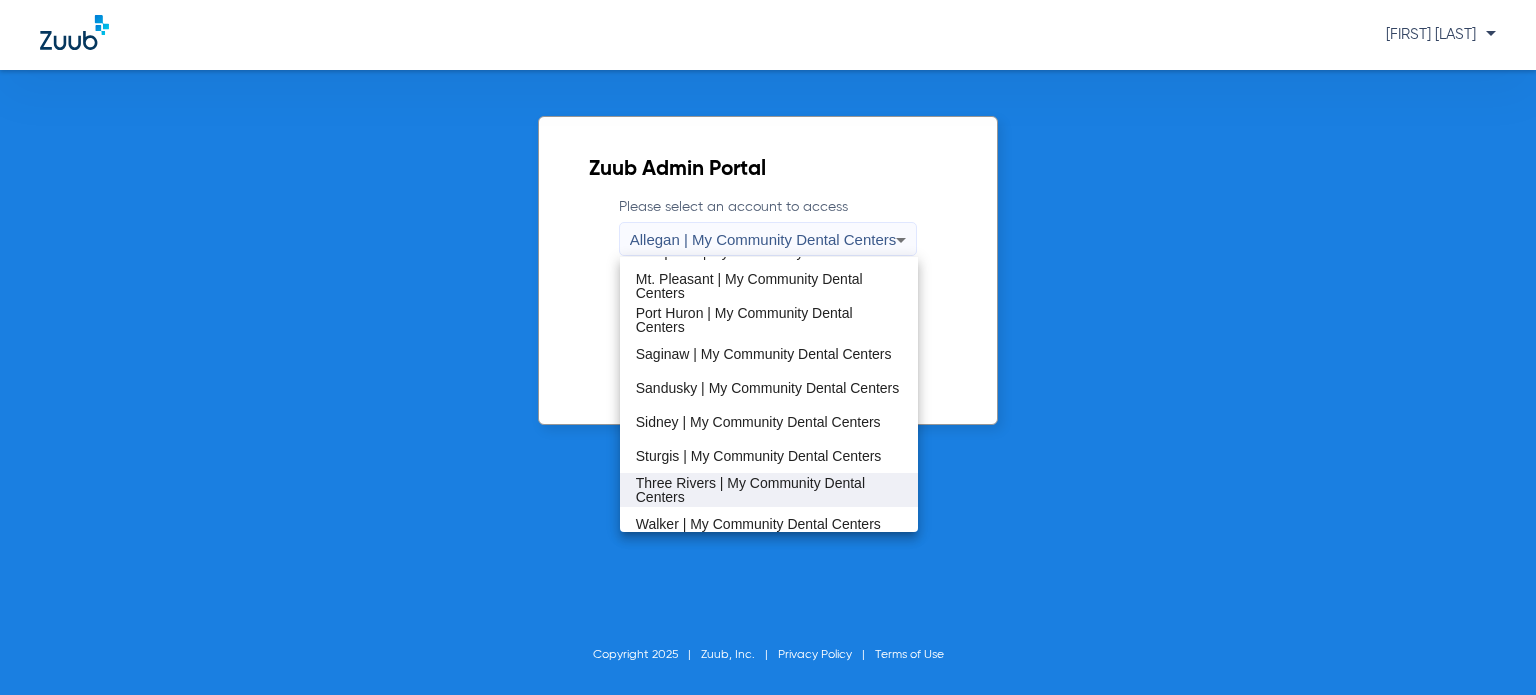 click on "Three Rivers | My Community Dental Centers" at bounding box center (769, 490) 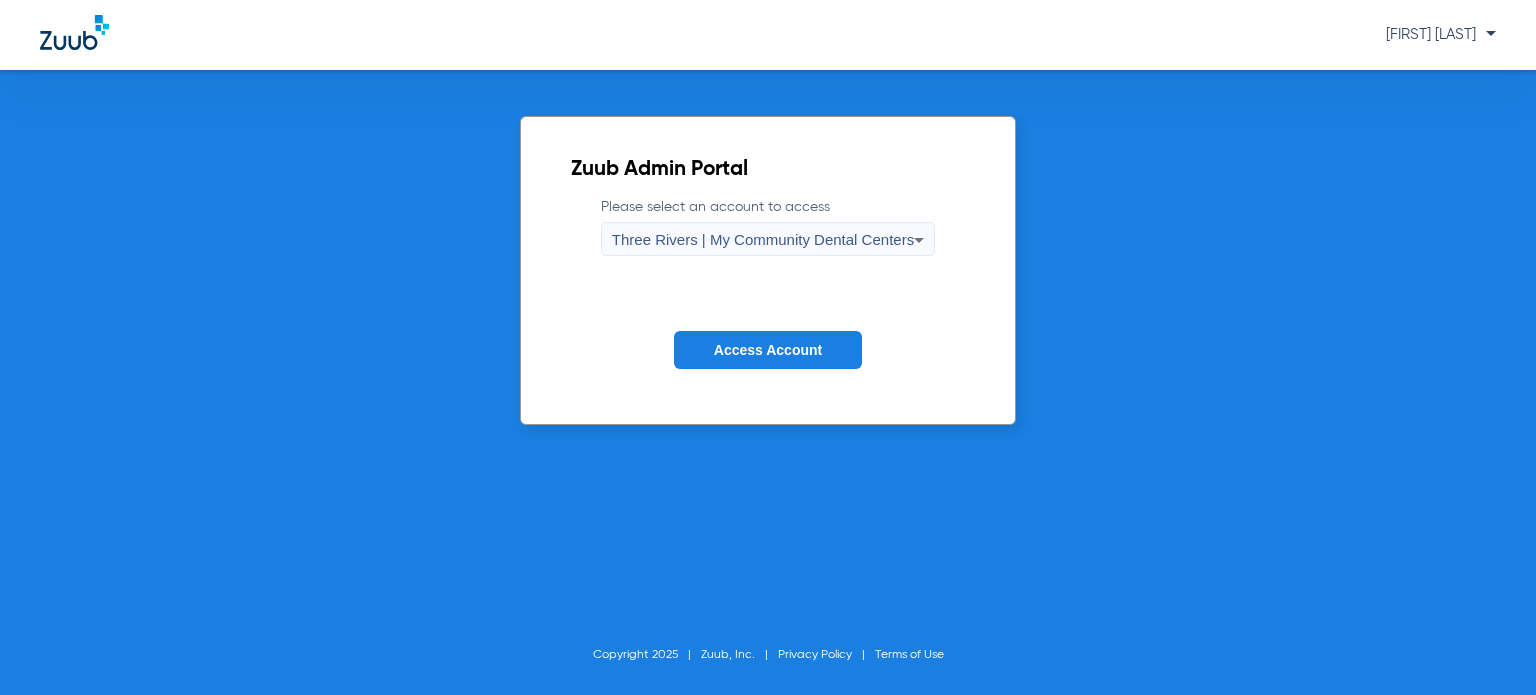 click on "Access Account" 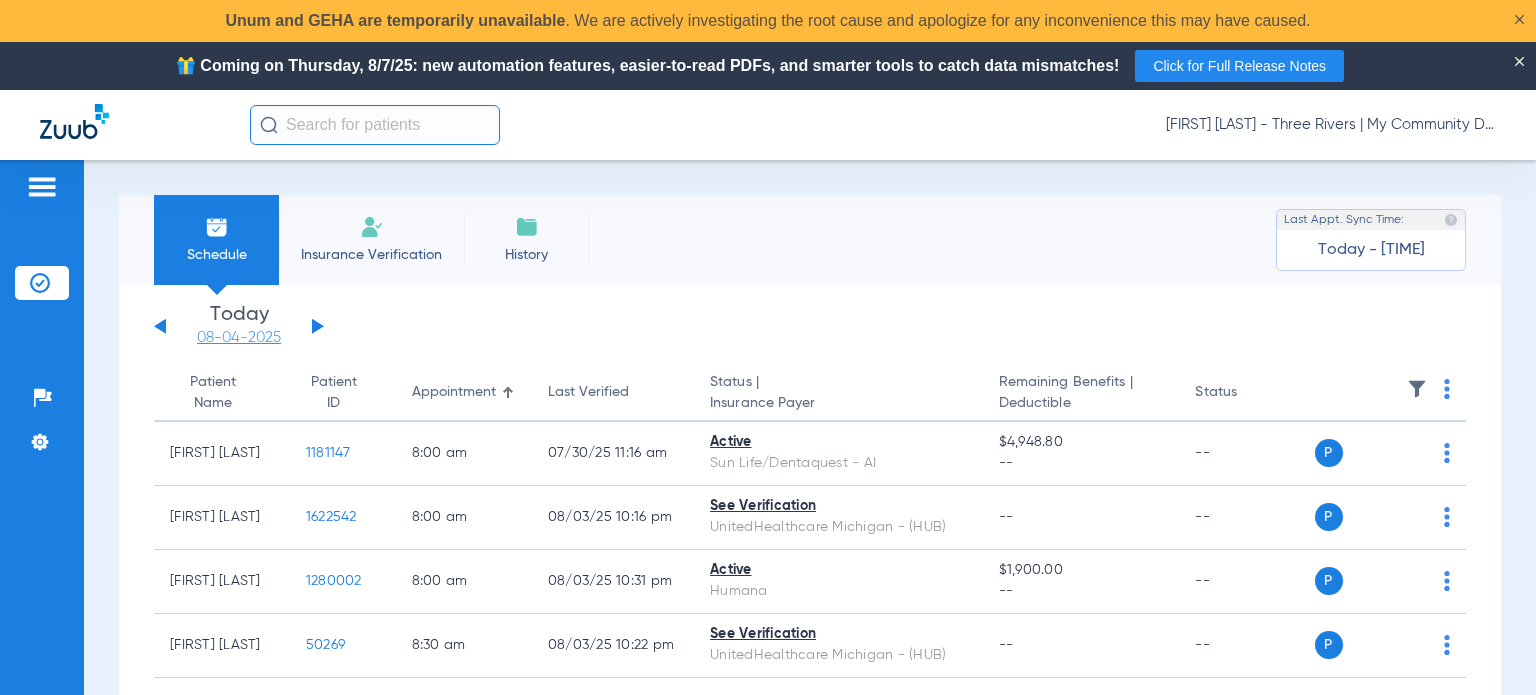 click on "08-04-2025" 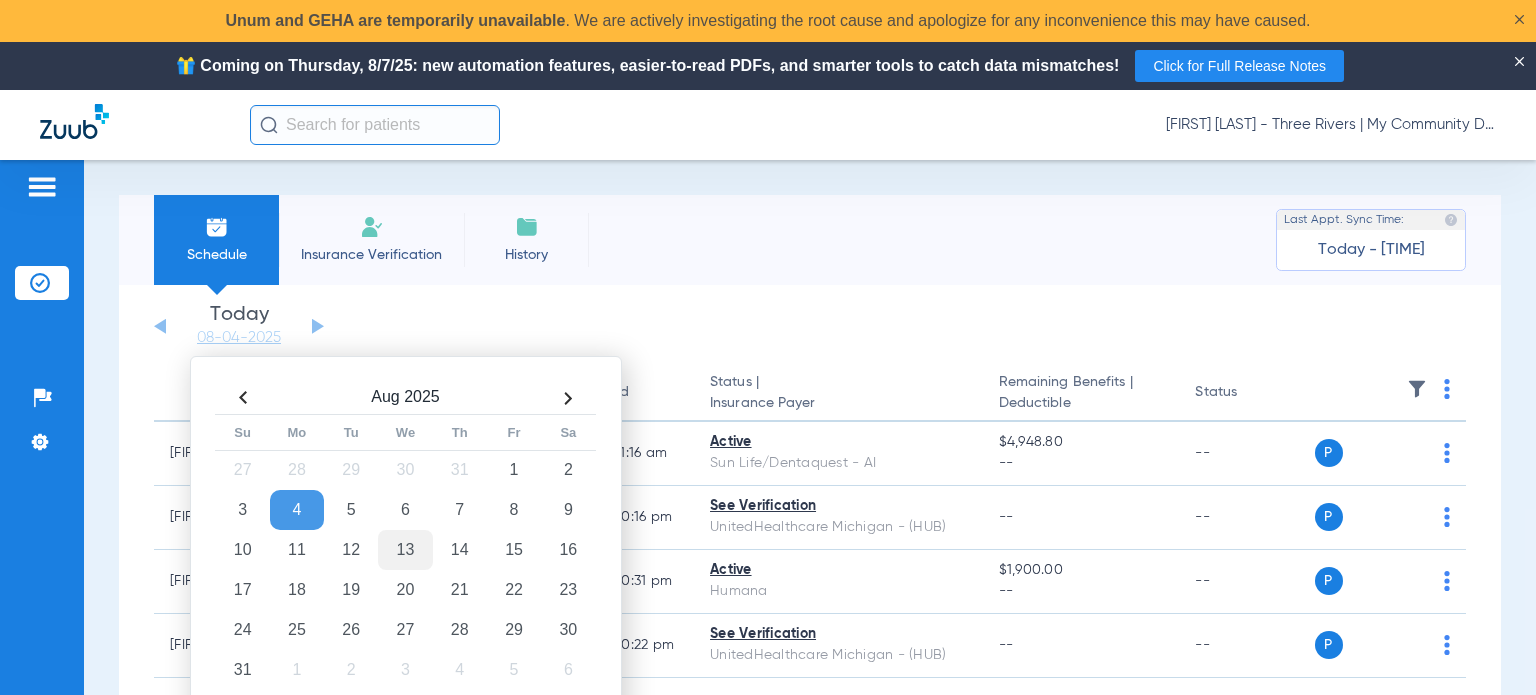 click on "13" 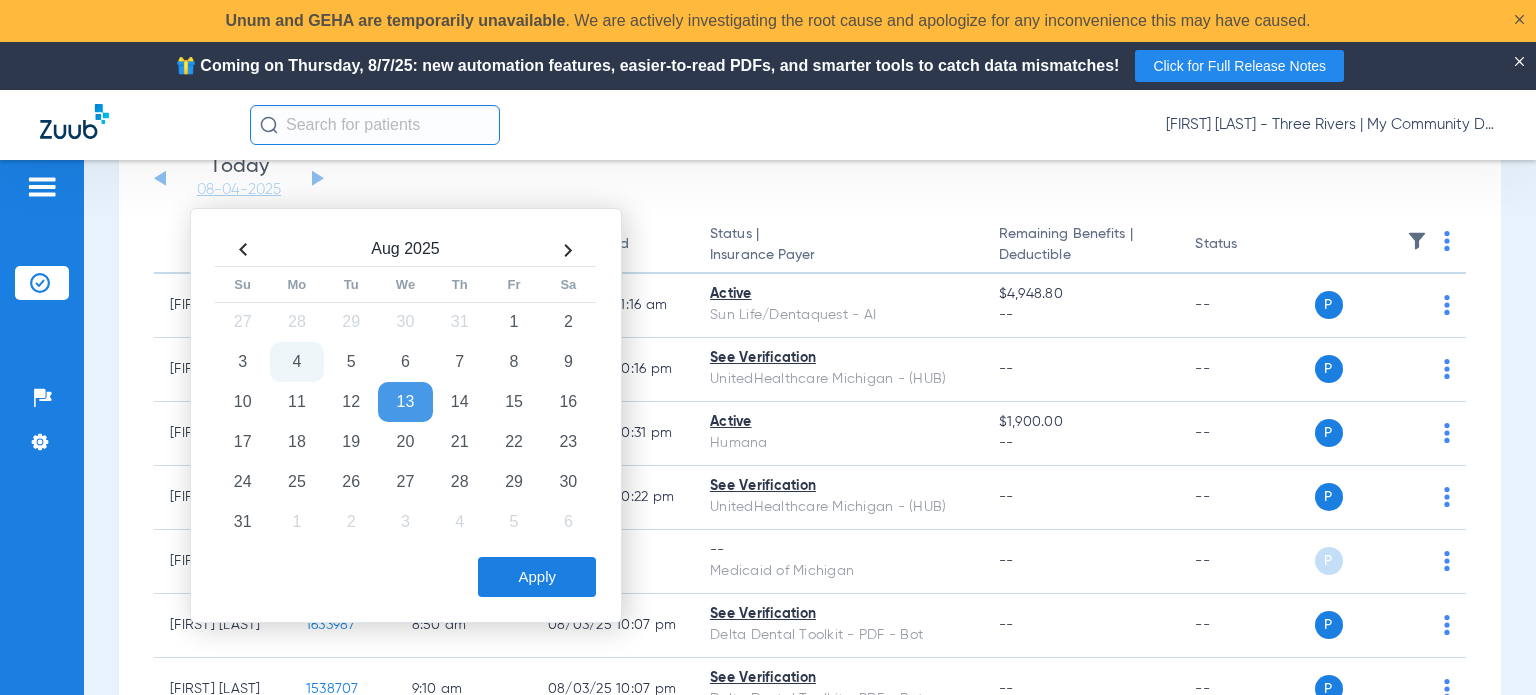 scroll, scrollTop: 200, scrollLeft: 0, axis: vertical 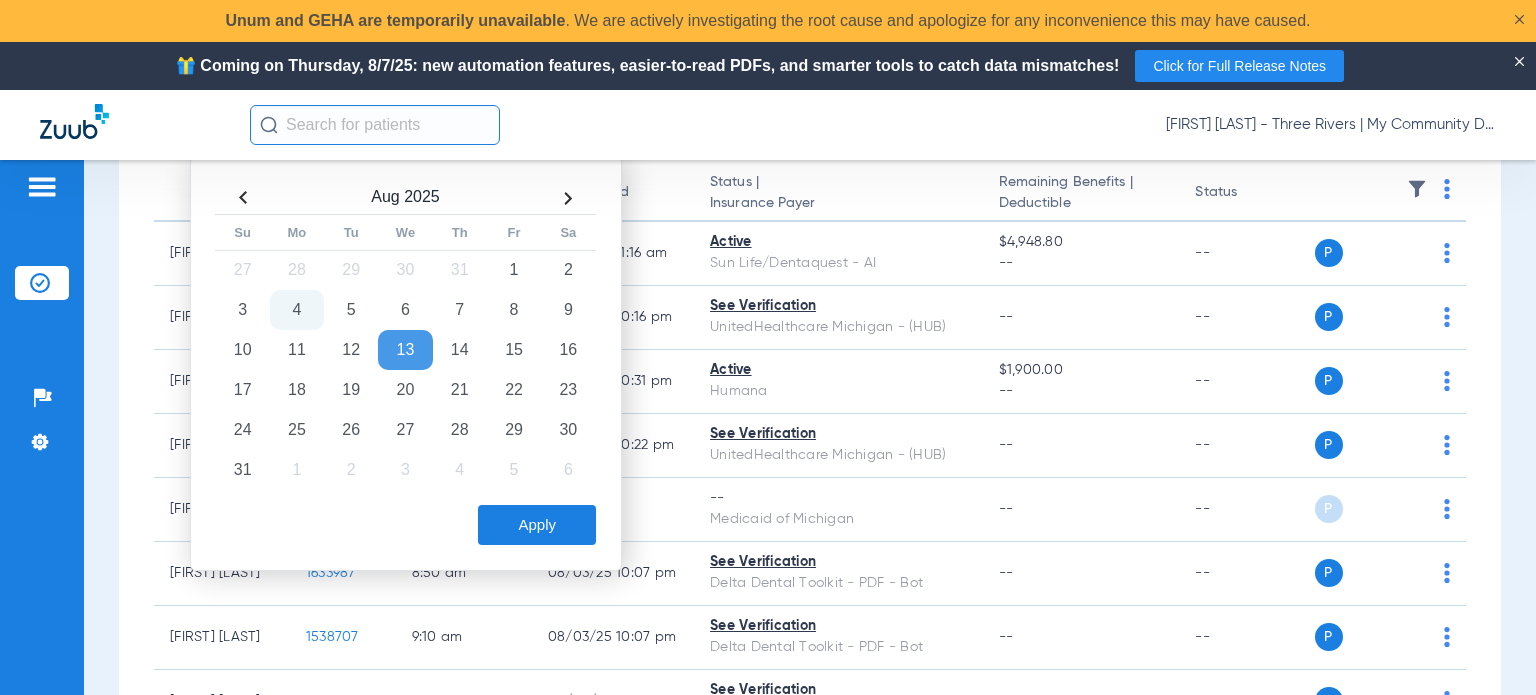 click on "Apply" 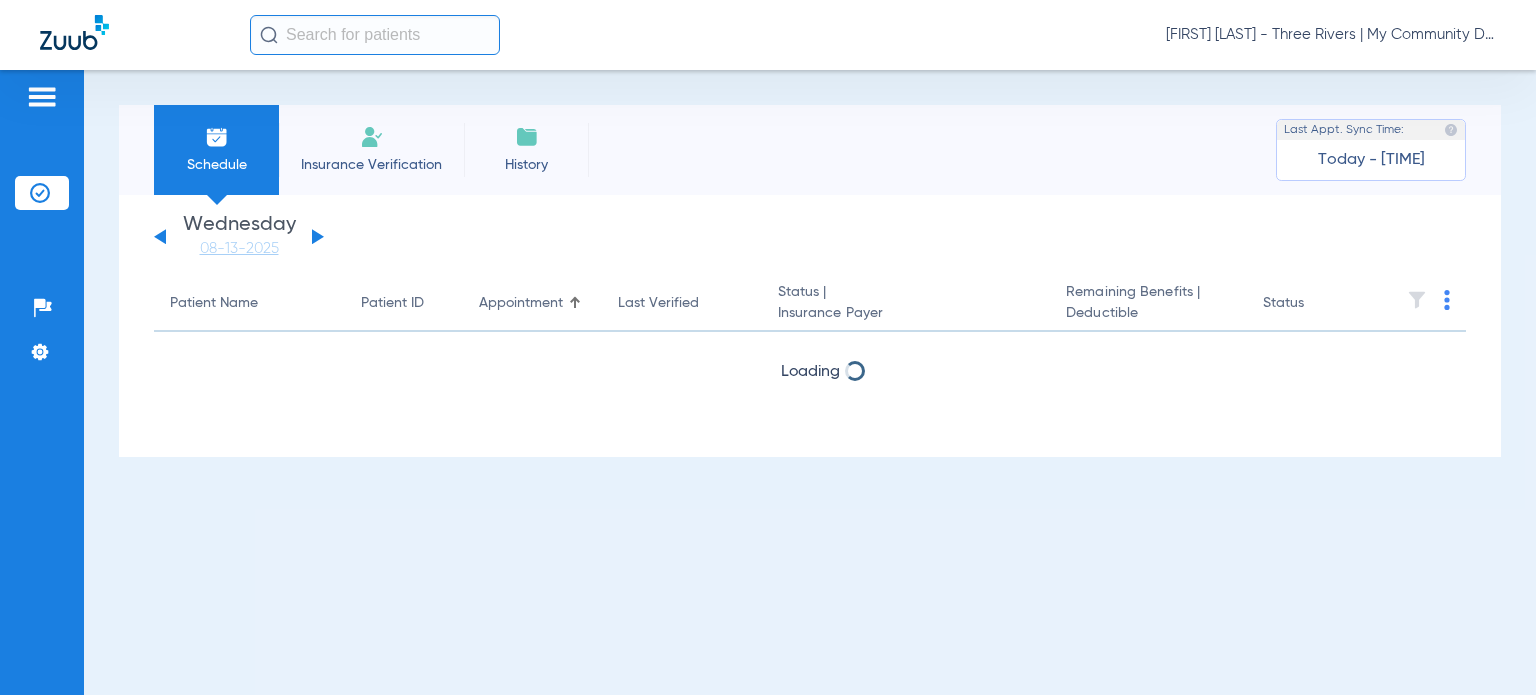 scroll, scrollTop: 0, scrollLeft: 0, axis: both 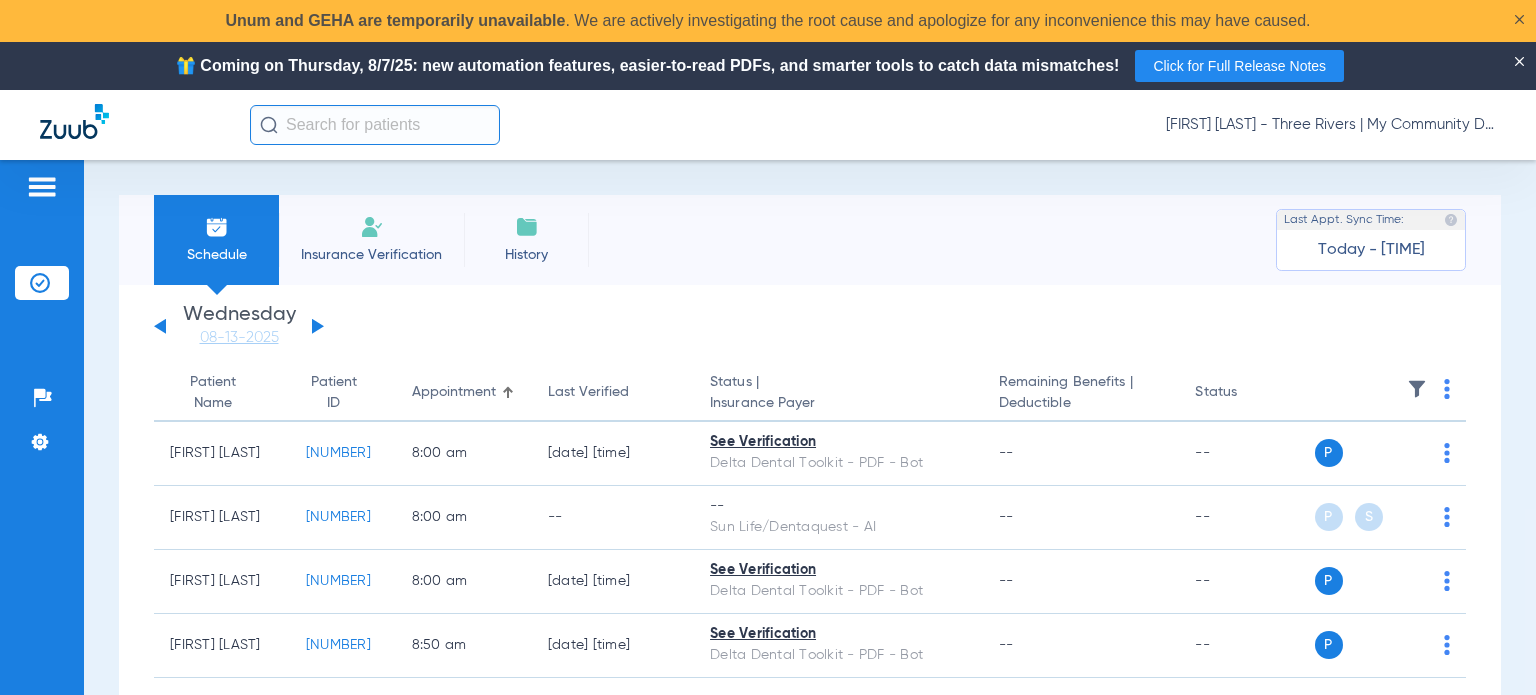 click 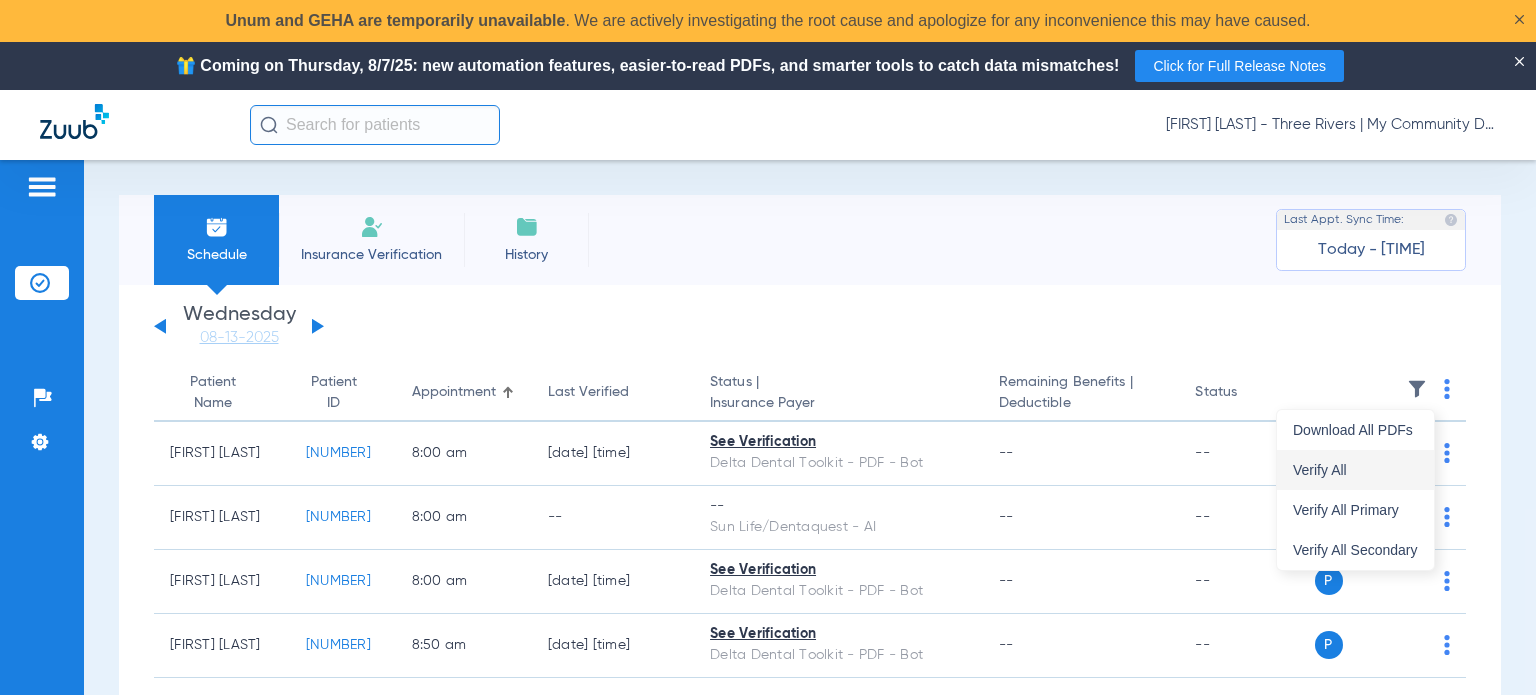 click on "Verify All" at bounding box center [1355, 470] 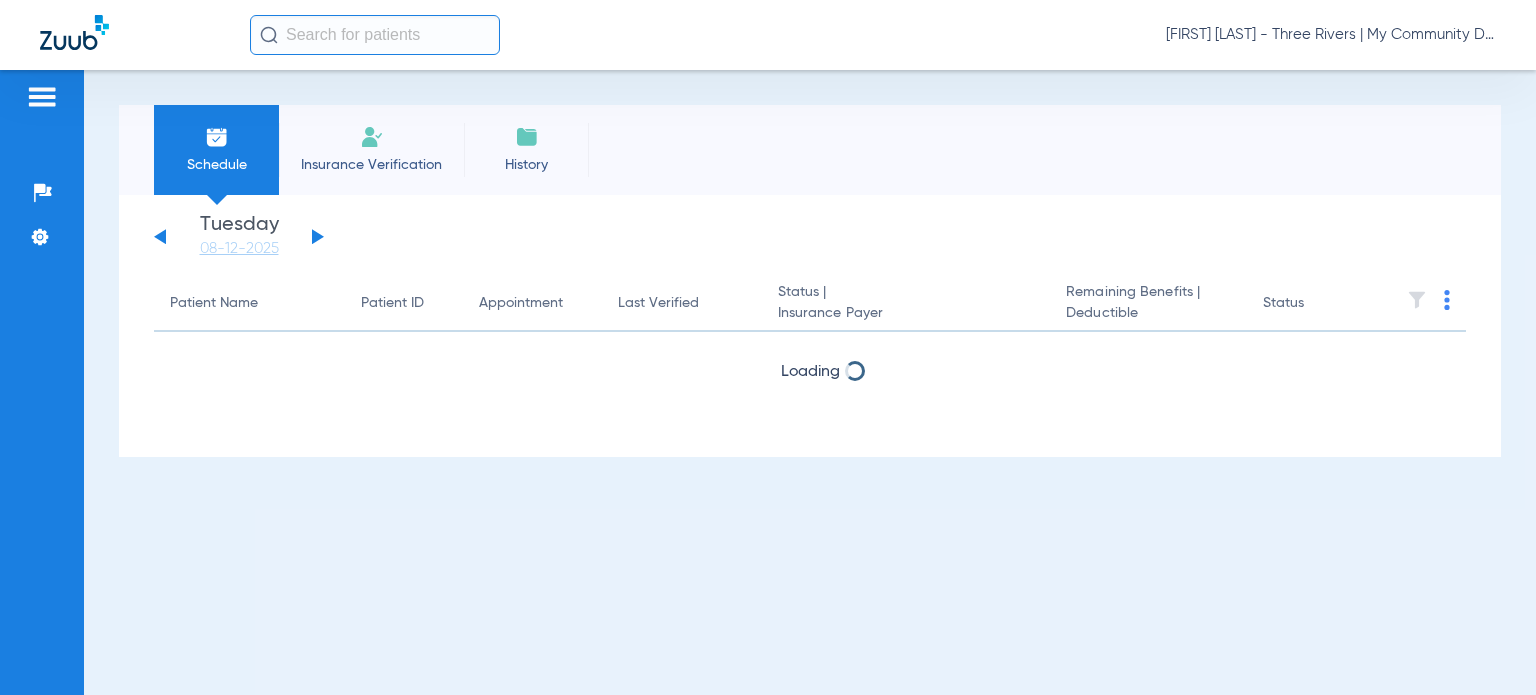 scroll, scrollTop: 0, scrollLeft: 0, axis: both 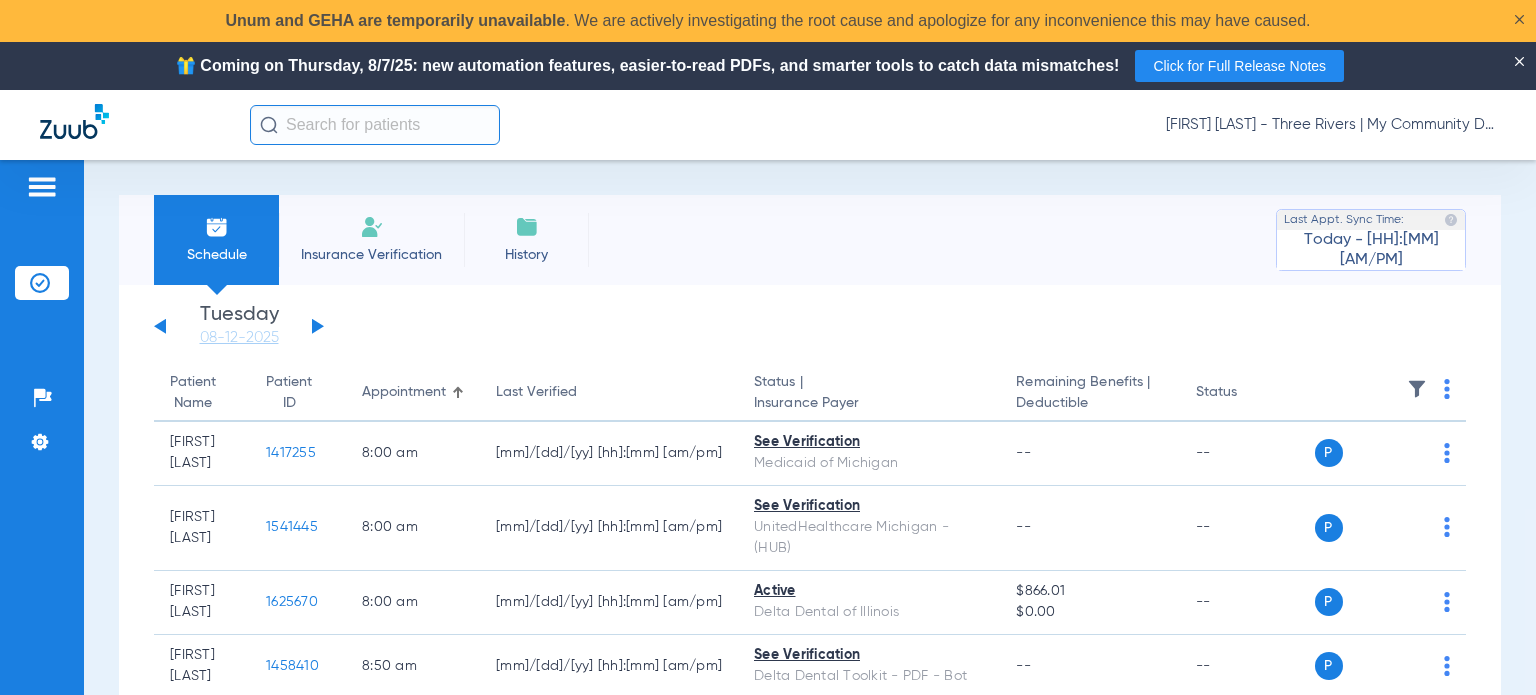 click on "[FIRST] [LAST] - Three Rivers | My Community Dental Centers" 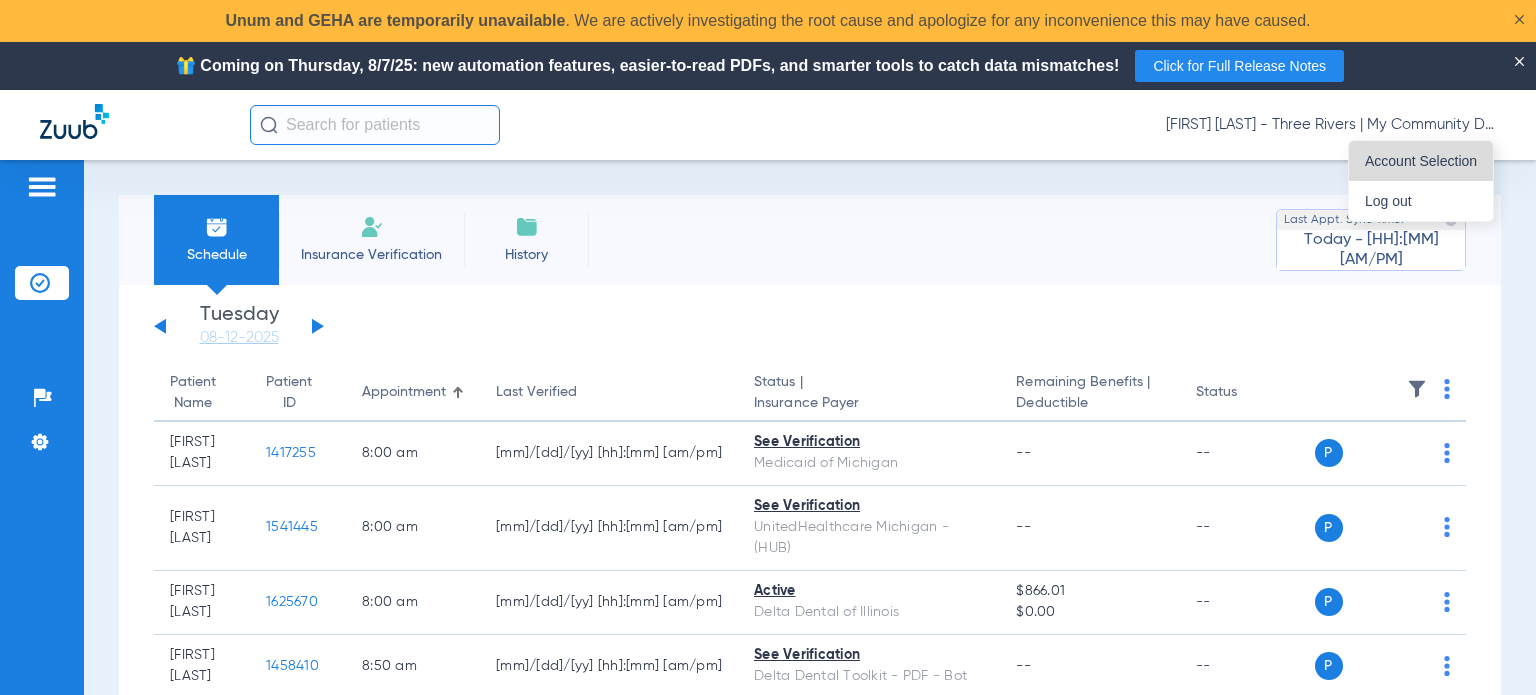 click on "Account Selection" at bounding box center (1421, 161) 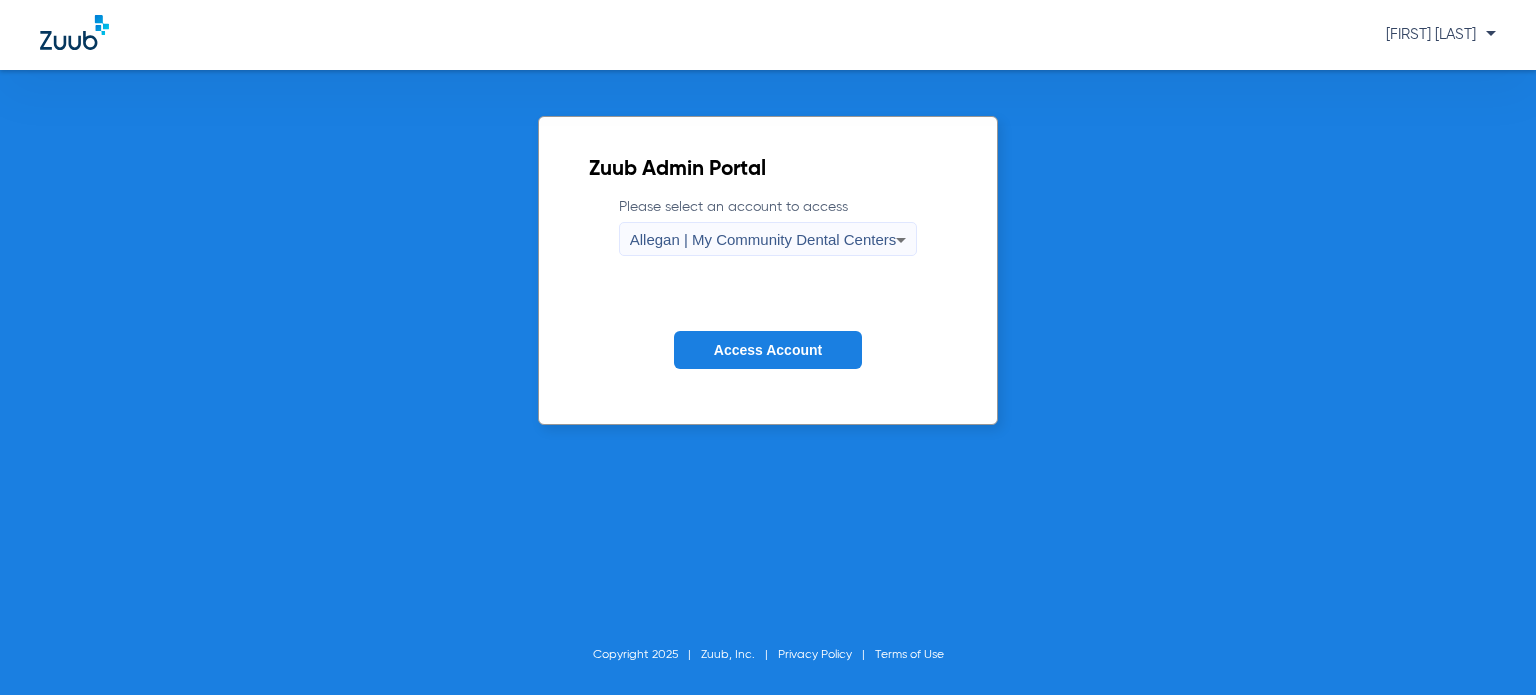 click on "Allegan | My Community Dental Centers" at bounding box center [763, 239] 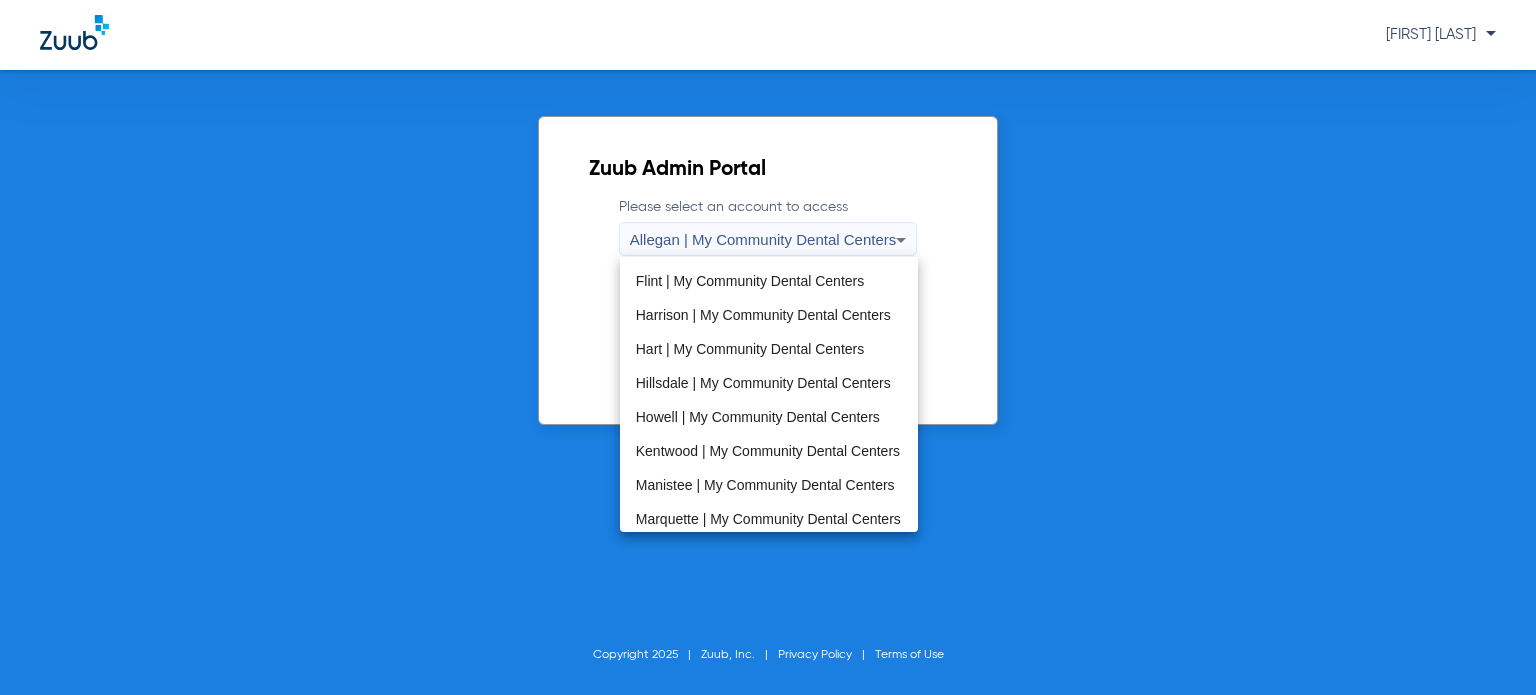 scroll, scrollTop: 643, scrollLeft: 0, axis: vertical 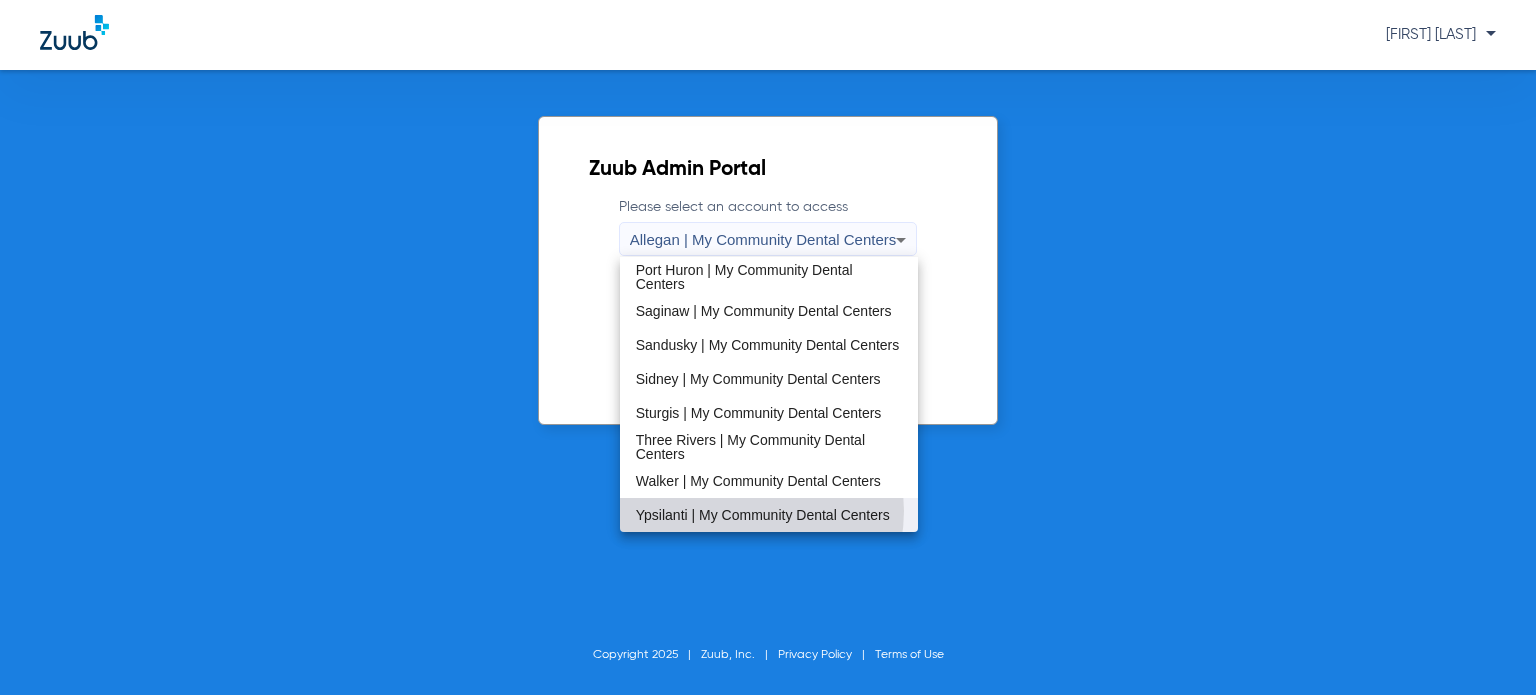 click on "Ypsilanti | My Community Dental Centers" at bounding box center [763, 515] 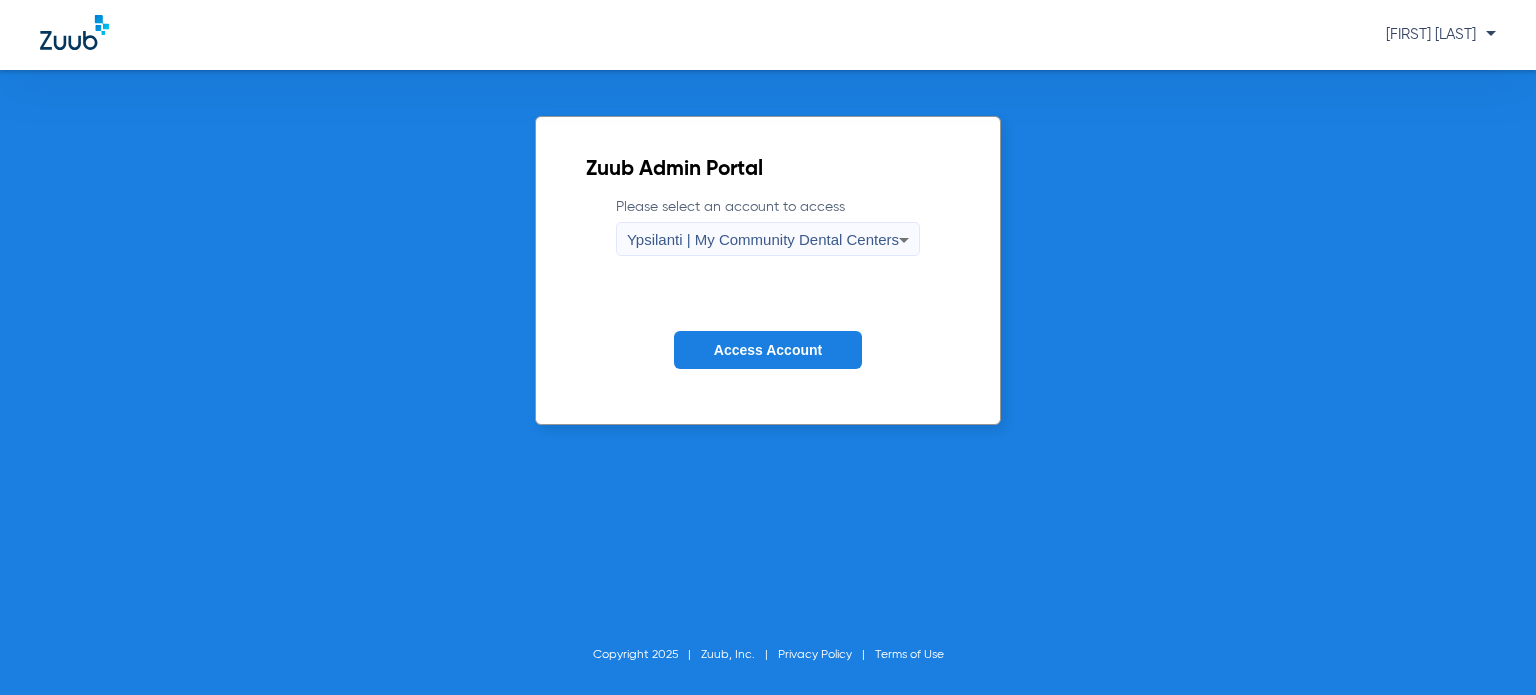 click on "Access Account" 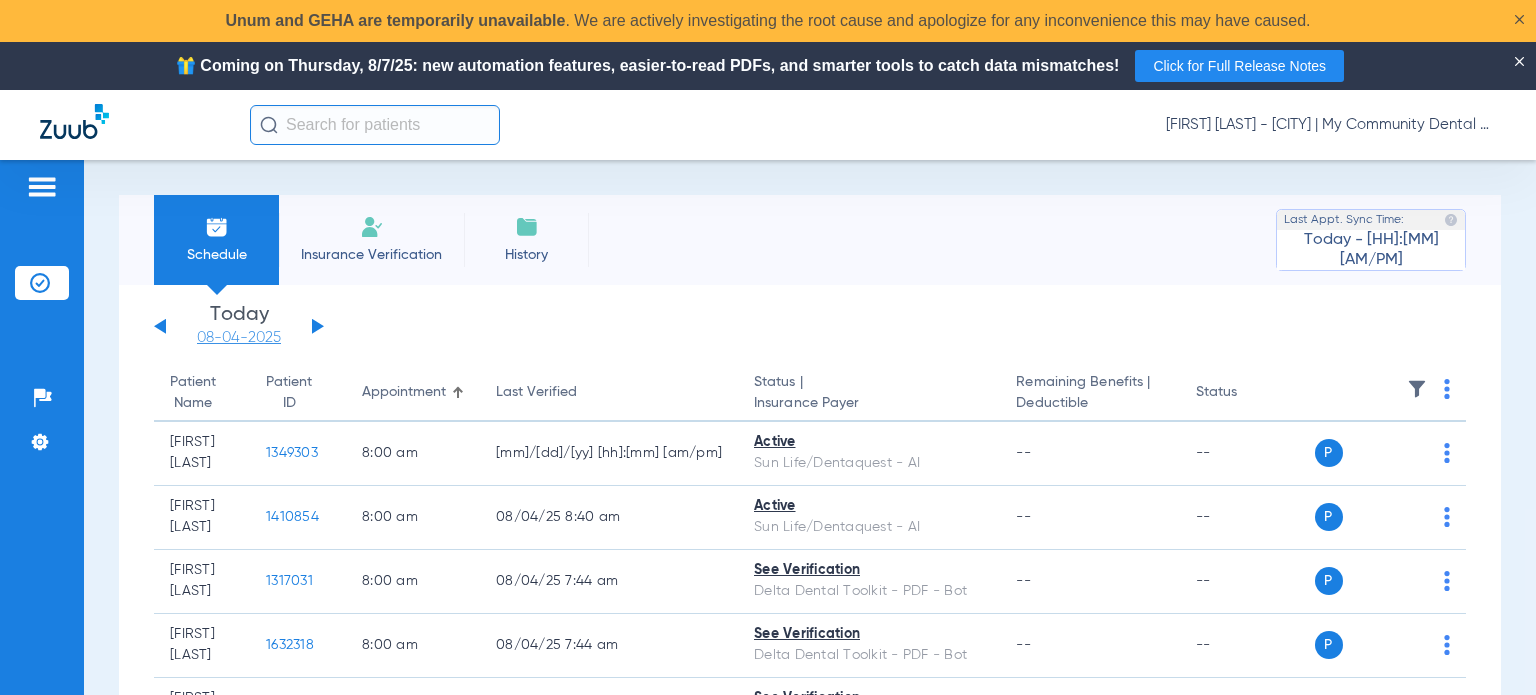 click on "08-04-2025" 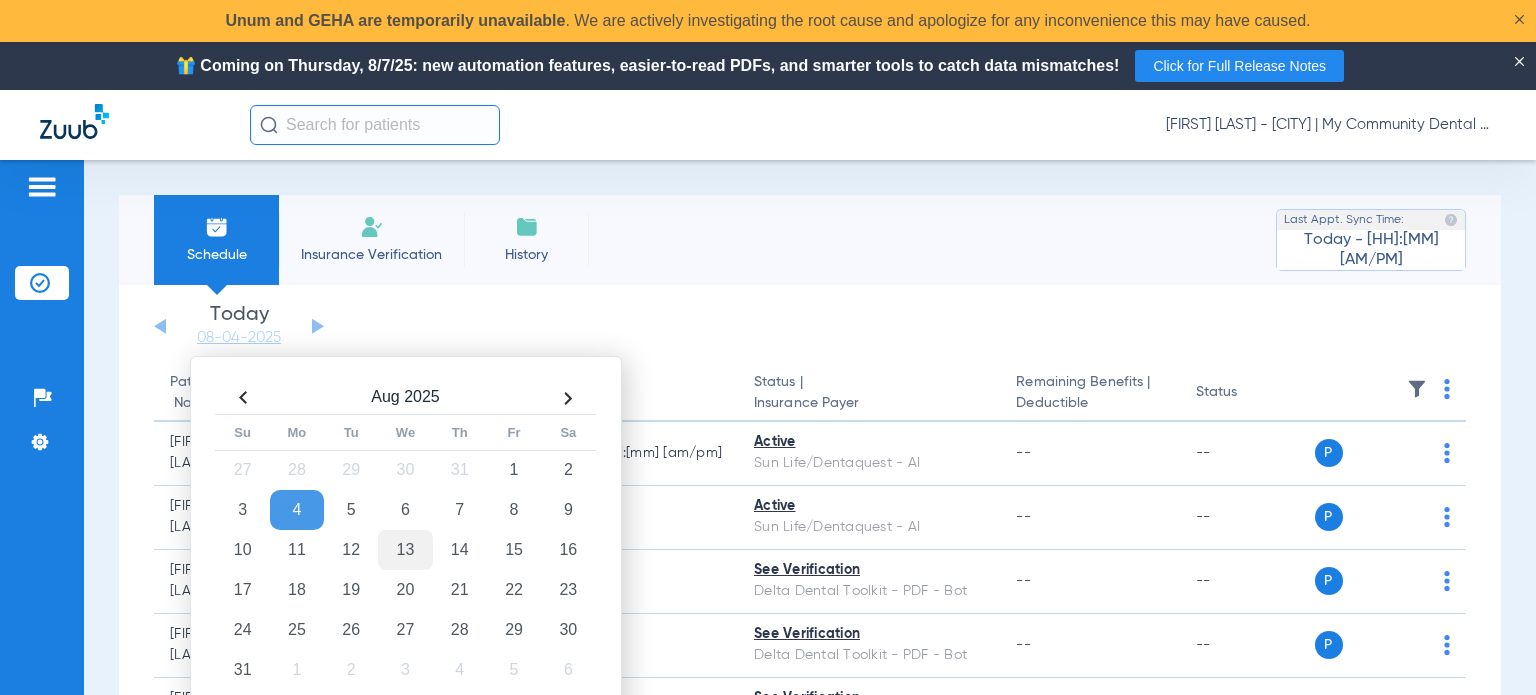 click on "13" 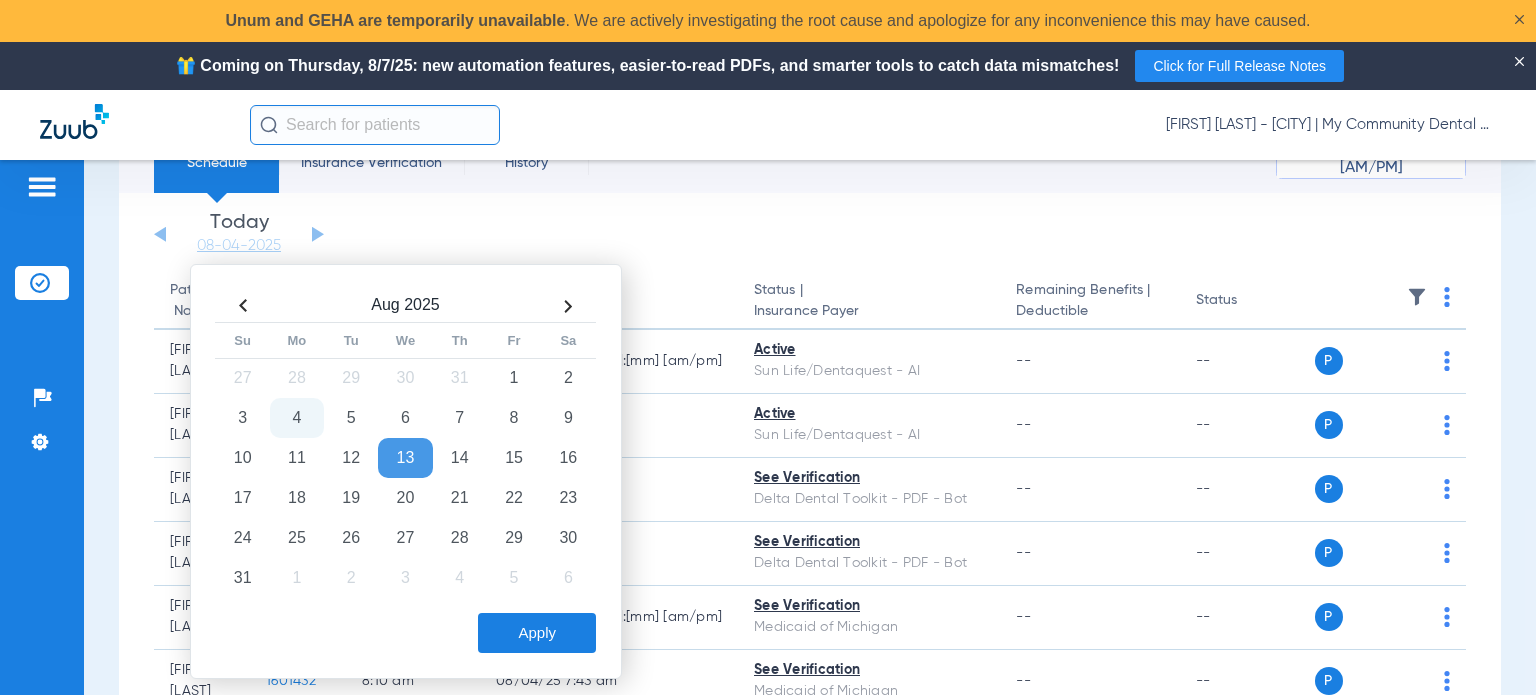 scroll, scrollTop: 200, scrollLeft: 0, axis: vertical 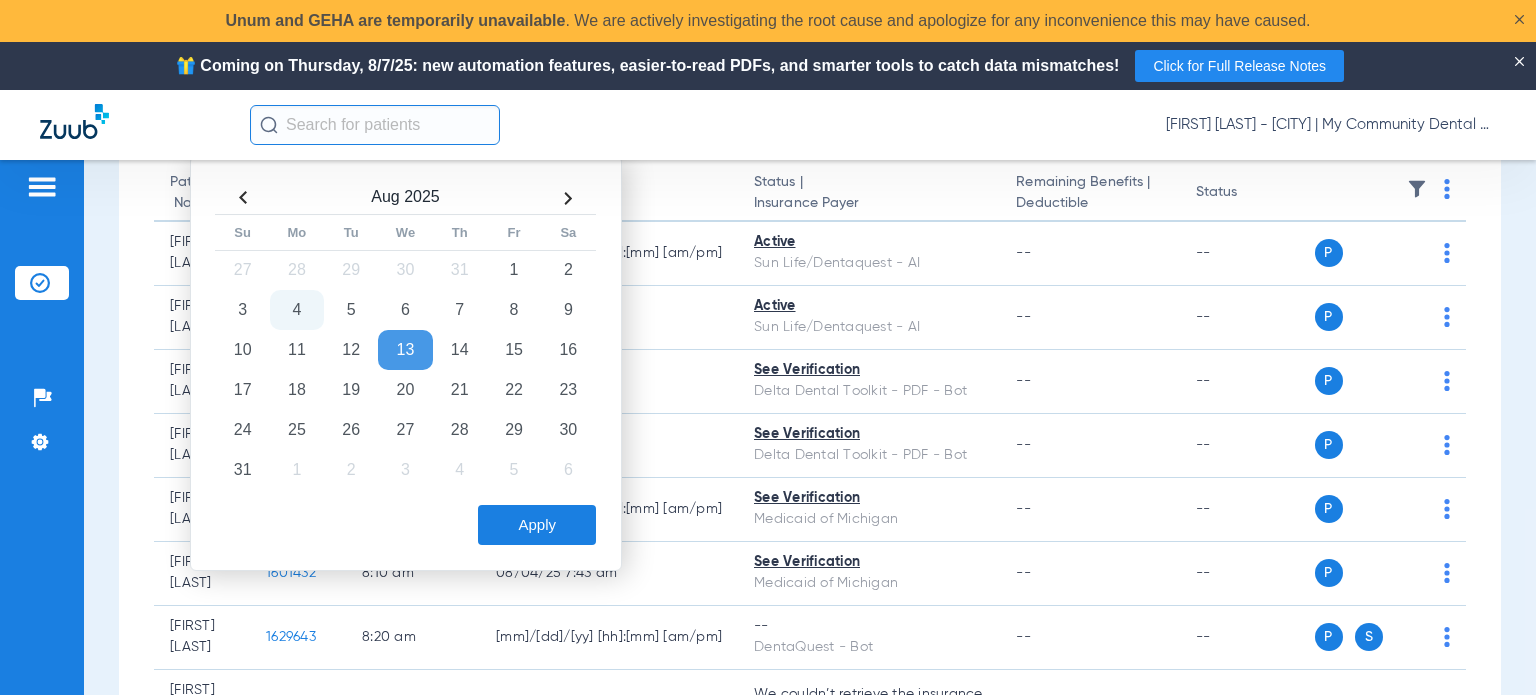 click on "Apply" 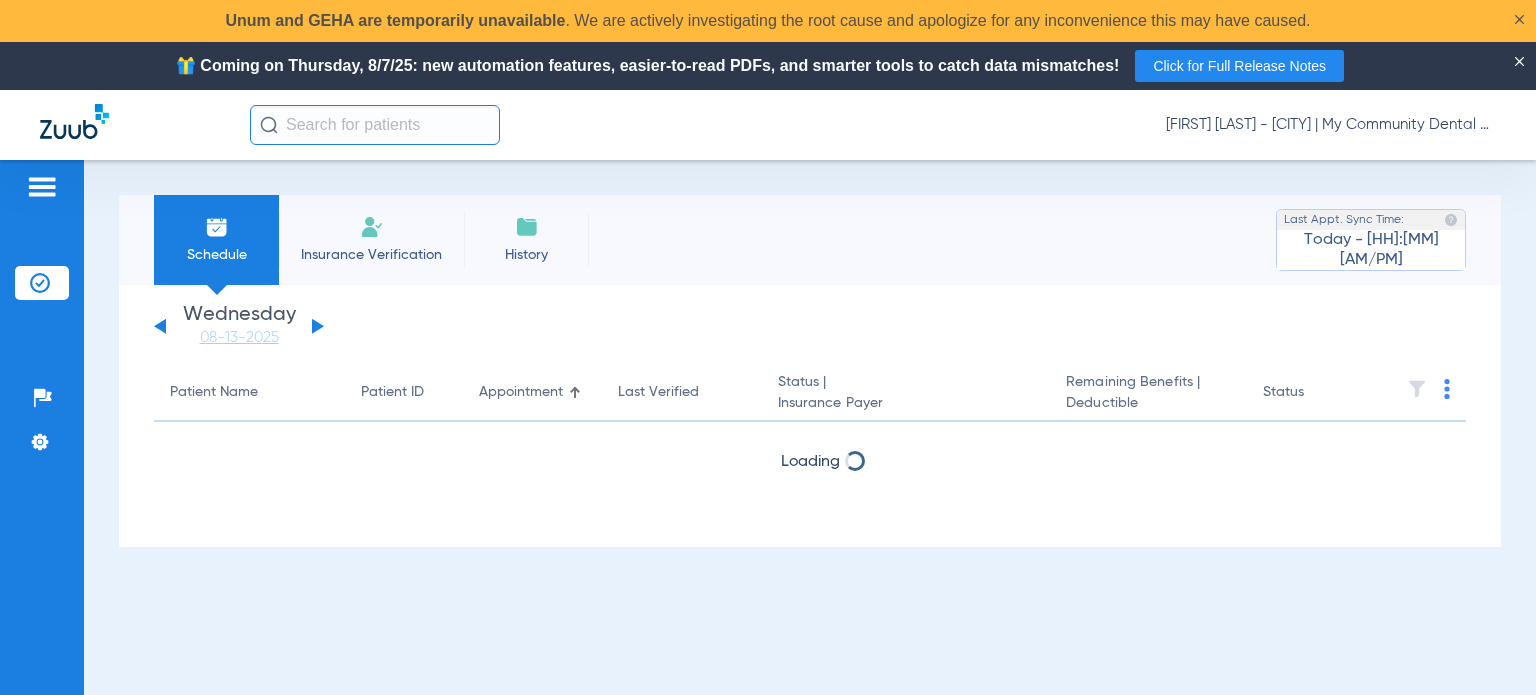 scroll, scrollTop: 0, scrollLeft: 0, axis: both 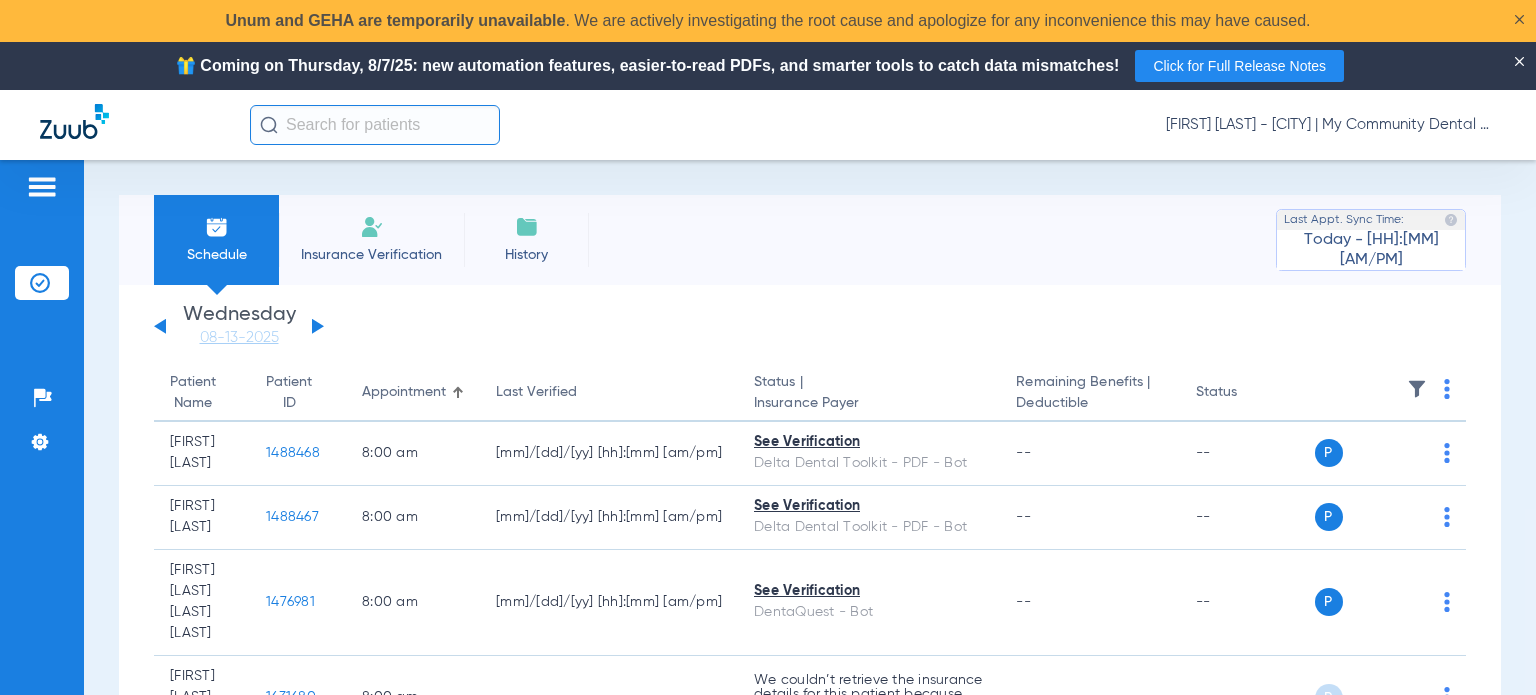 click 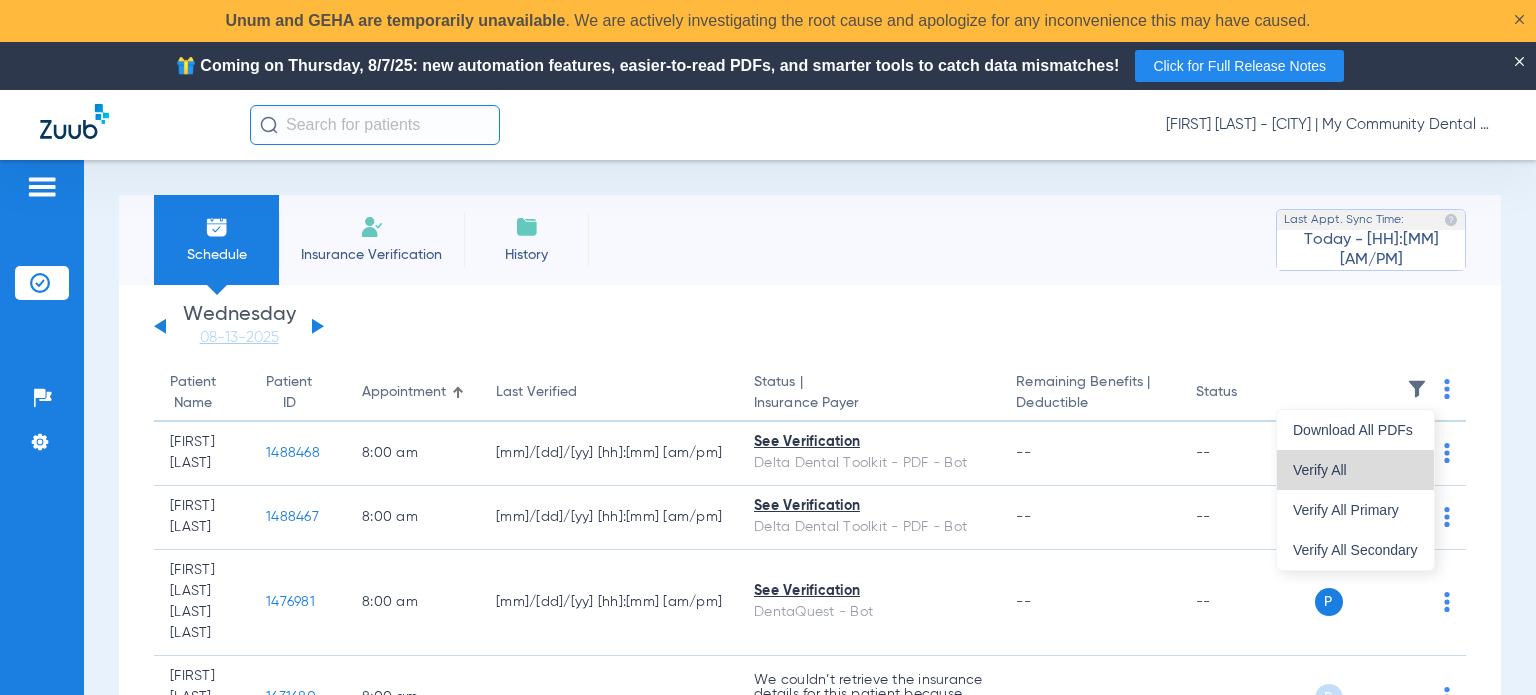 click on "Verify All" at bounding box center [1355, 470] 